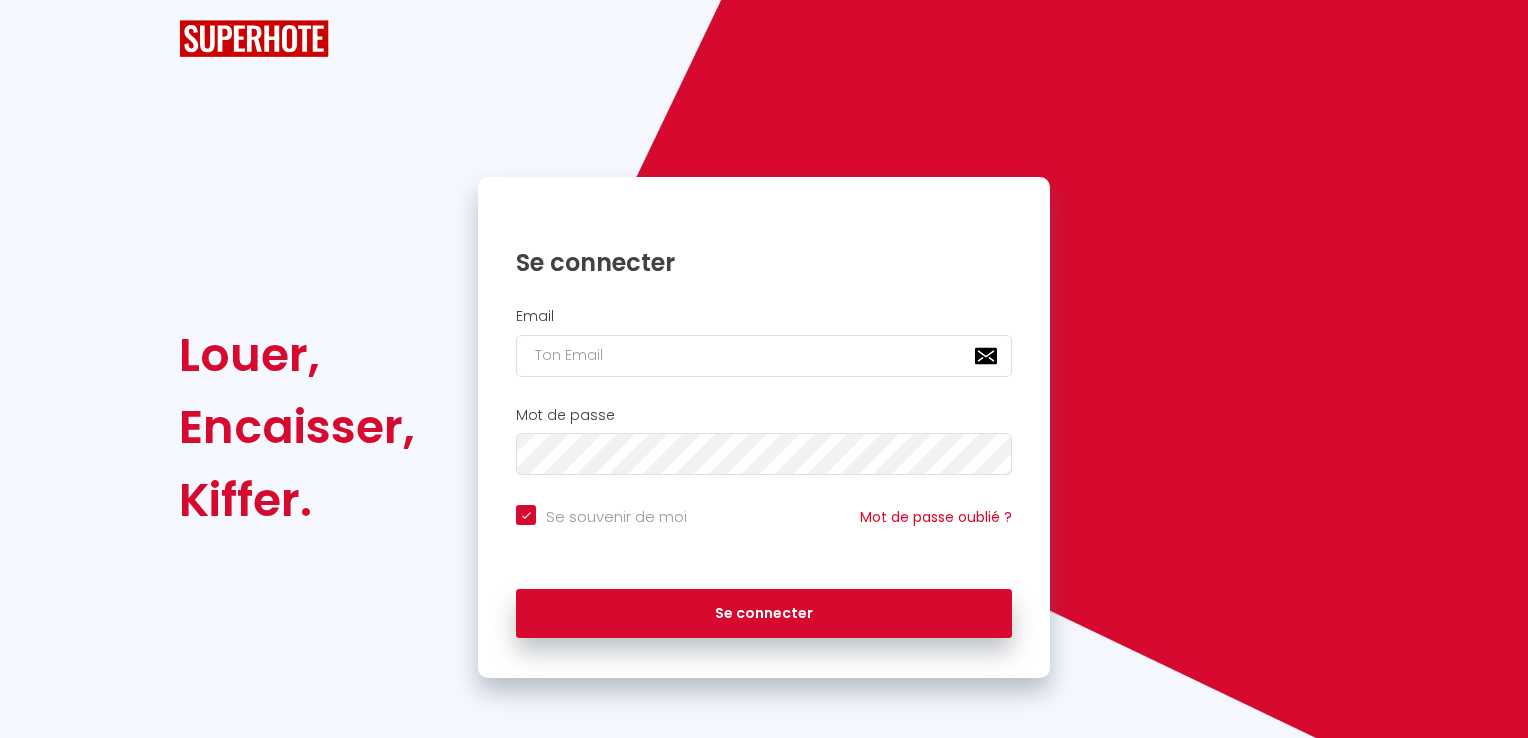checkbox on "true" 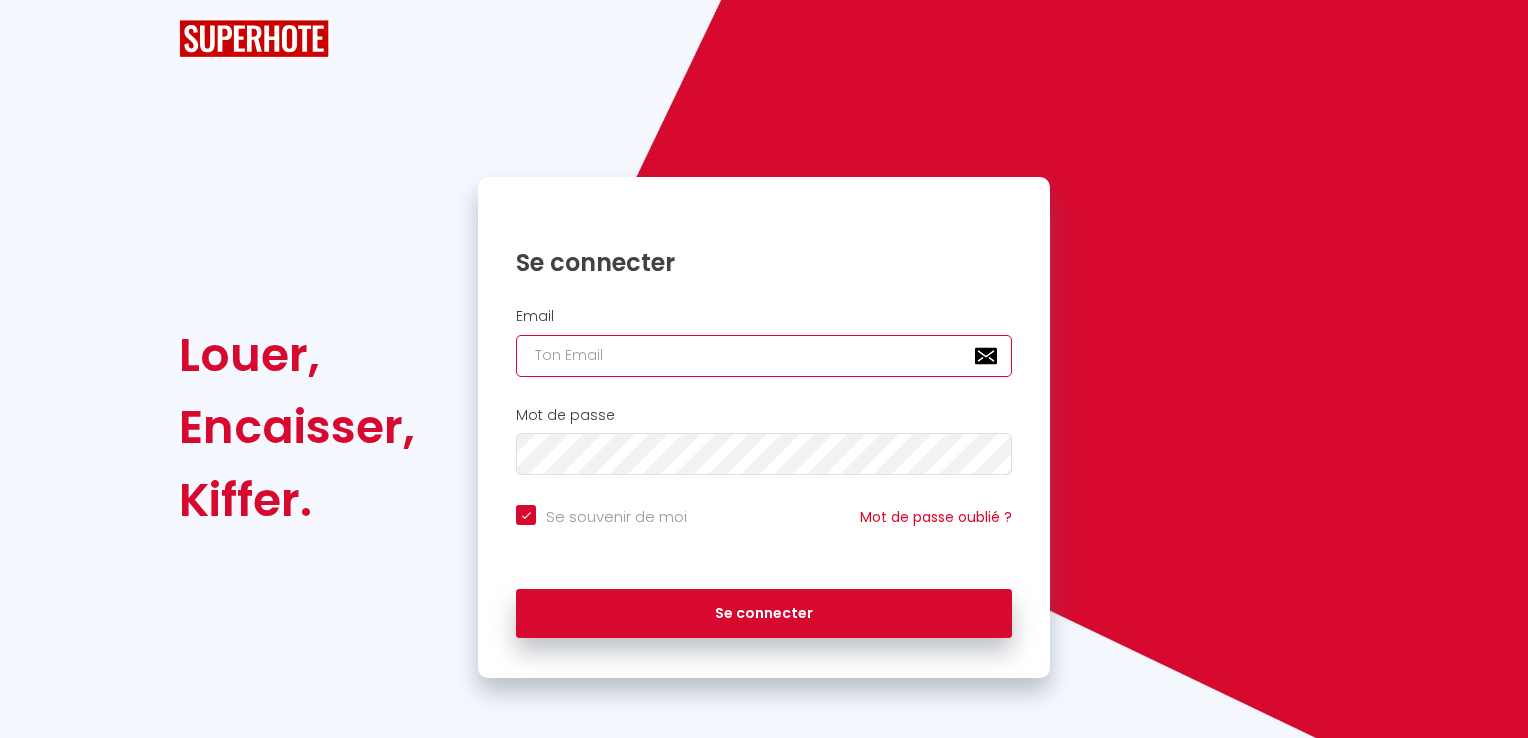 click at bounding box center (764, 356) 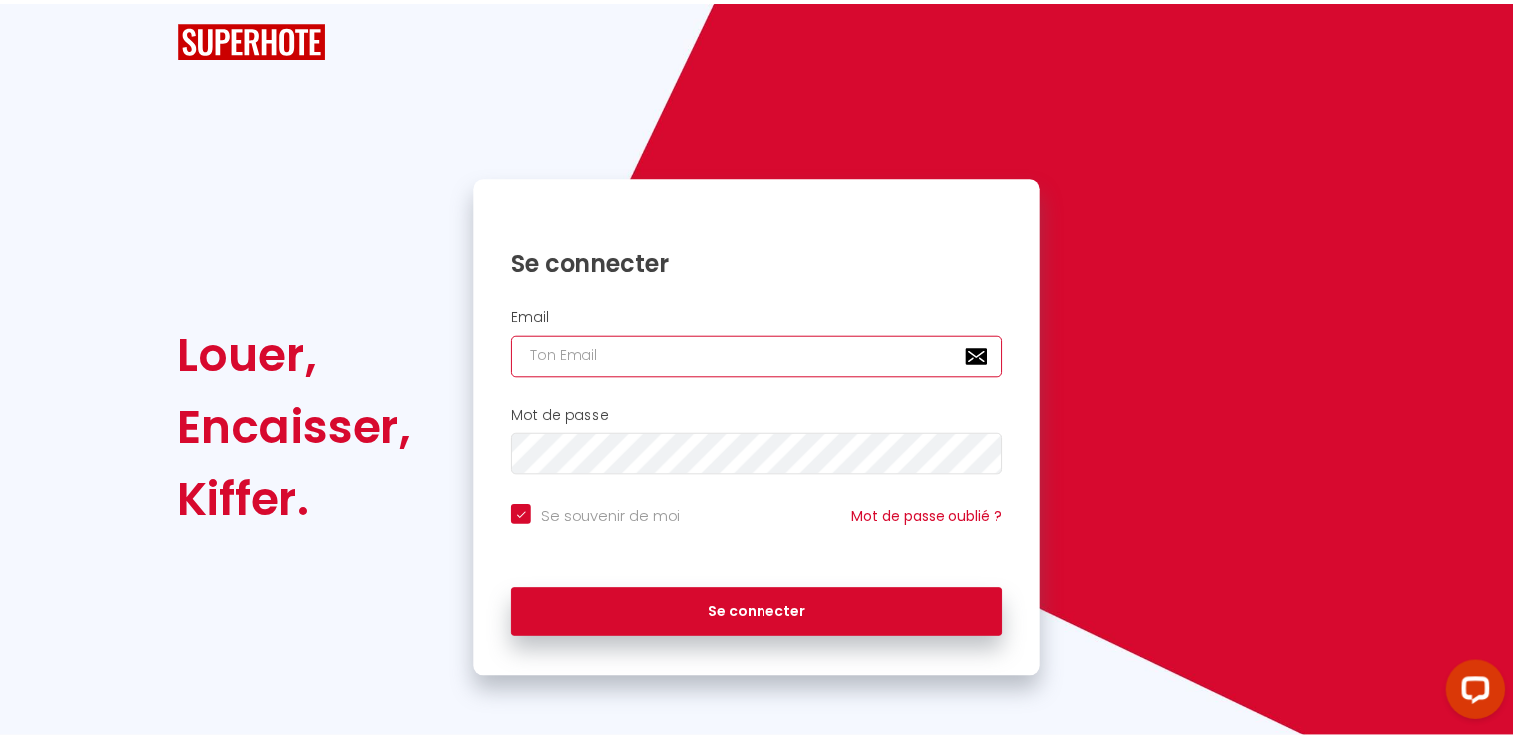 scroll, scrollTop: 0, scrollLeft: 0, axis: both 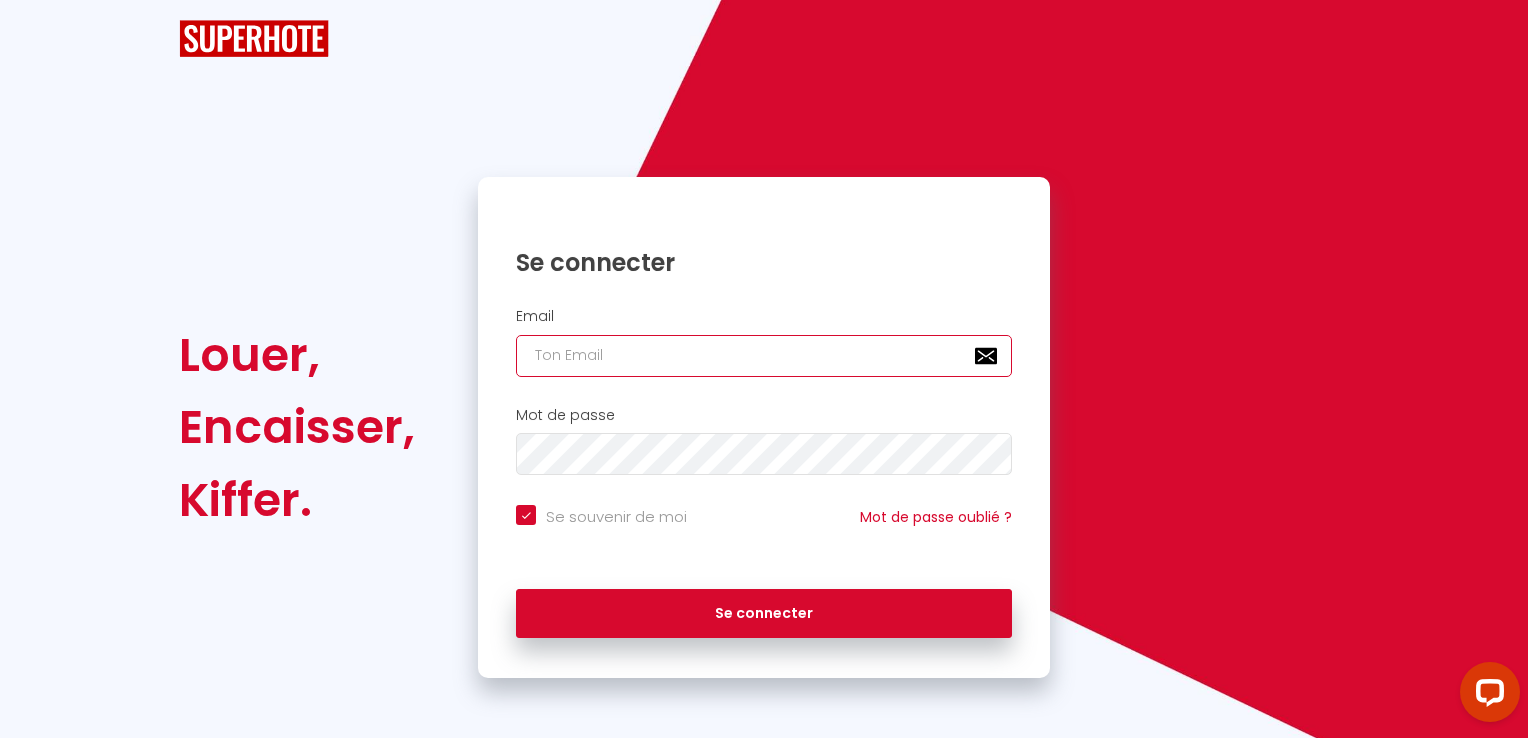 type on "r" 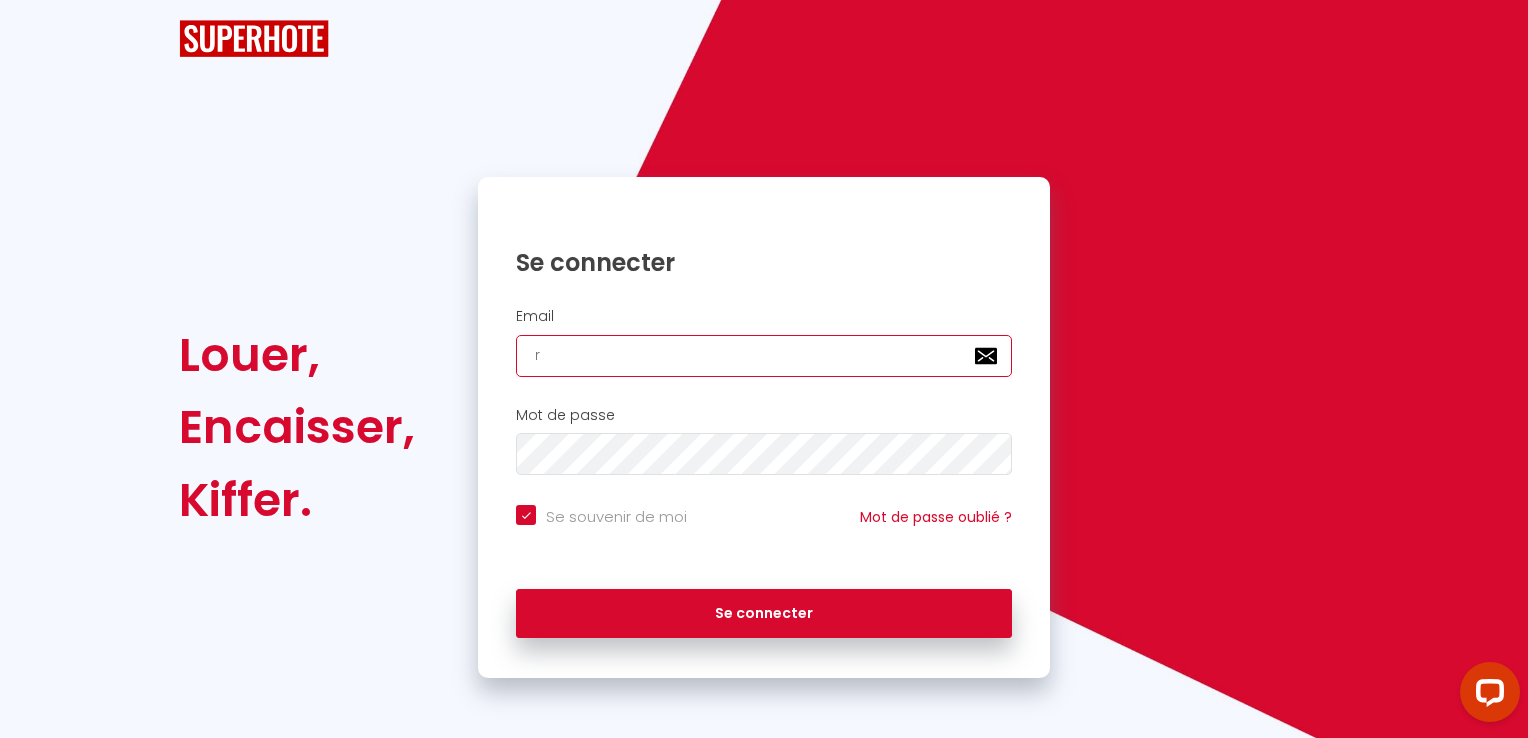 checkbox on "true" 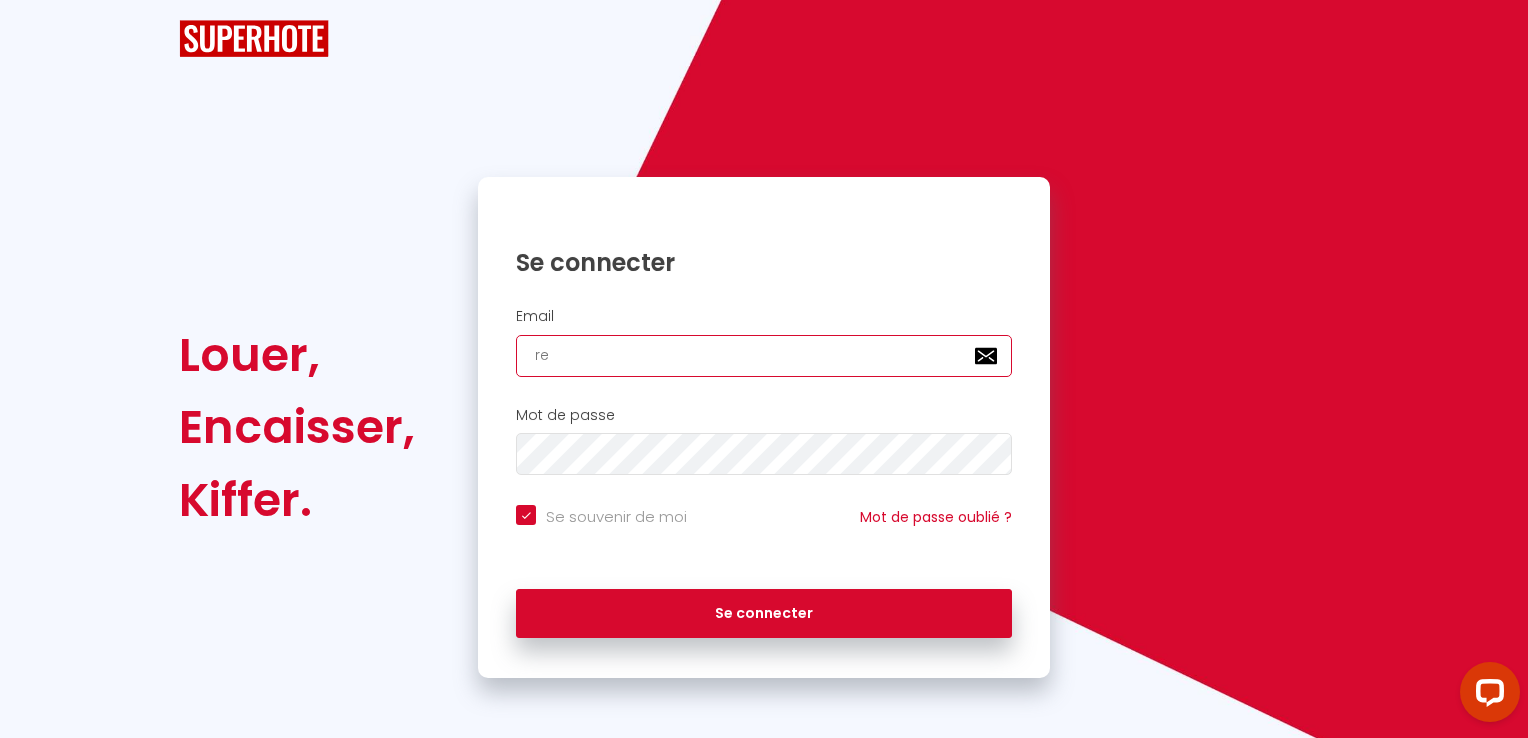 checkbox on "true" 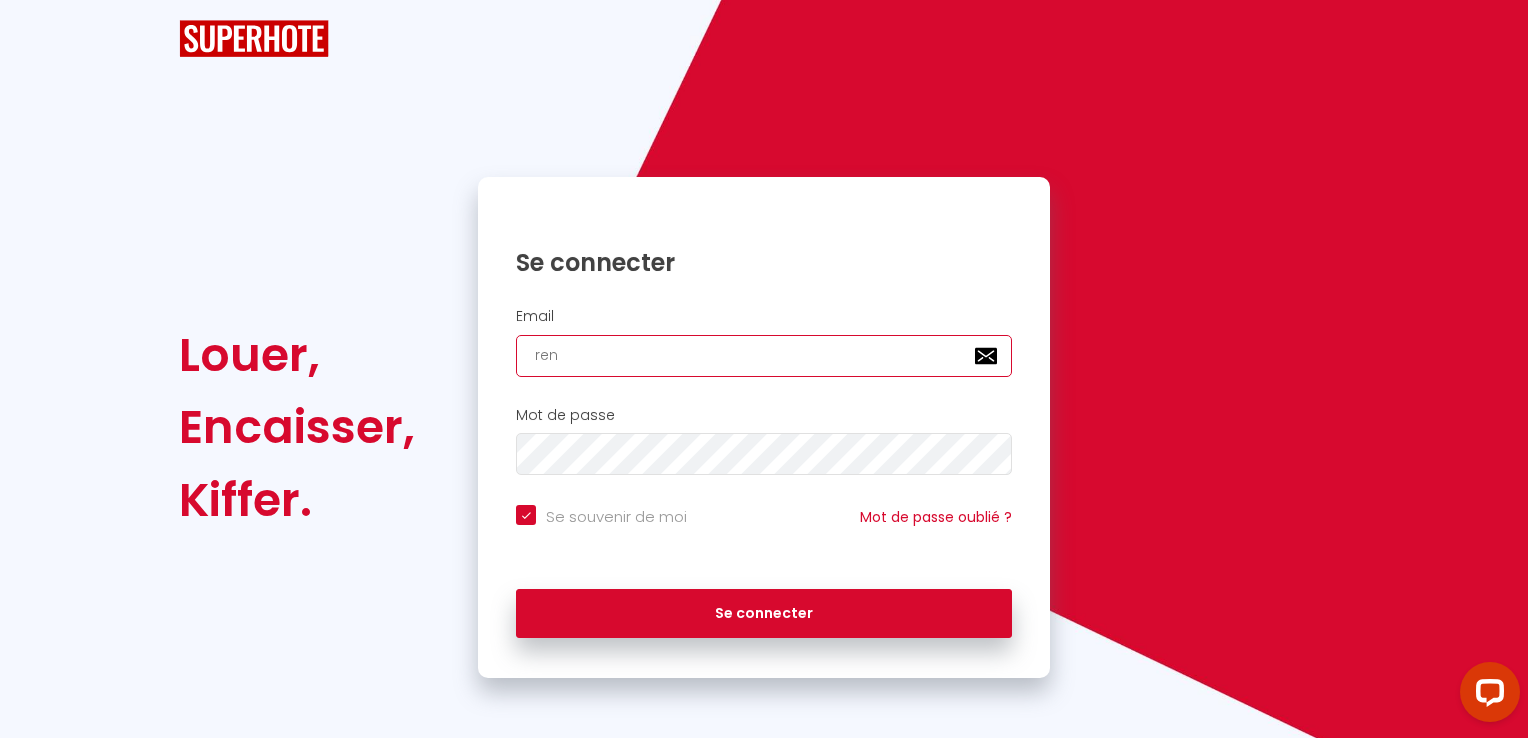 checkbox on "true" 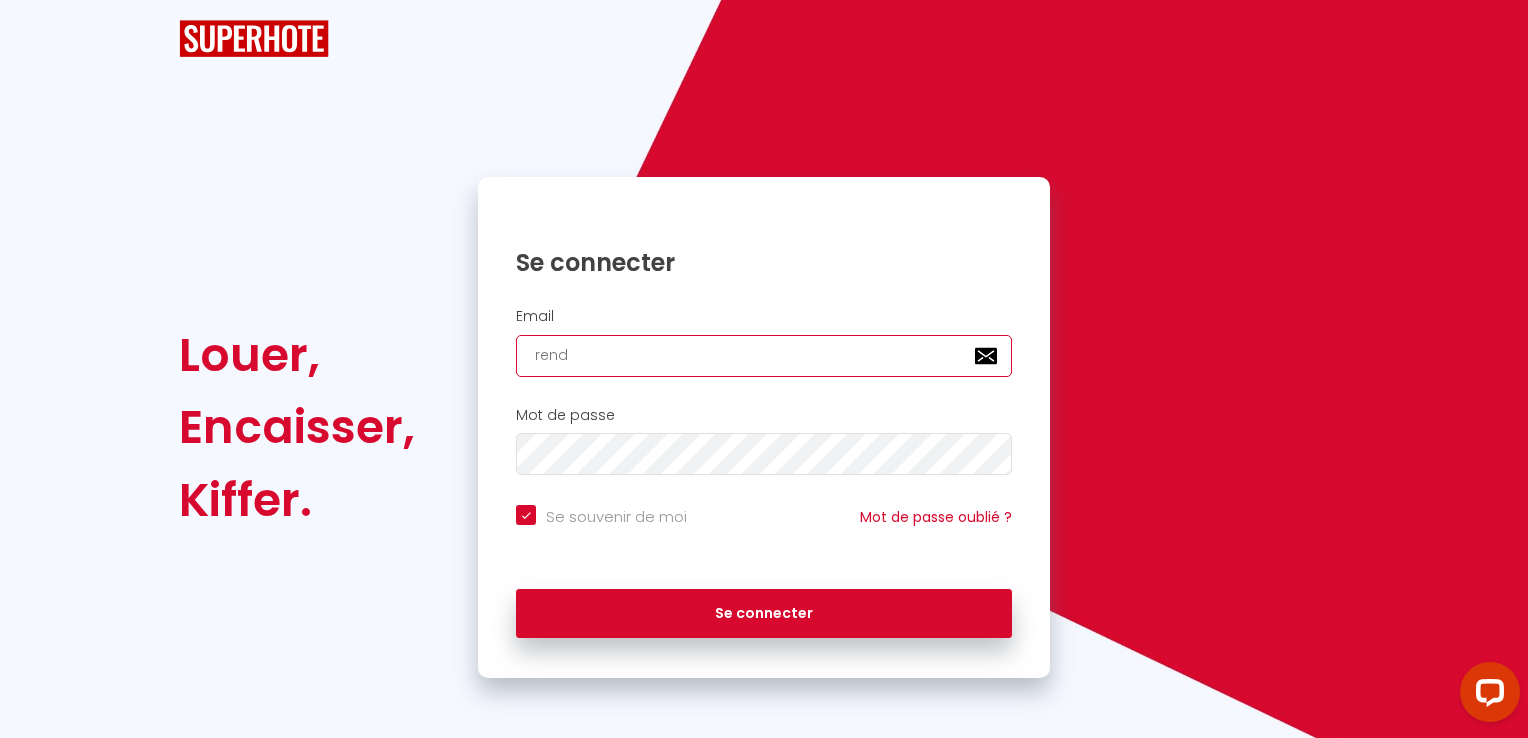 checkbox on "true" 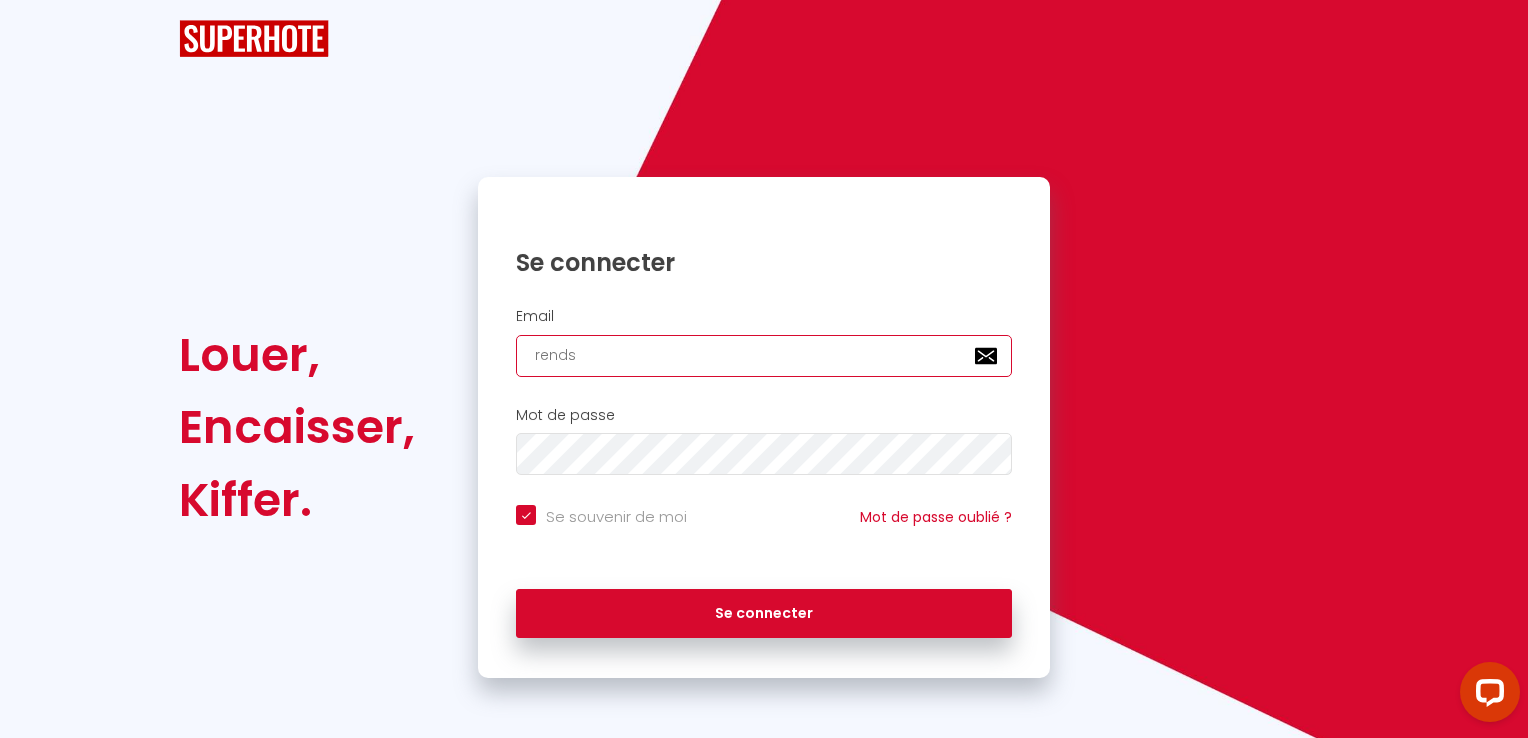 checkbox on "true" 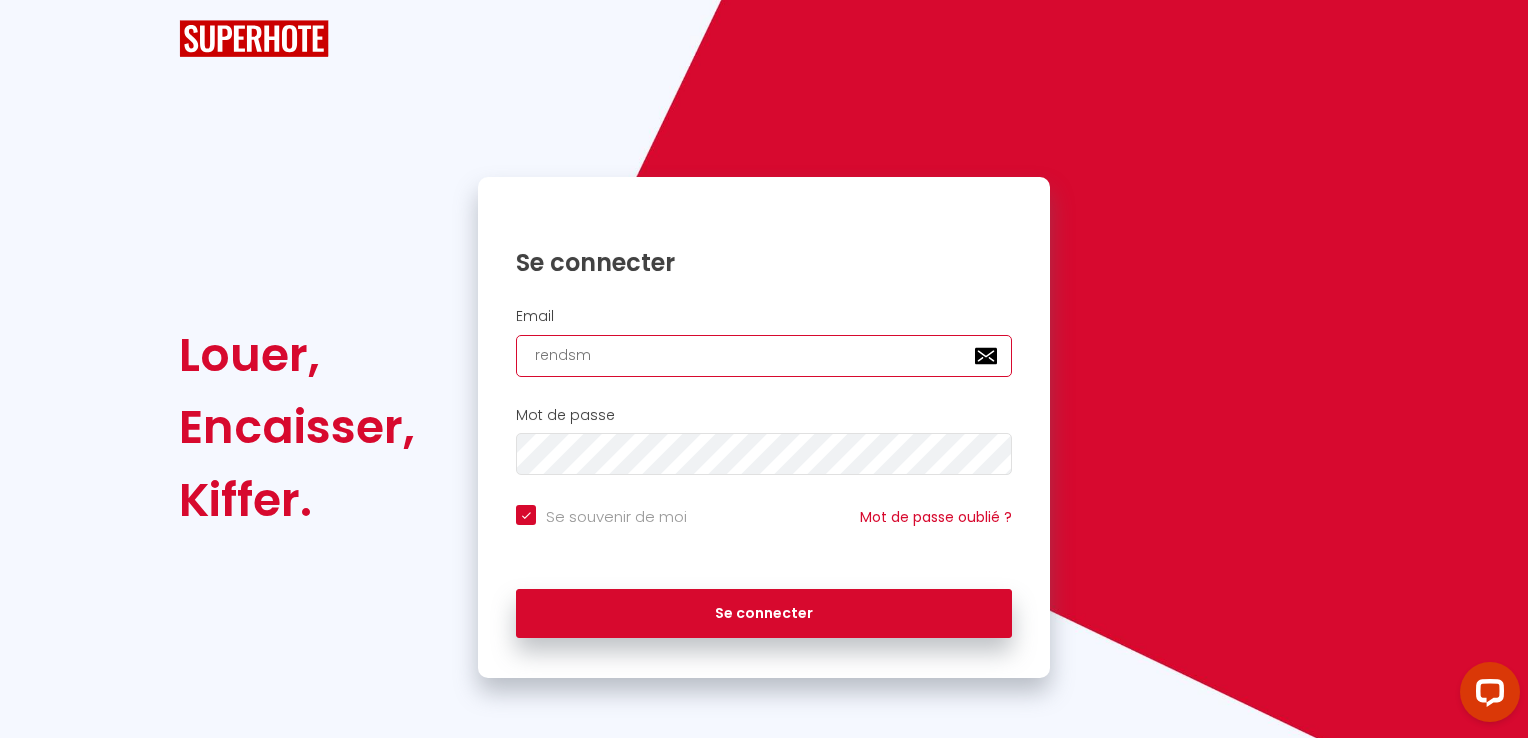 checkbox on "true" 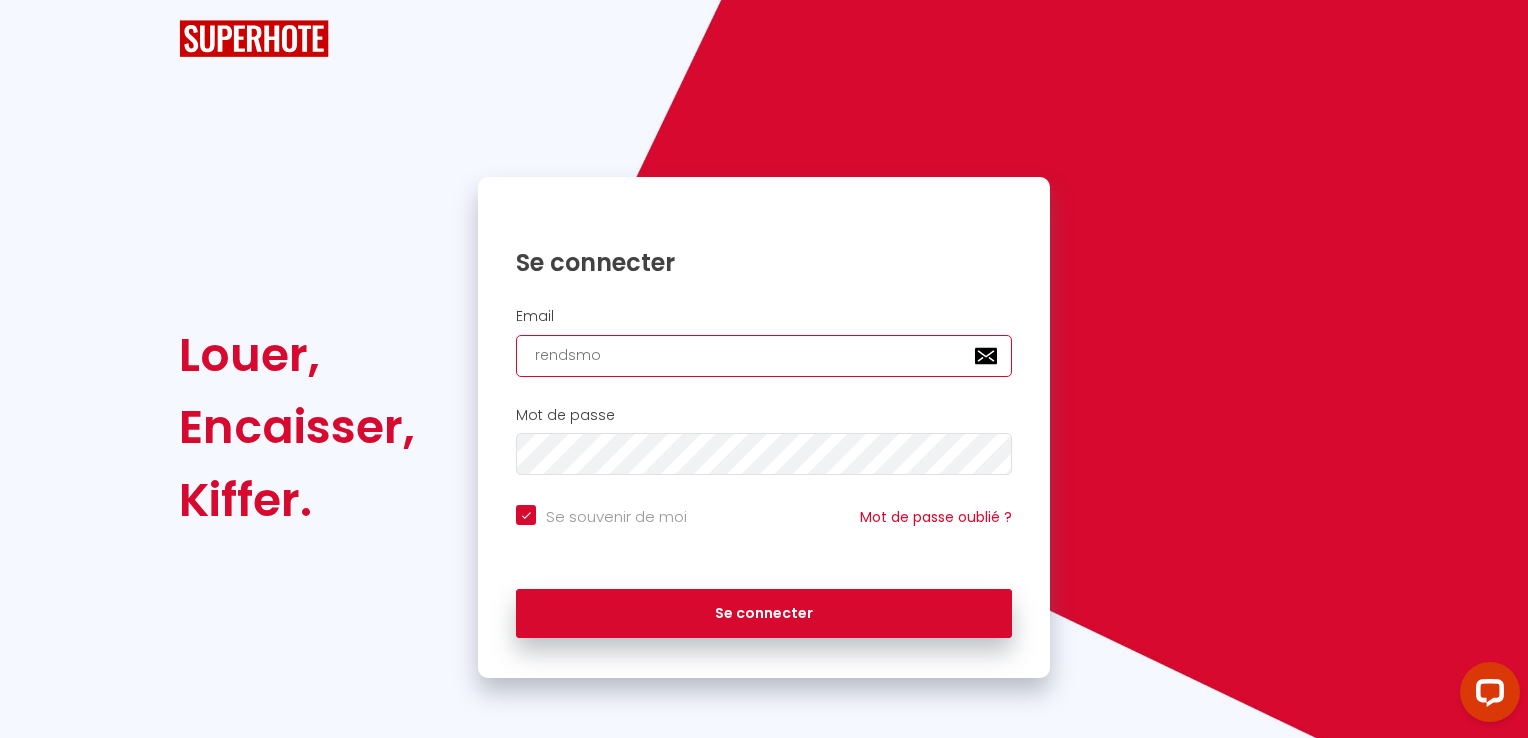 checkbox on "true" 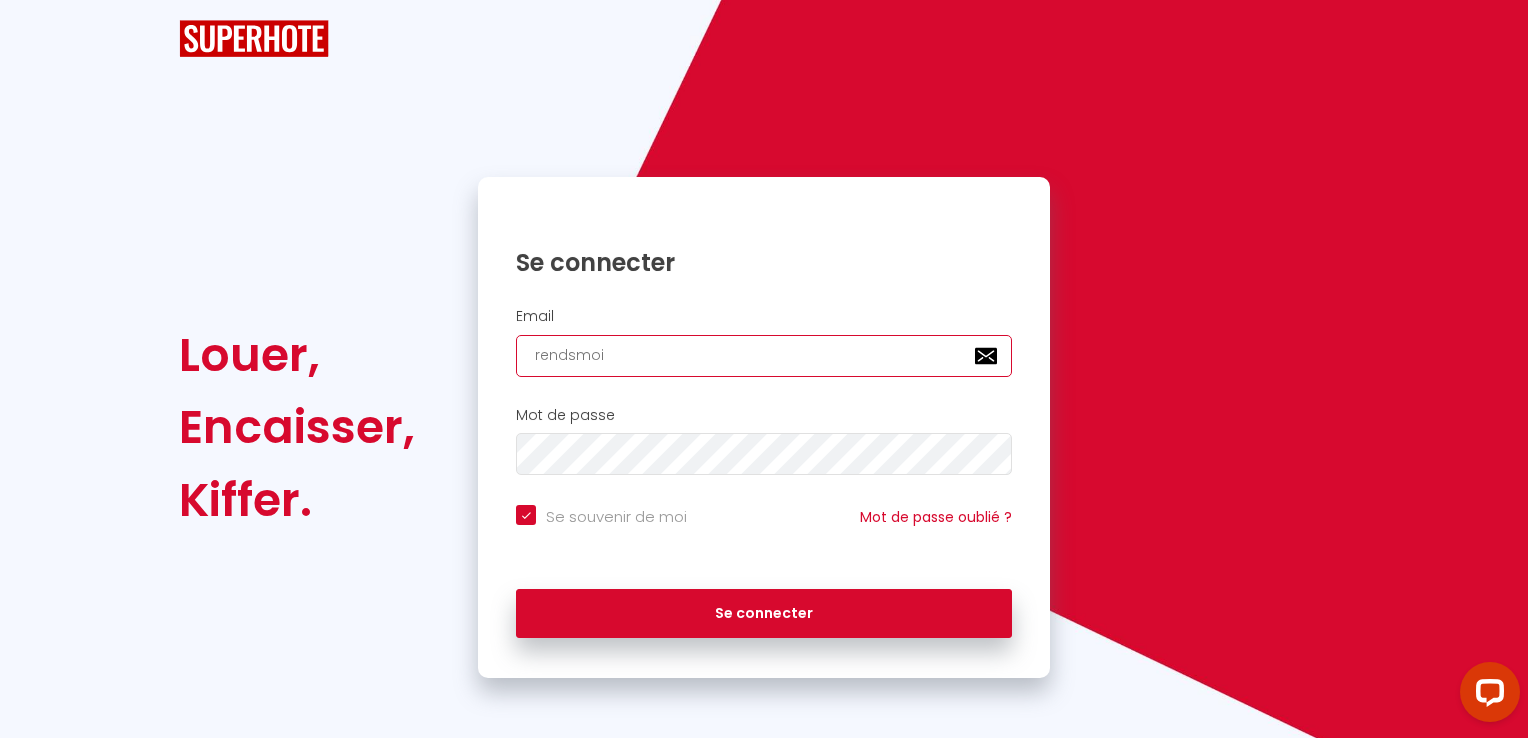 checkbox on "true" 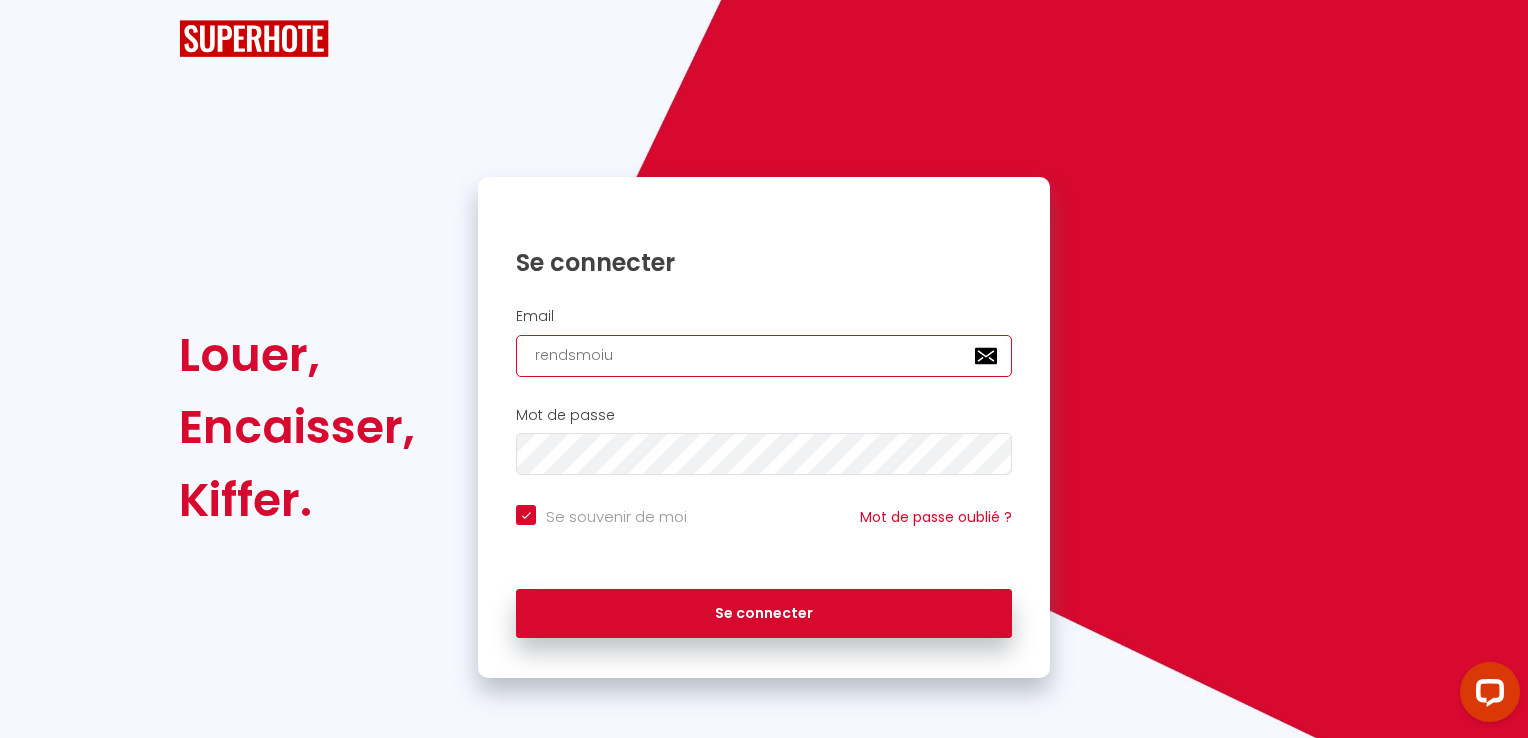 checkbox on "true" 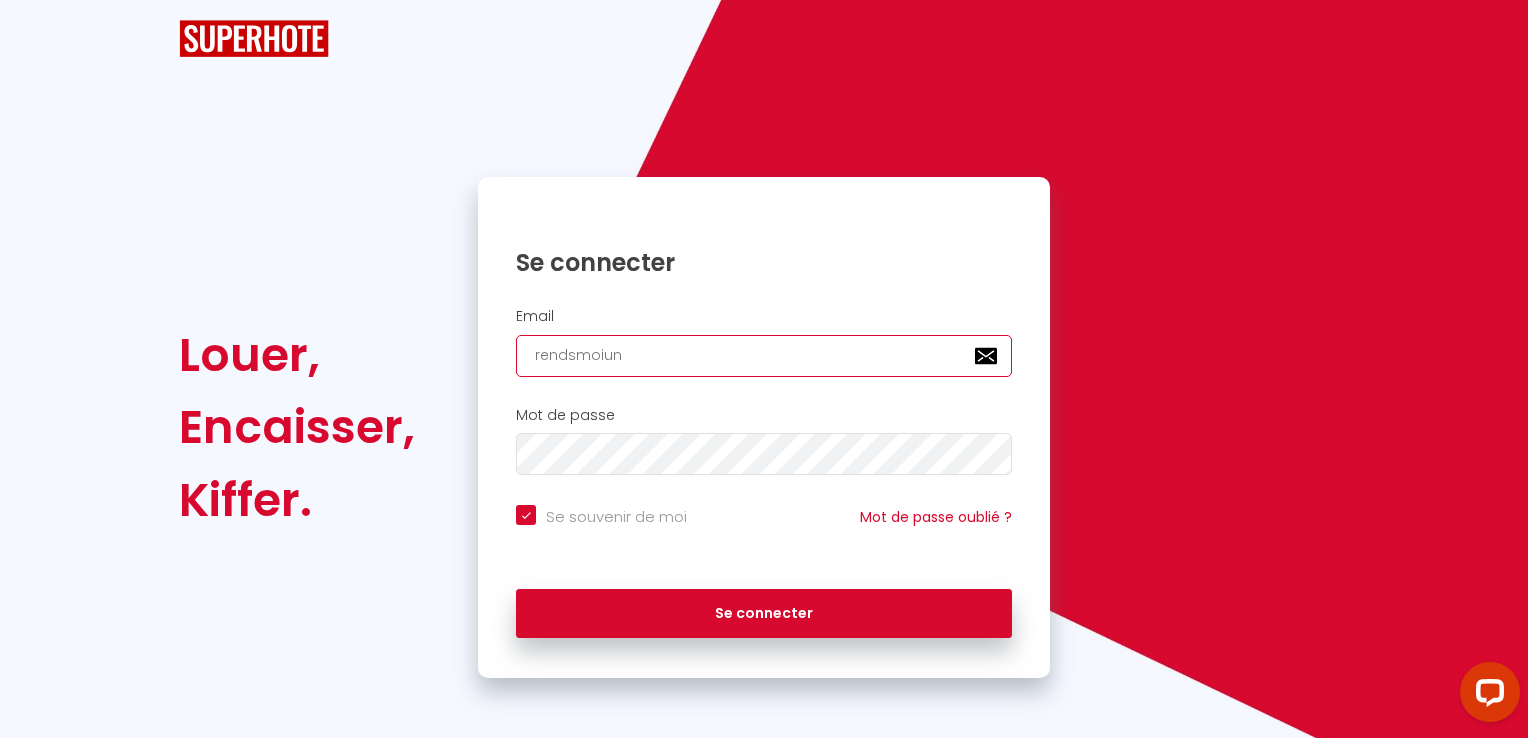 checkbox on "true" 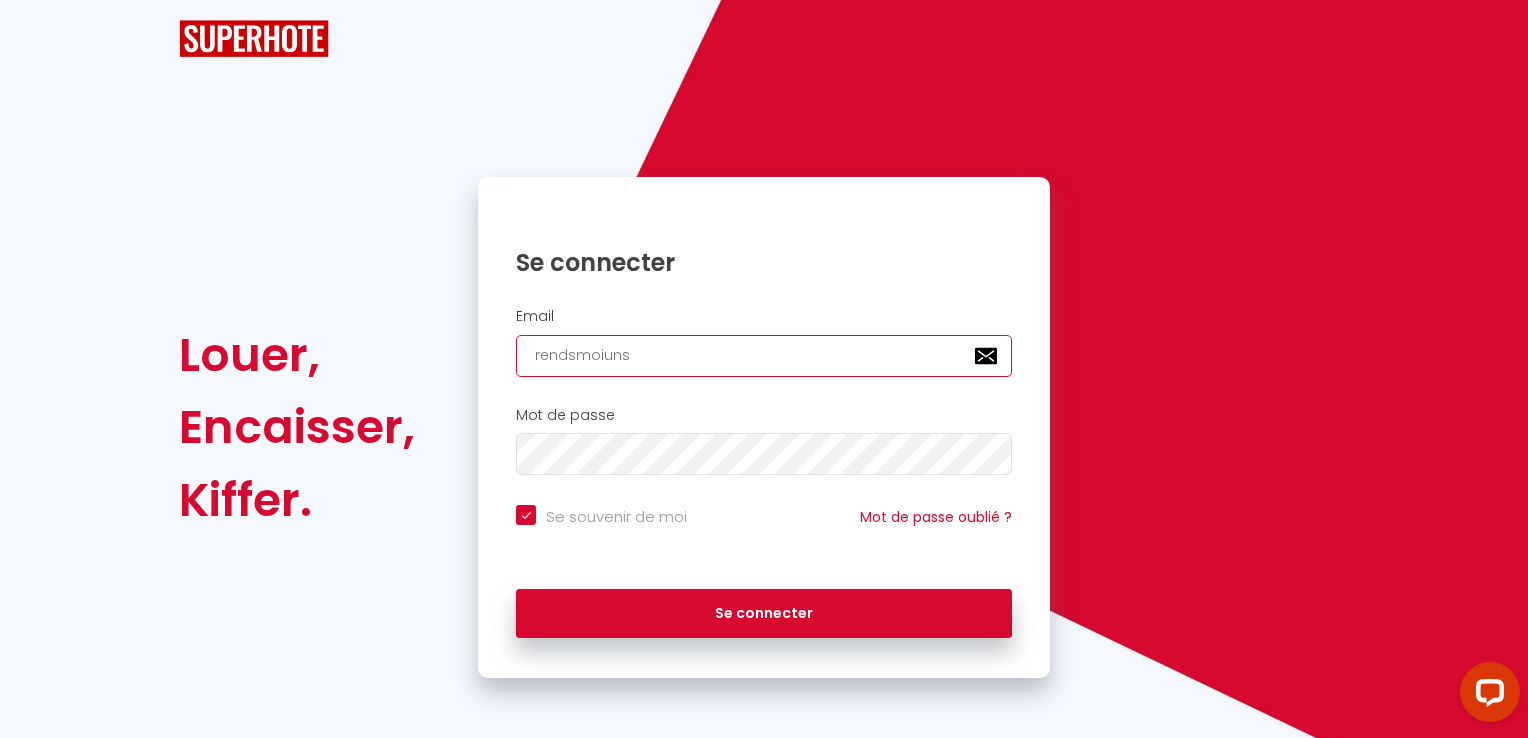 checkbox on "true" 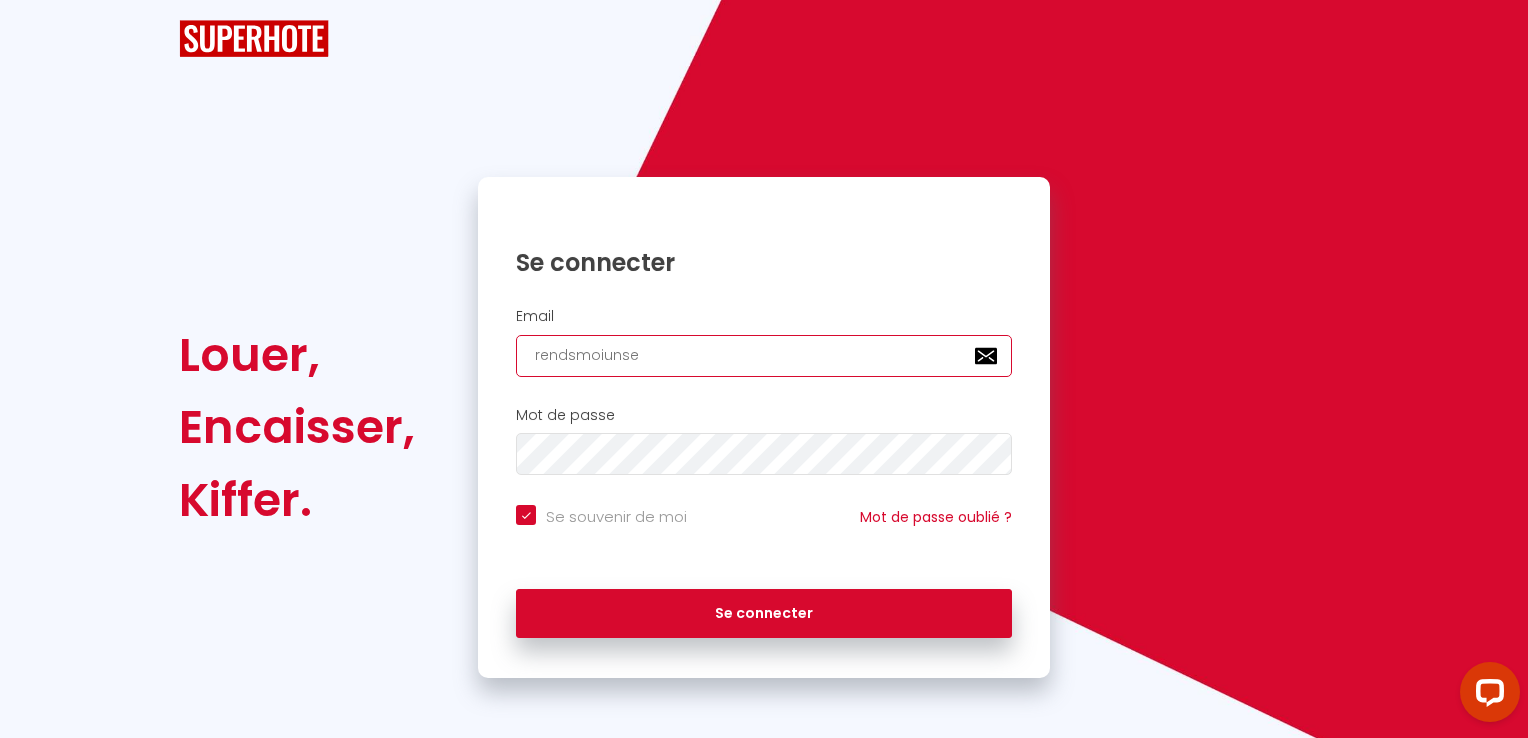 checkbox on "true" 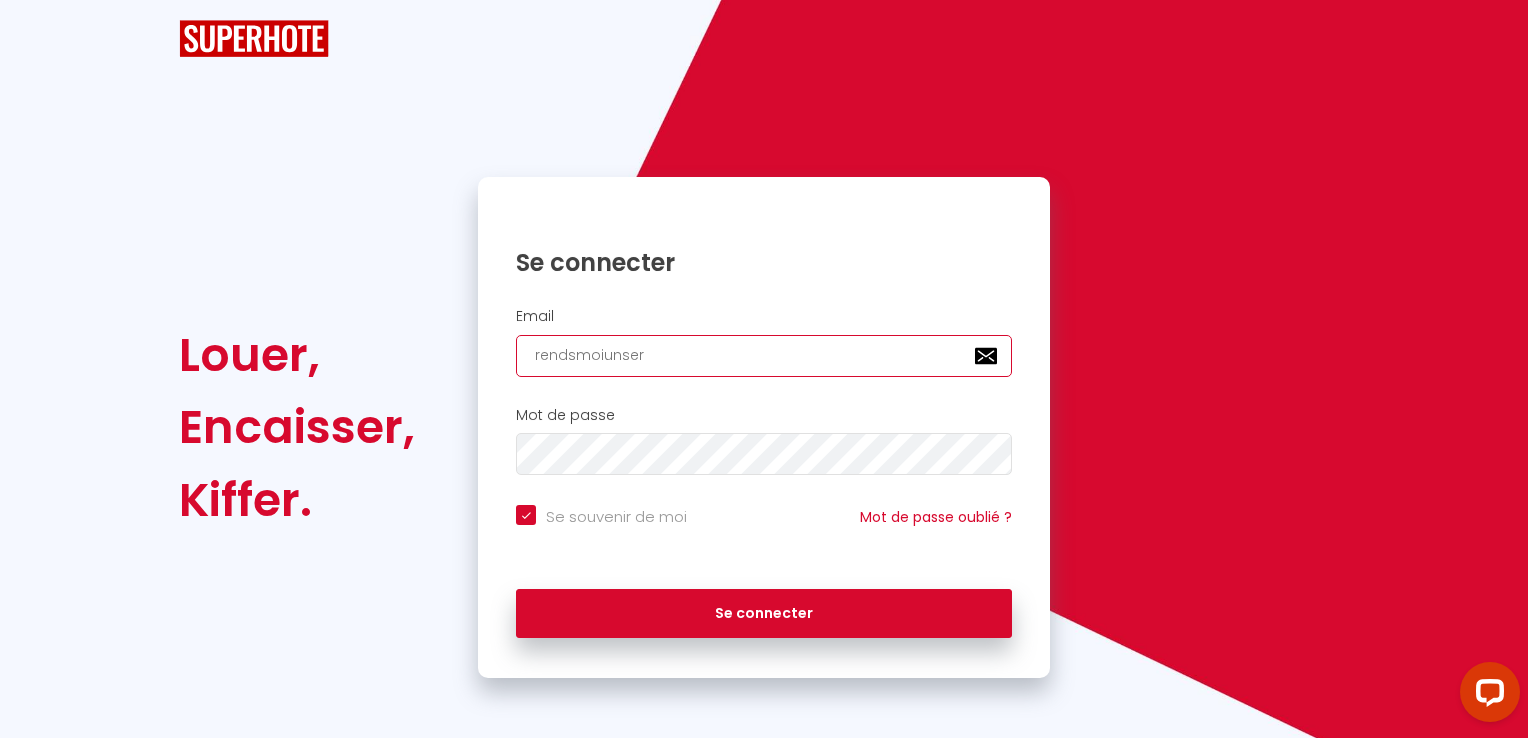 checkbox on "true" 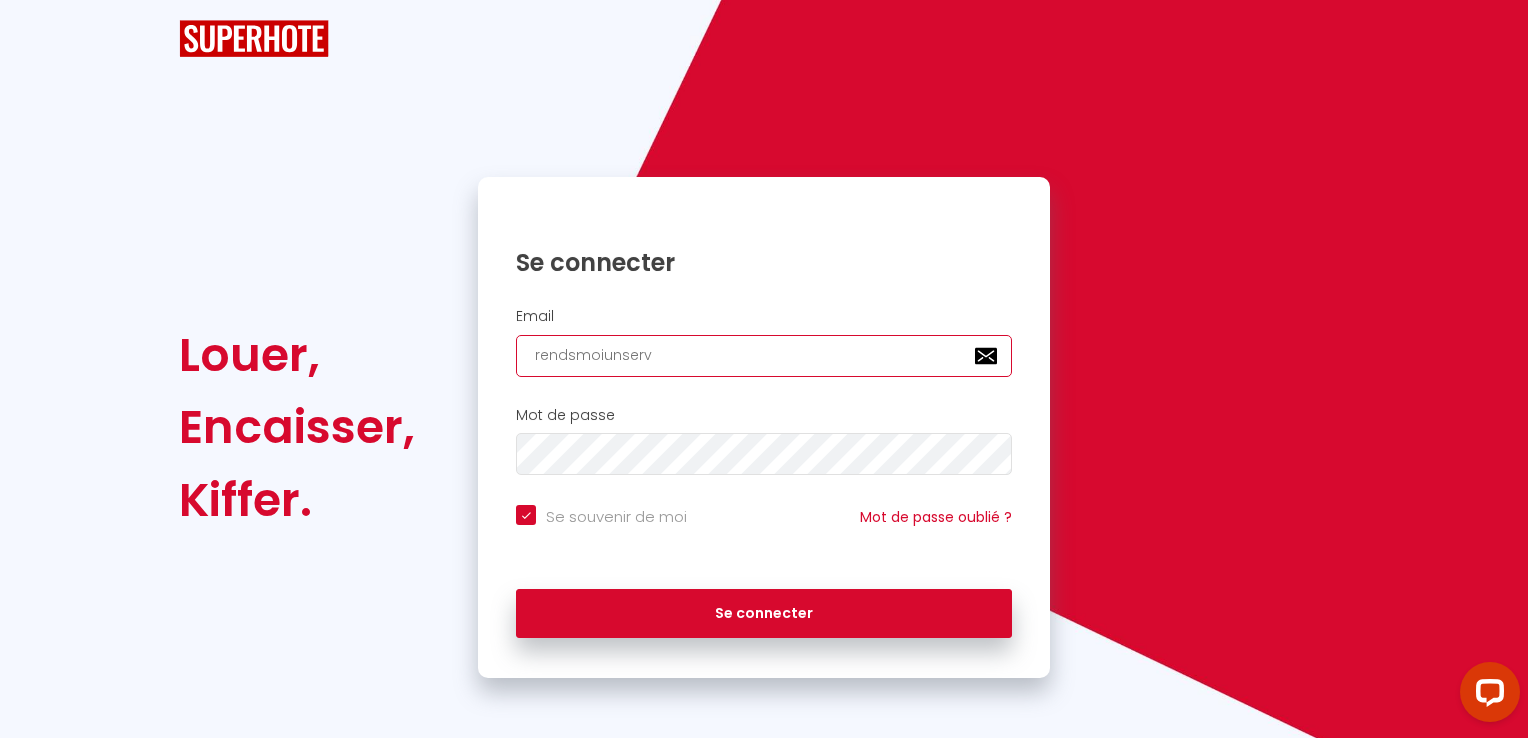 checkbox on "true" 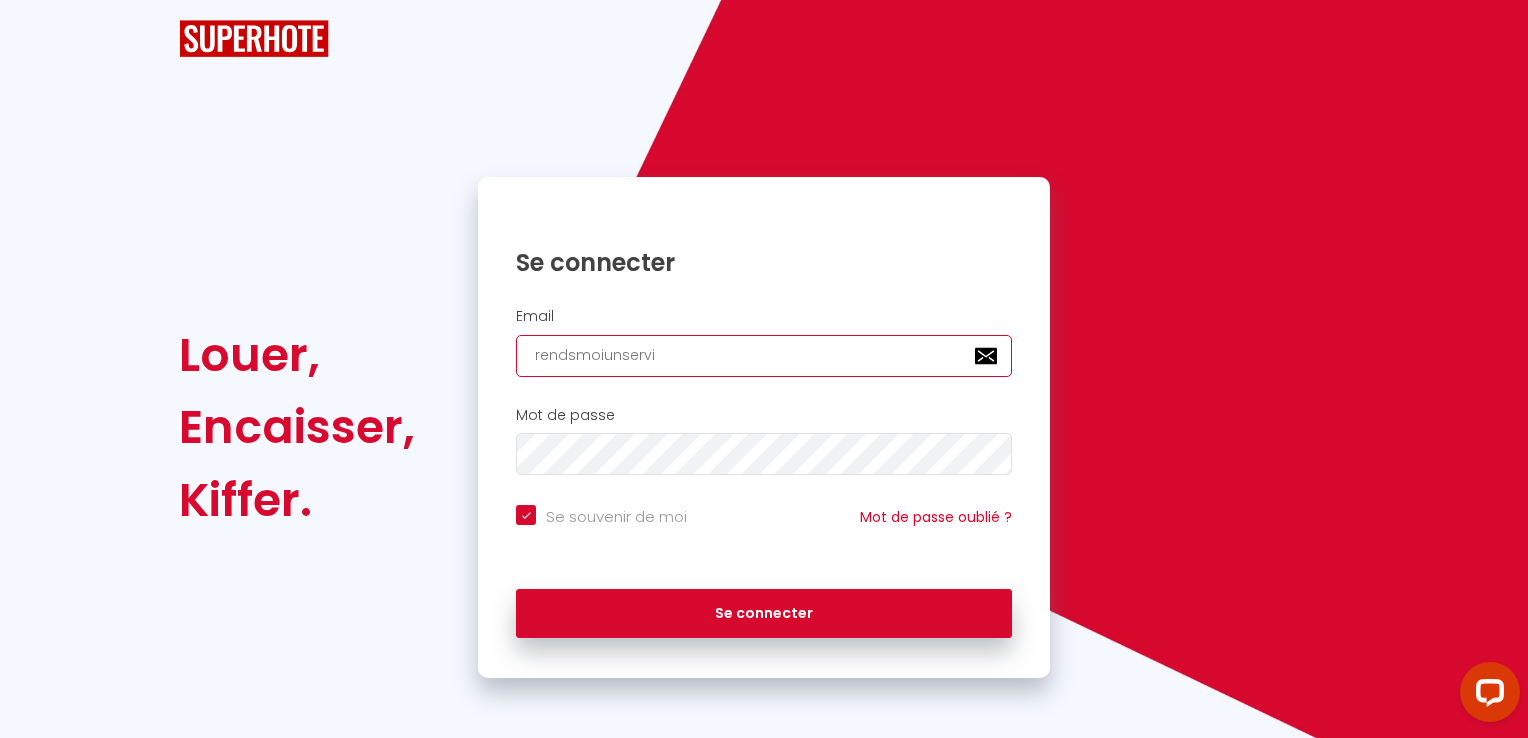 checkbox on "true" 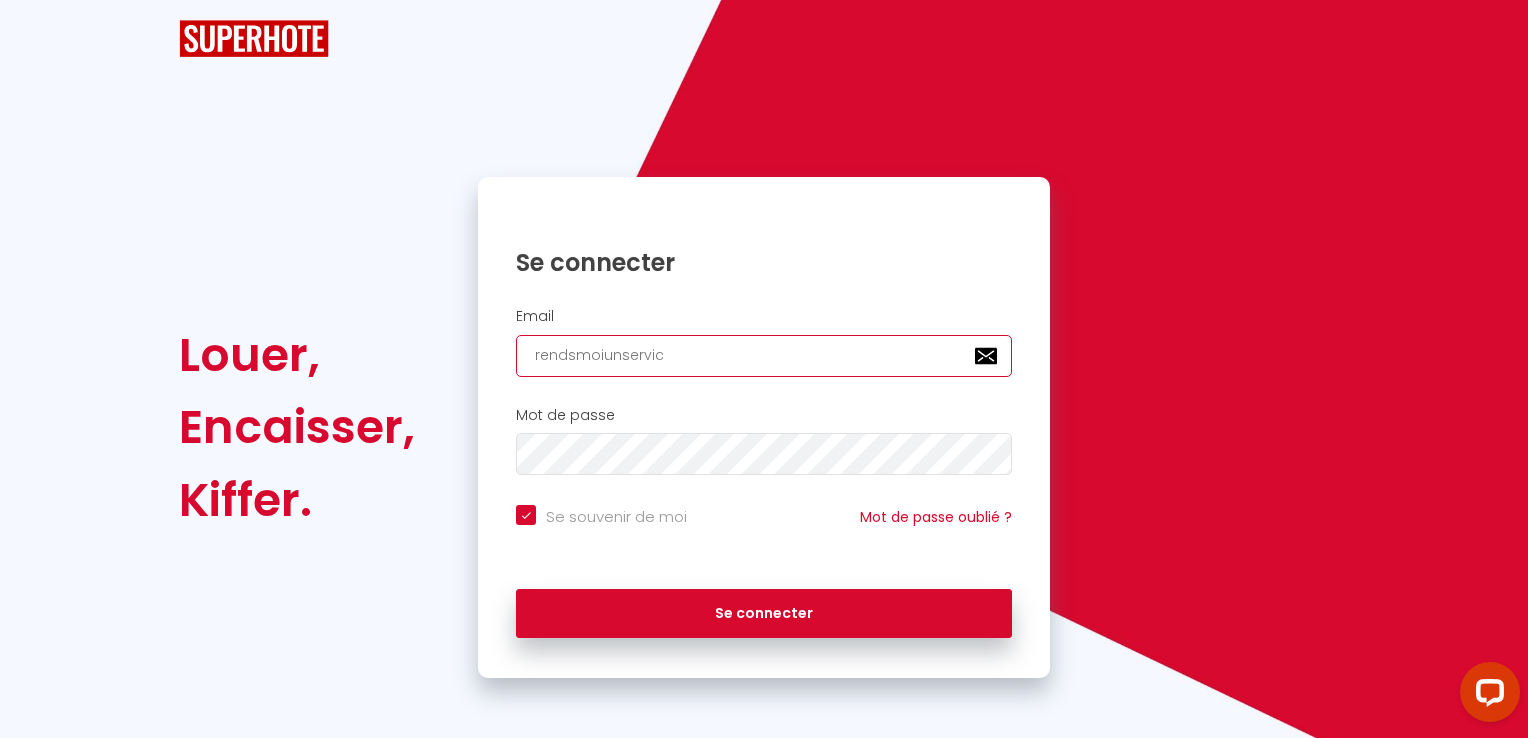 checkbox on "true" 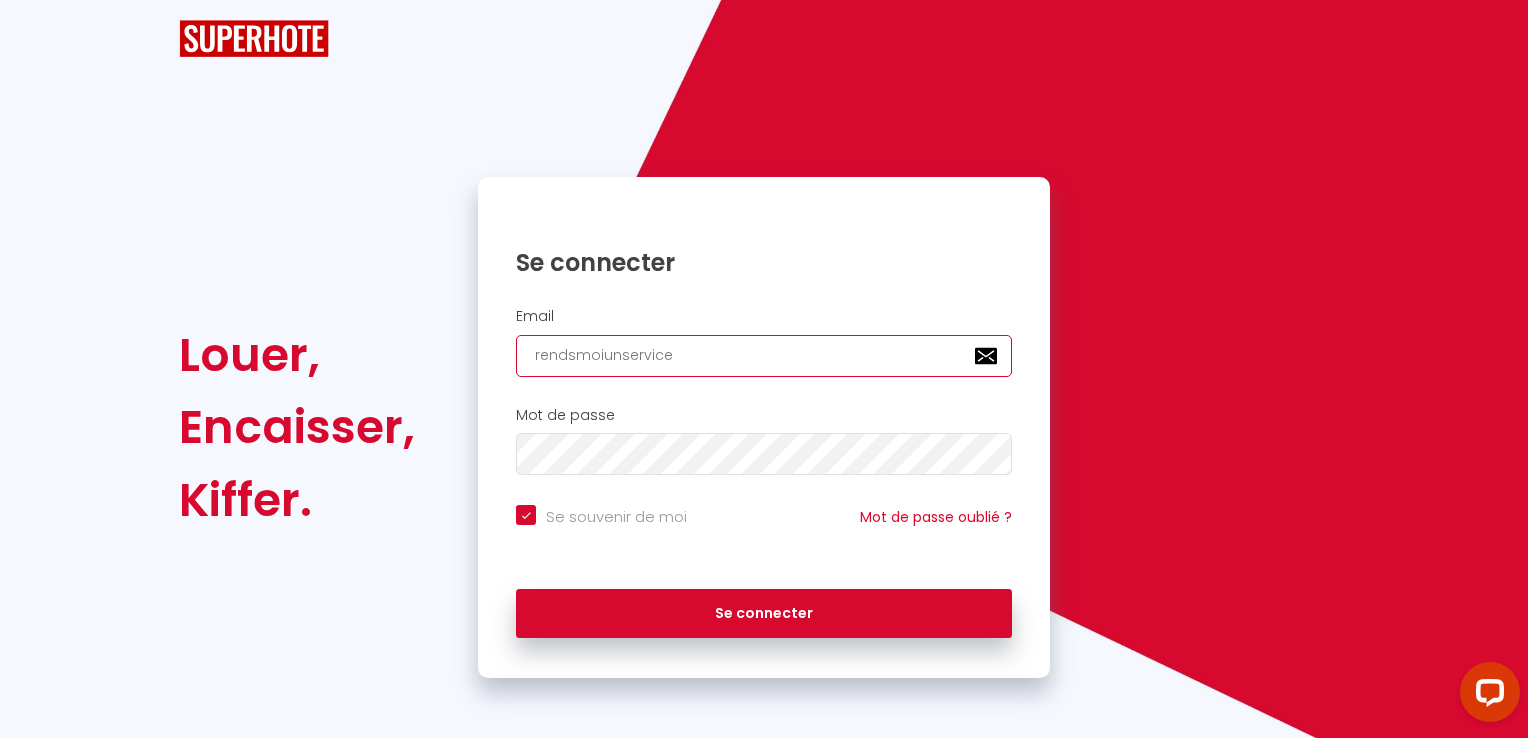 checkbox on "true" 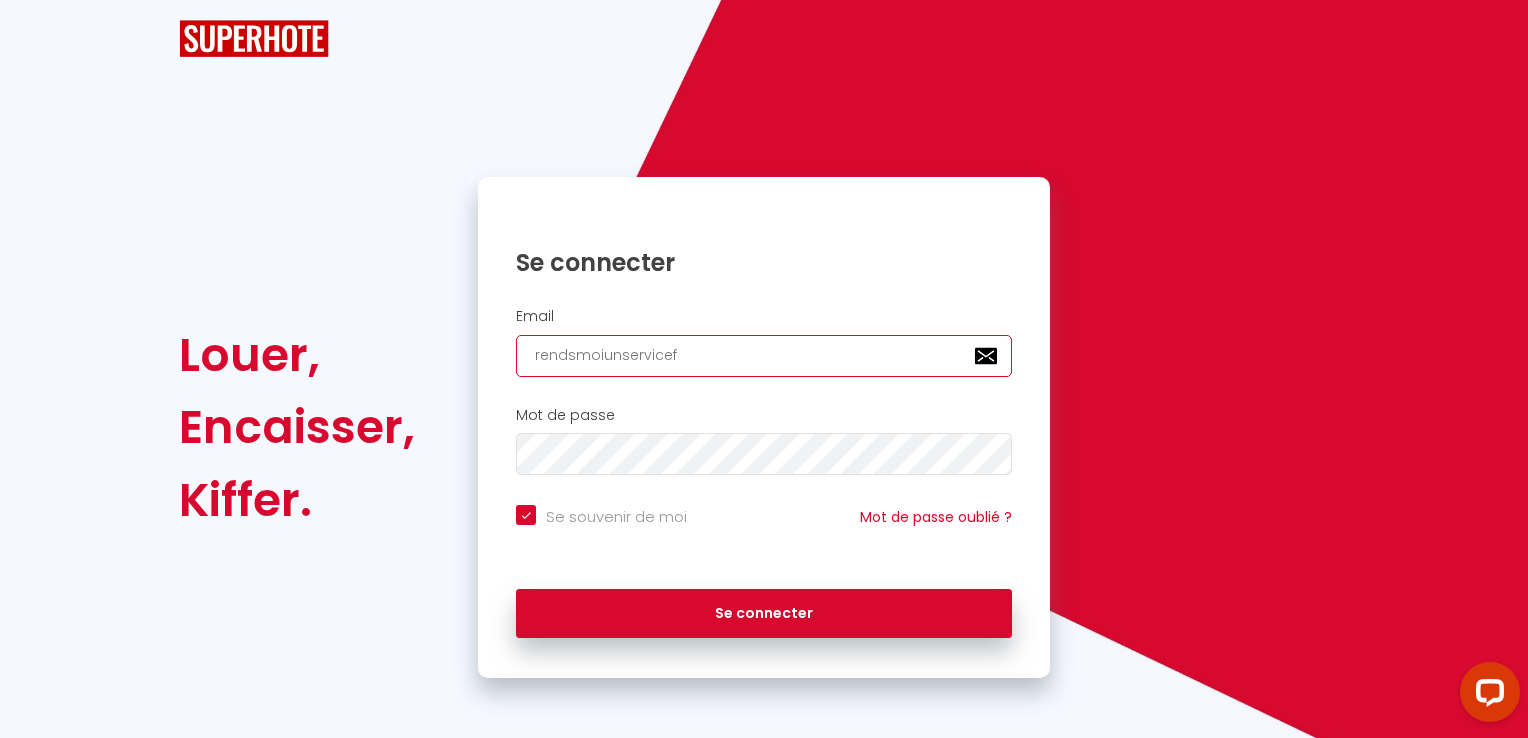 checkbox on "true" 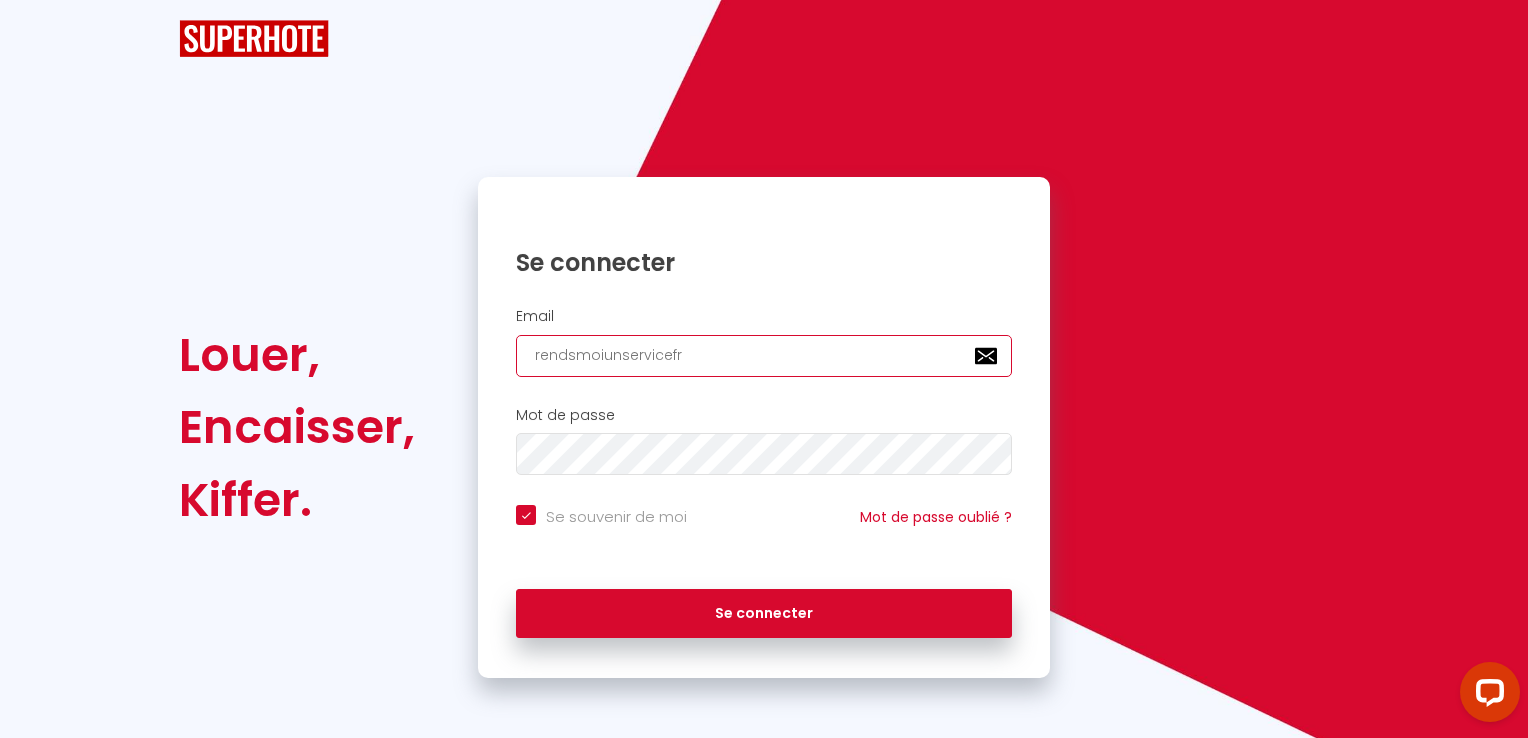 checkbox on "true" 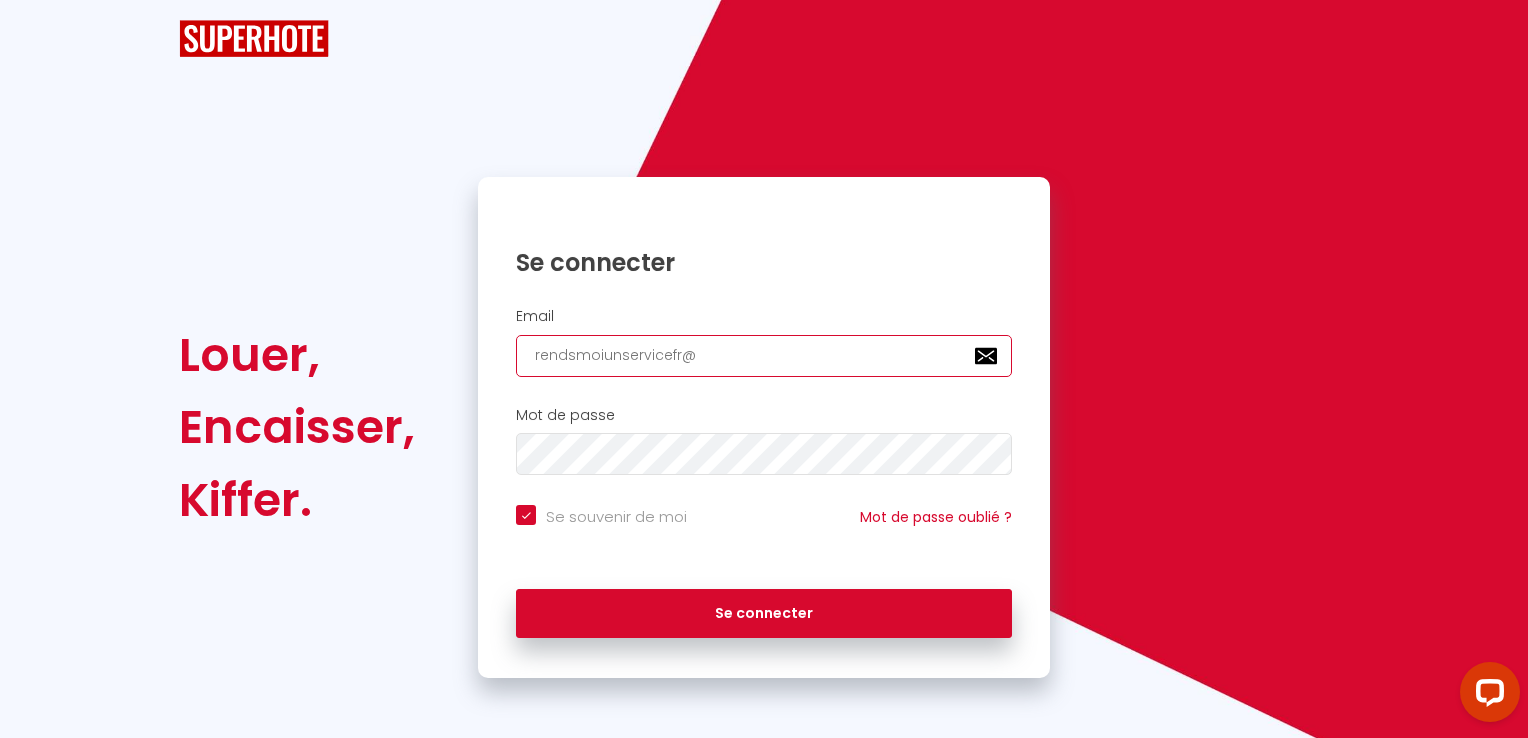 checkbox on "true" 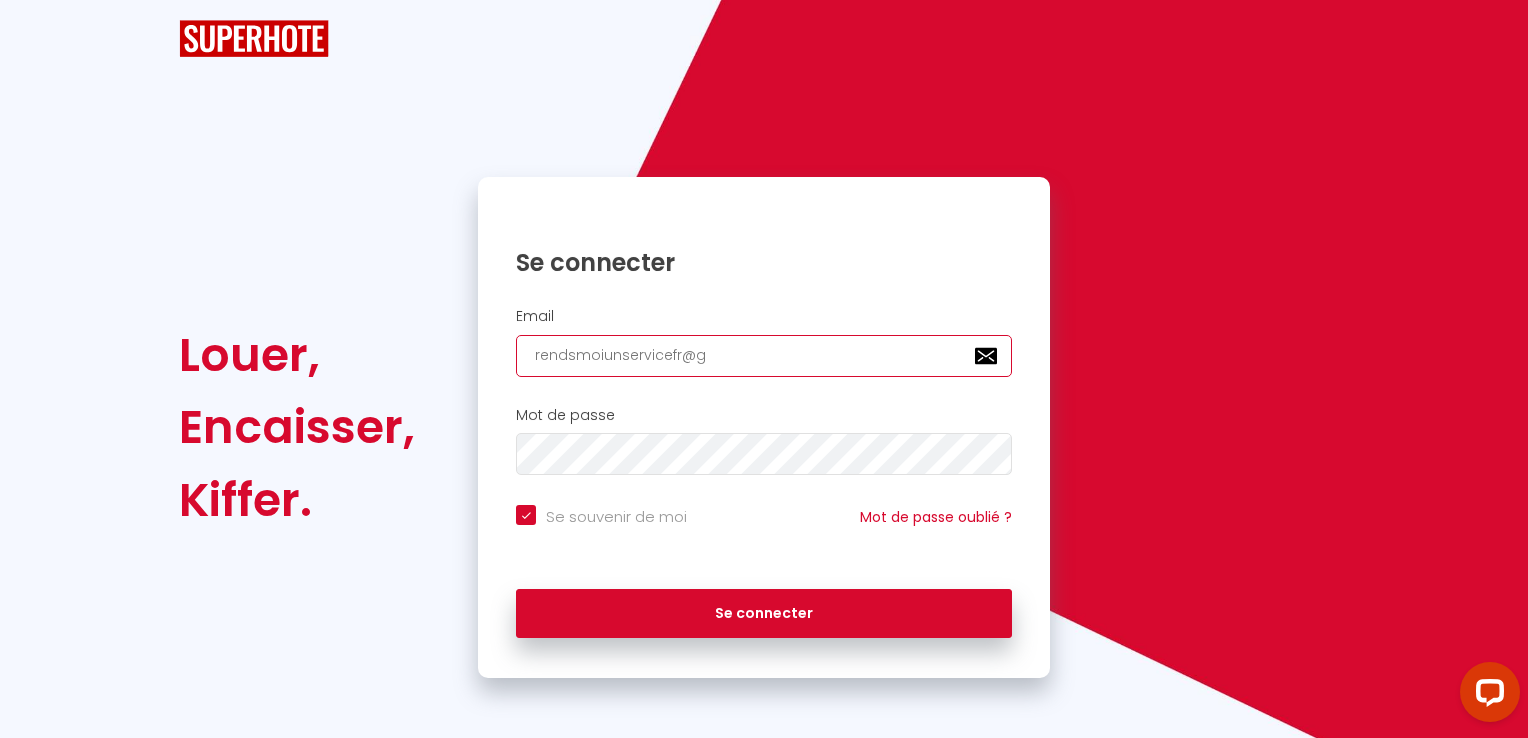 checkbox on "true" 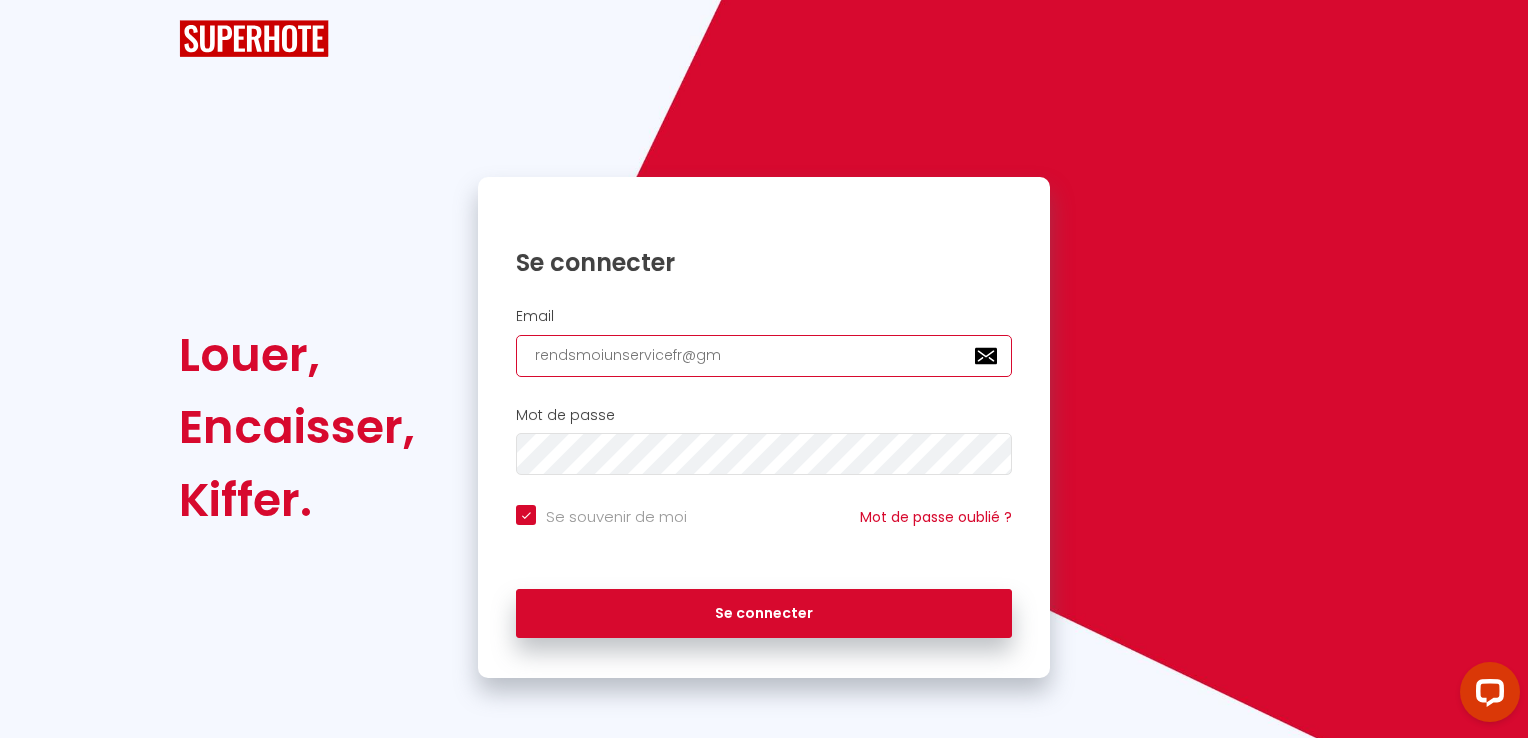 checkbox on "true" 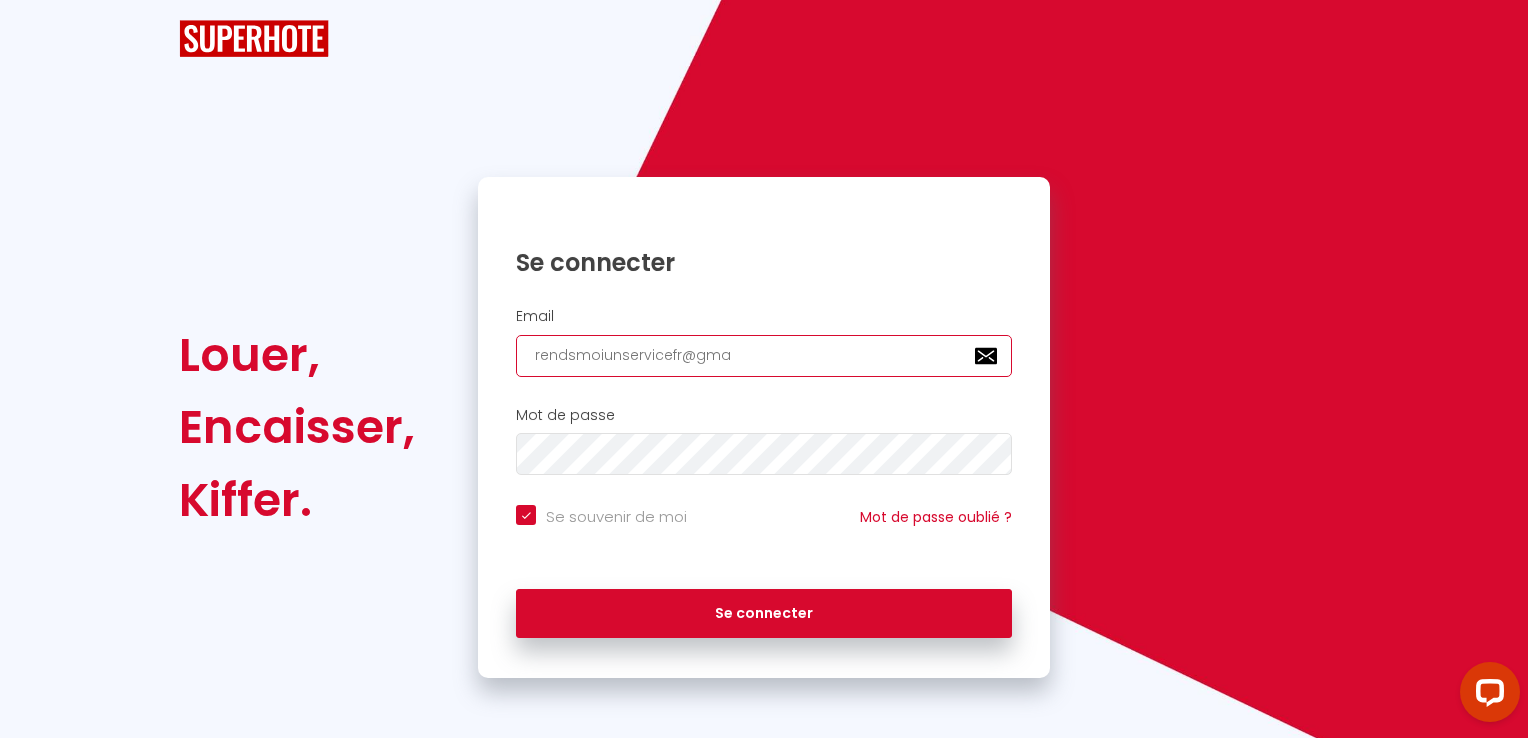checkbox on "true" 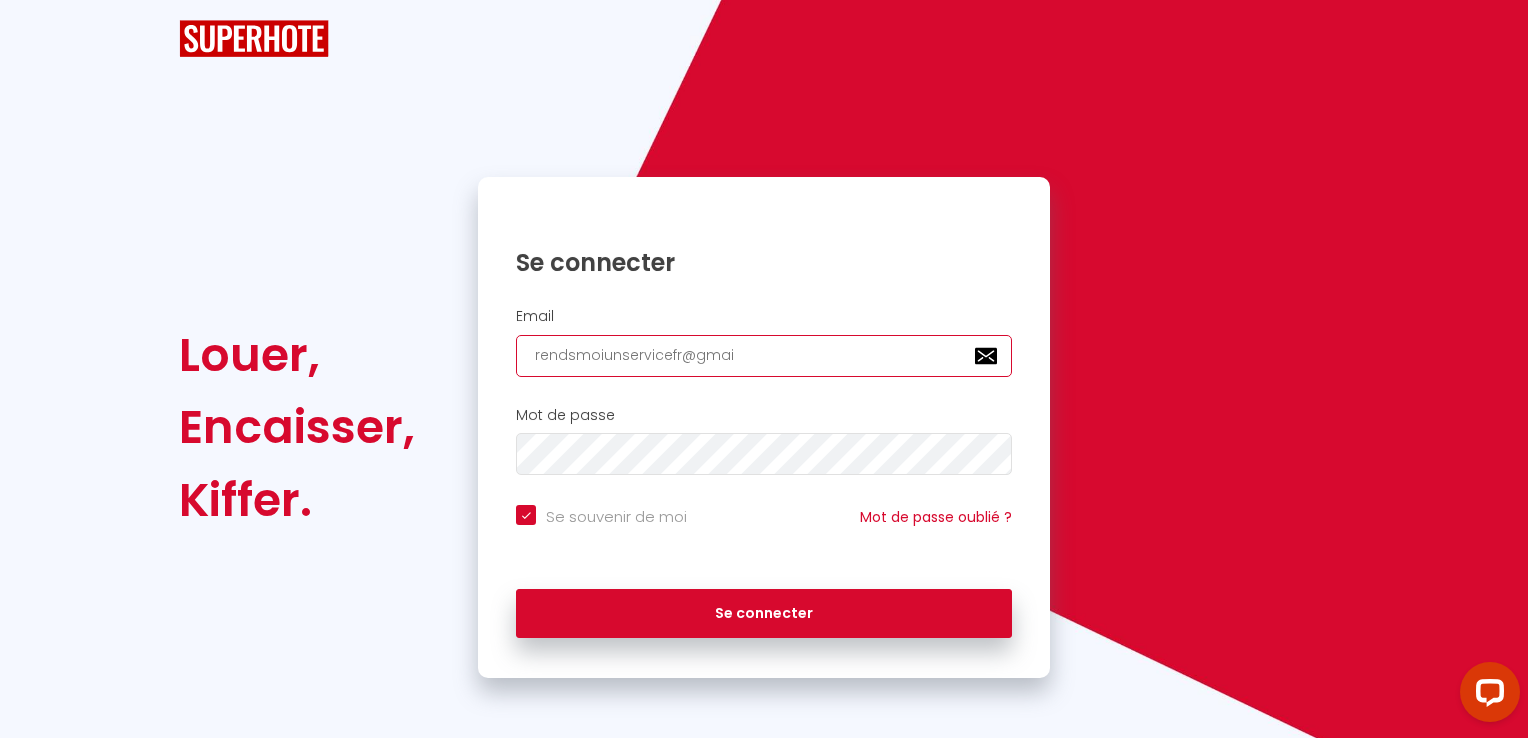 checkbox on "true" 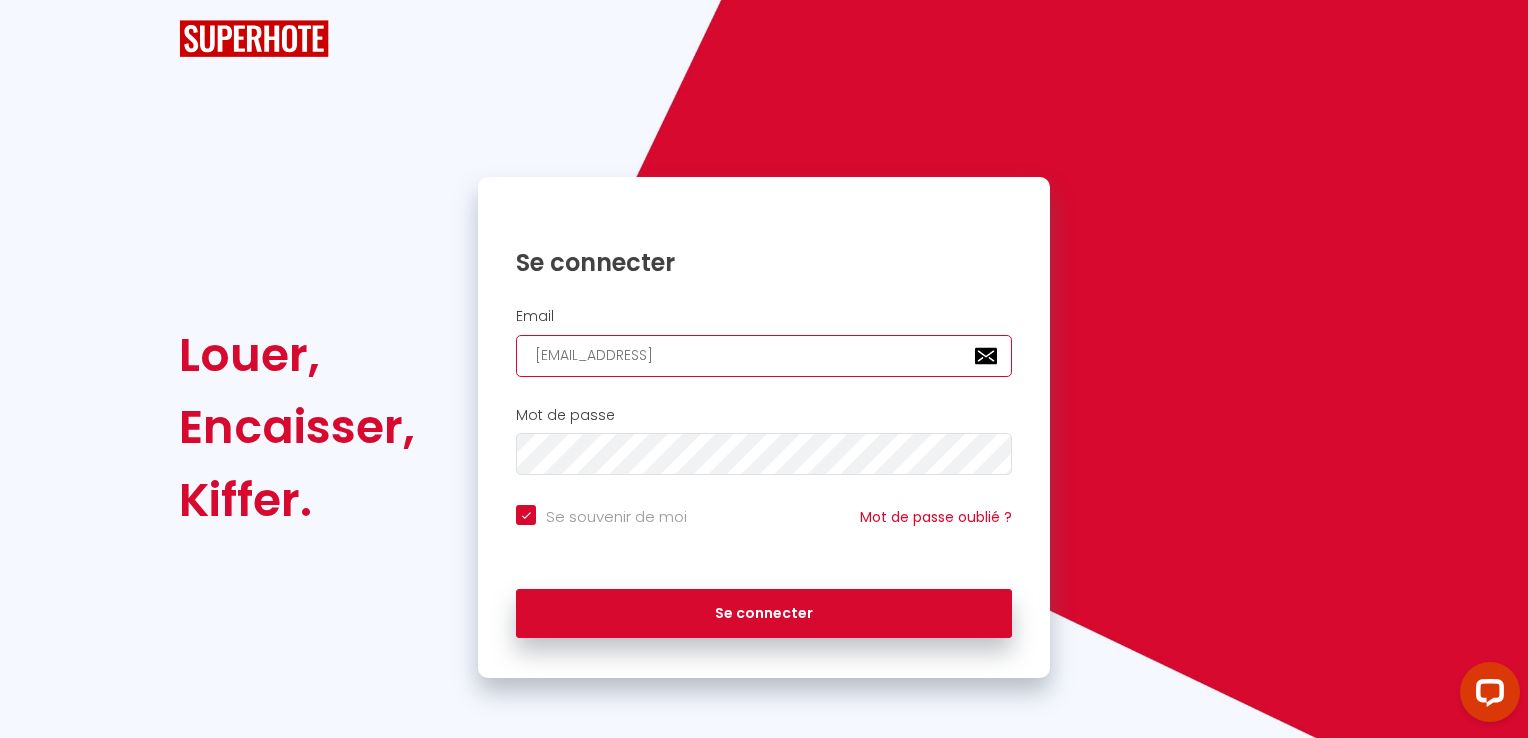checkbox on "true" 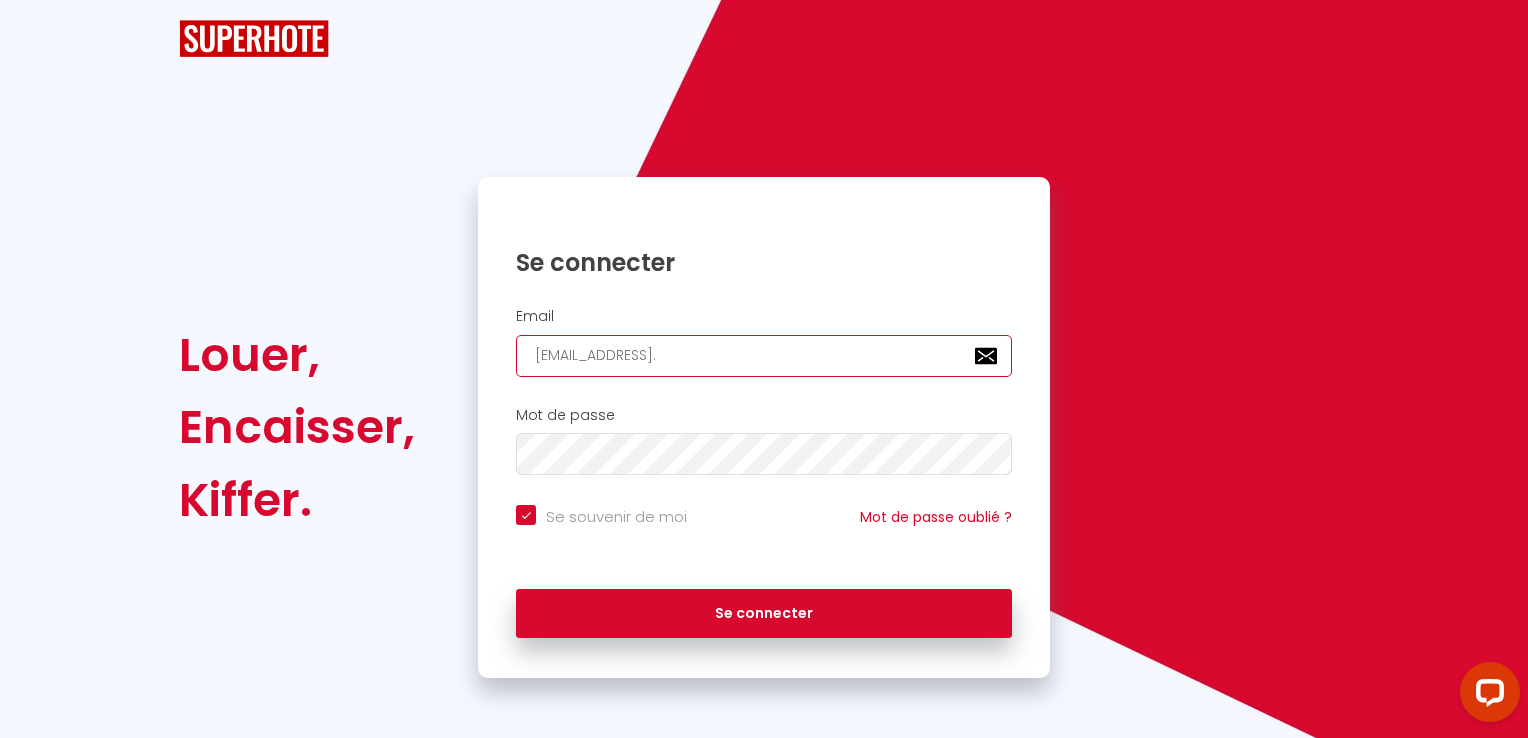 checkbox on "true" 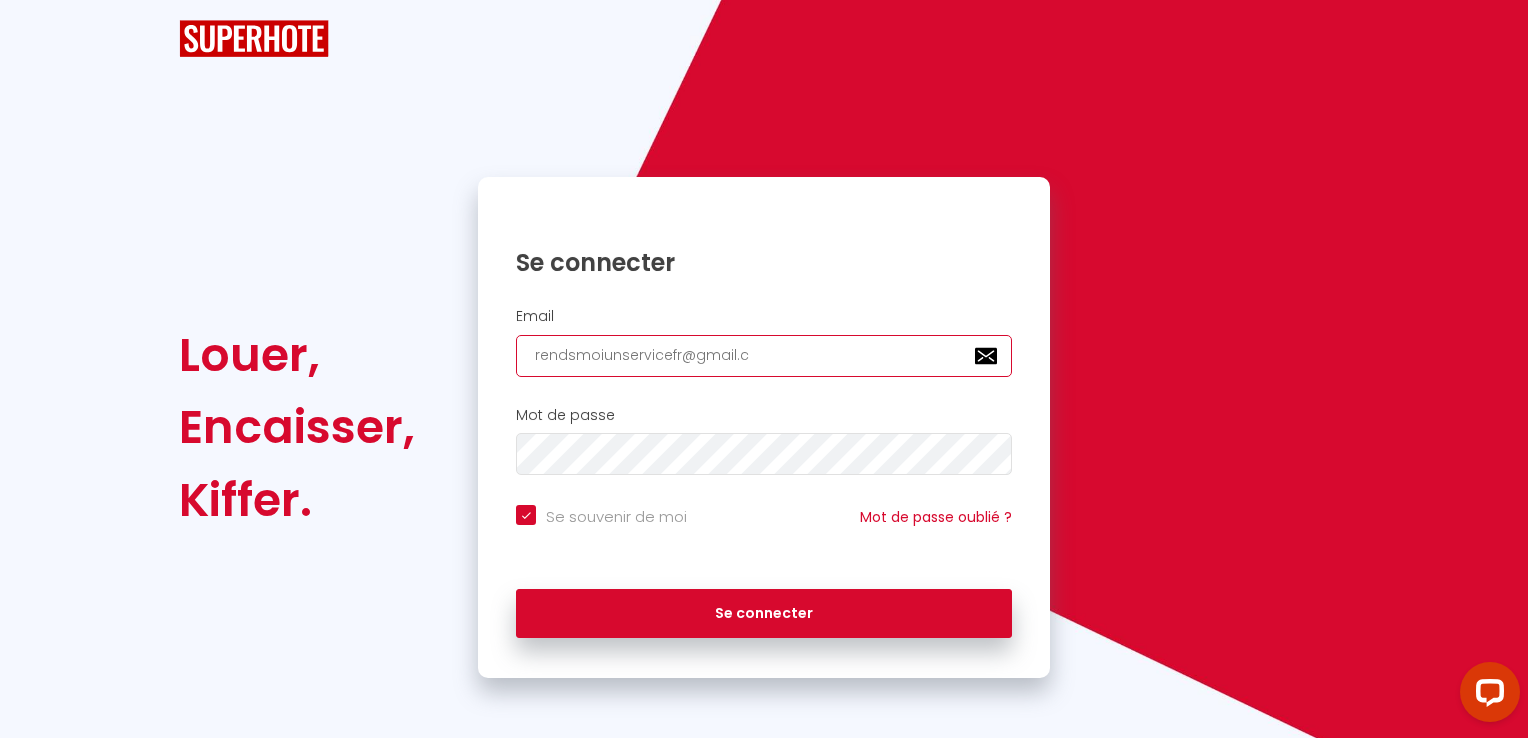 checkbox on "true" 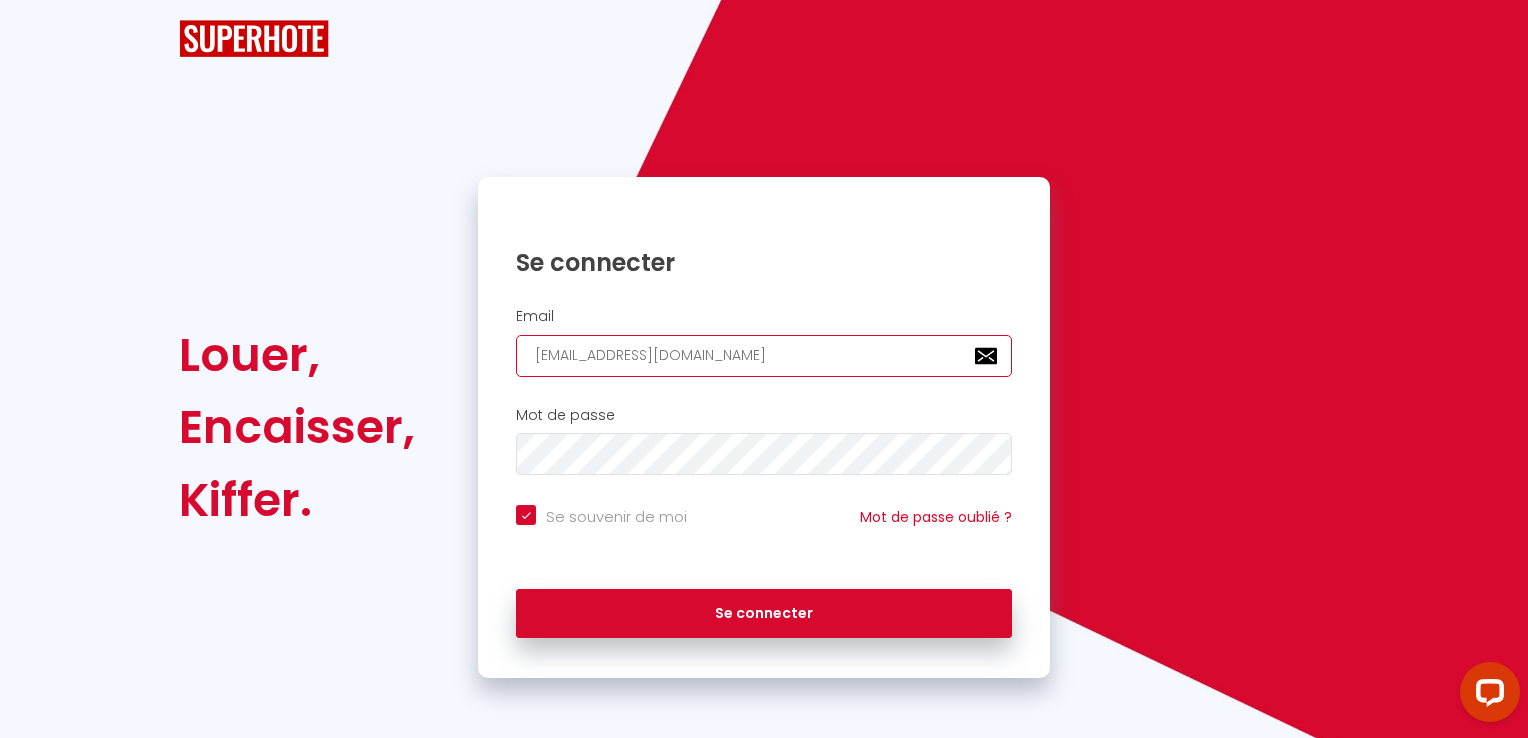 checkbox on "true" 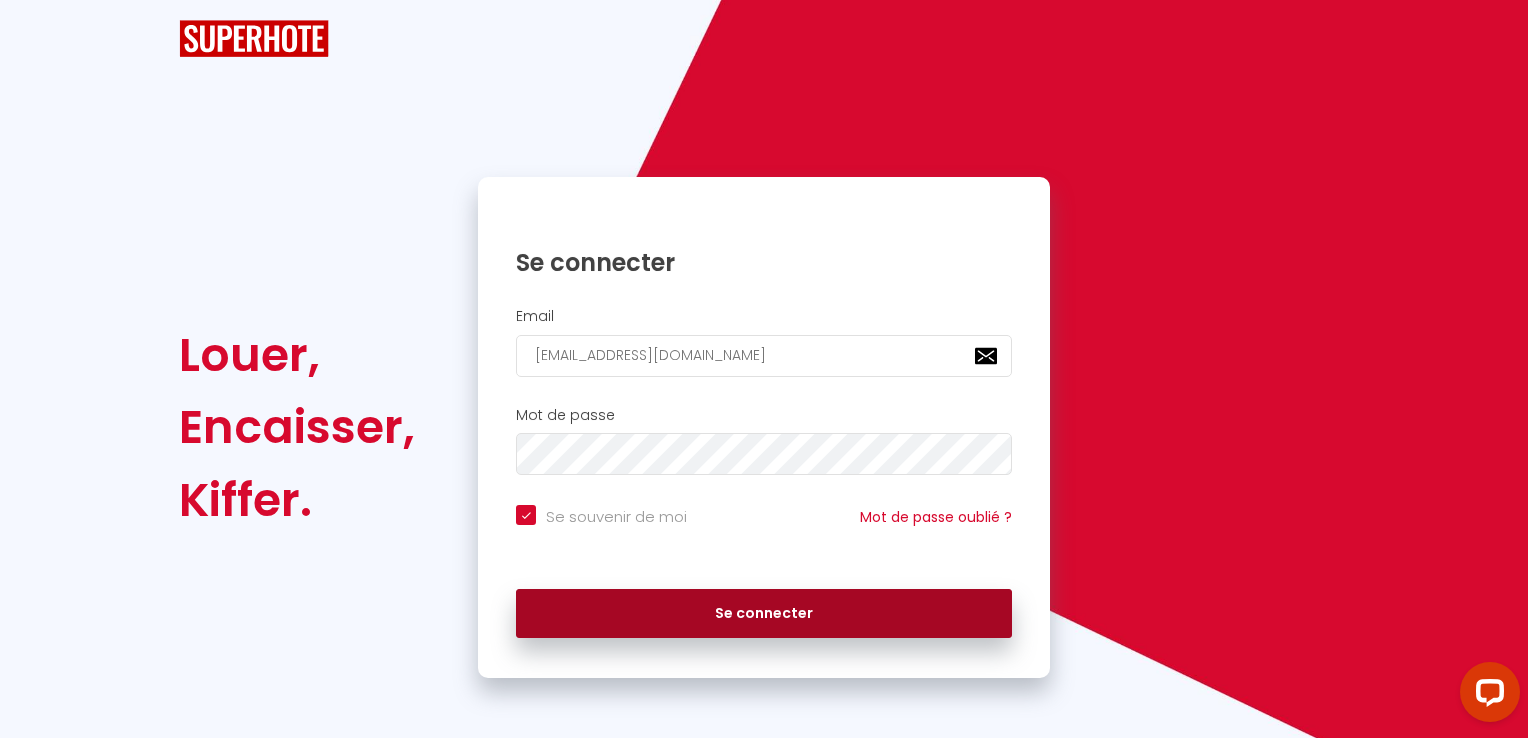 click on "Se connecter" at bounding box center [764, 614] 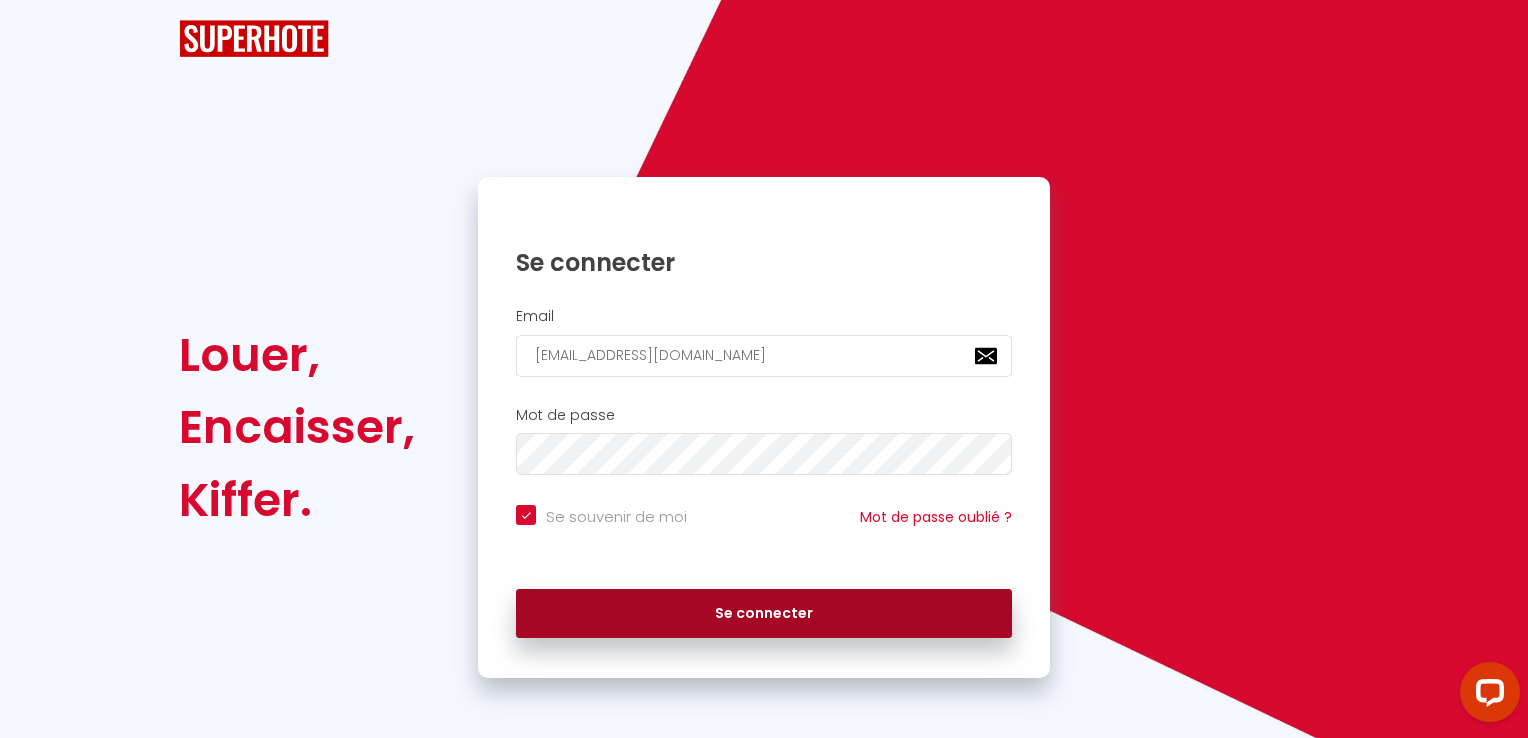 checkbox on "true" 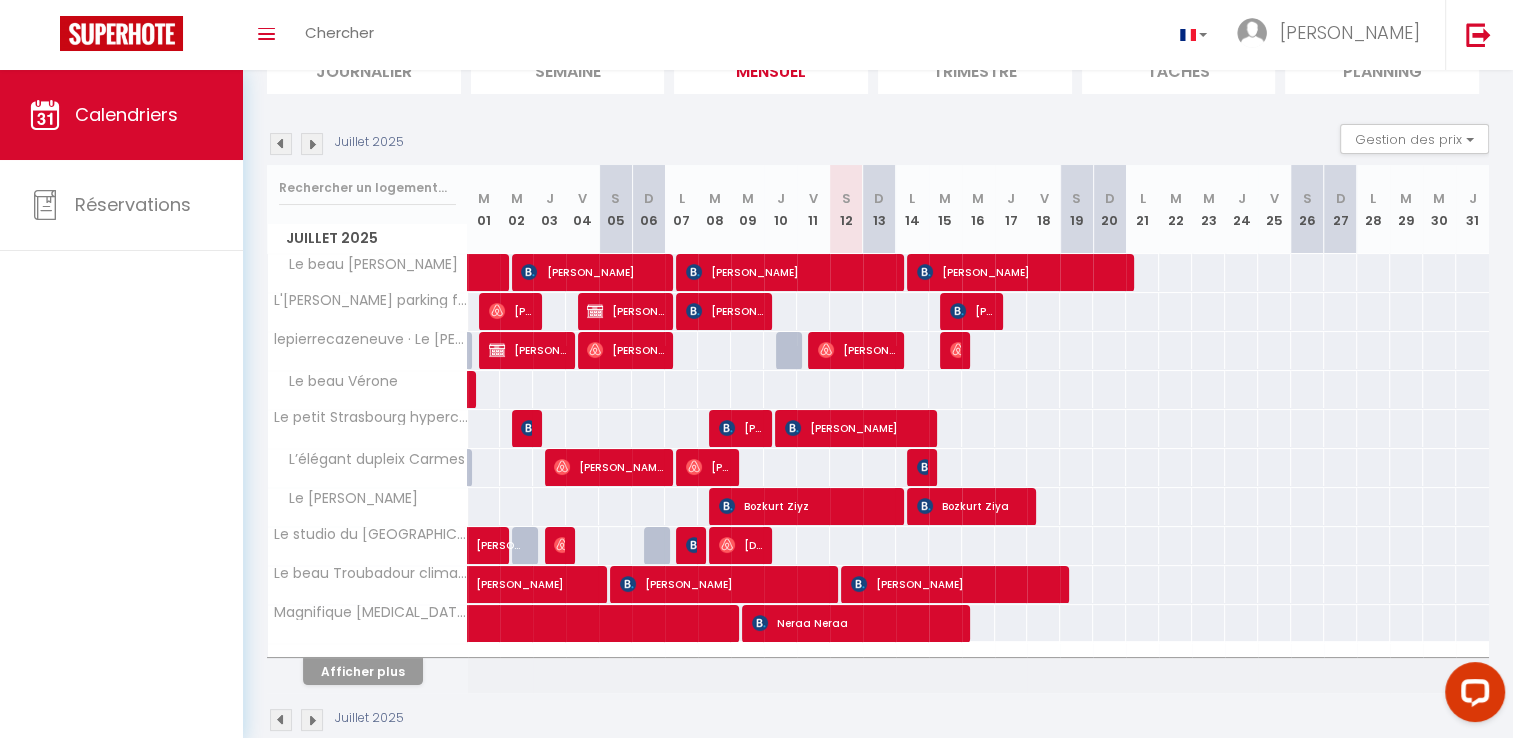 scroll, scrollTop: 196, scrollLeft: 0, axis: vertical 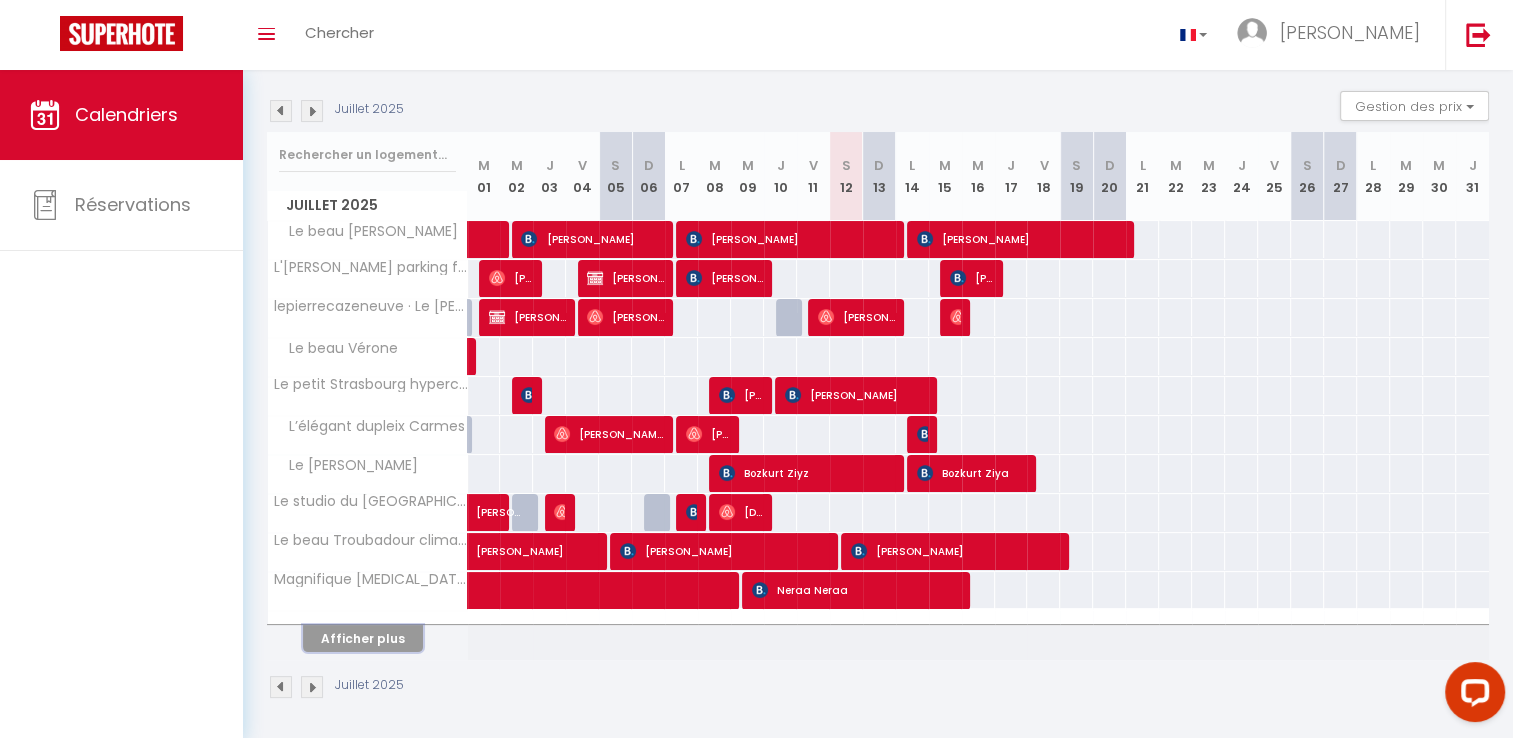 click on "Afficher plus" at bounding box center (363, 638) 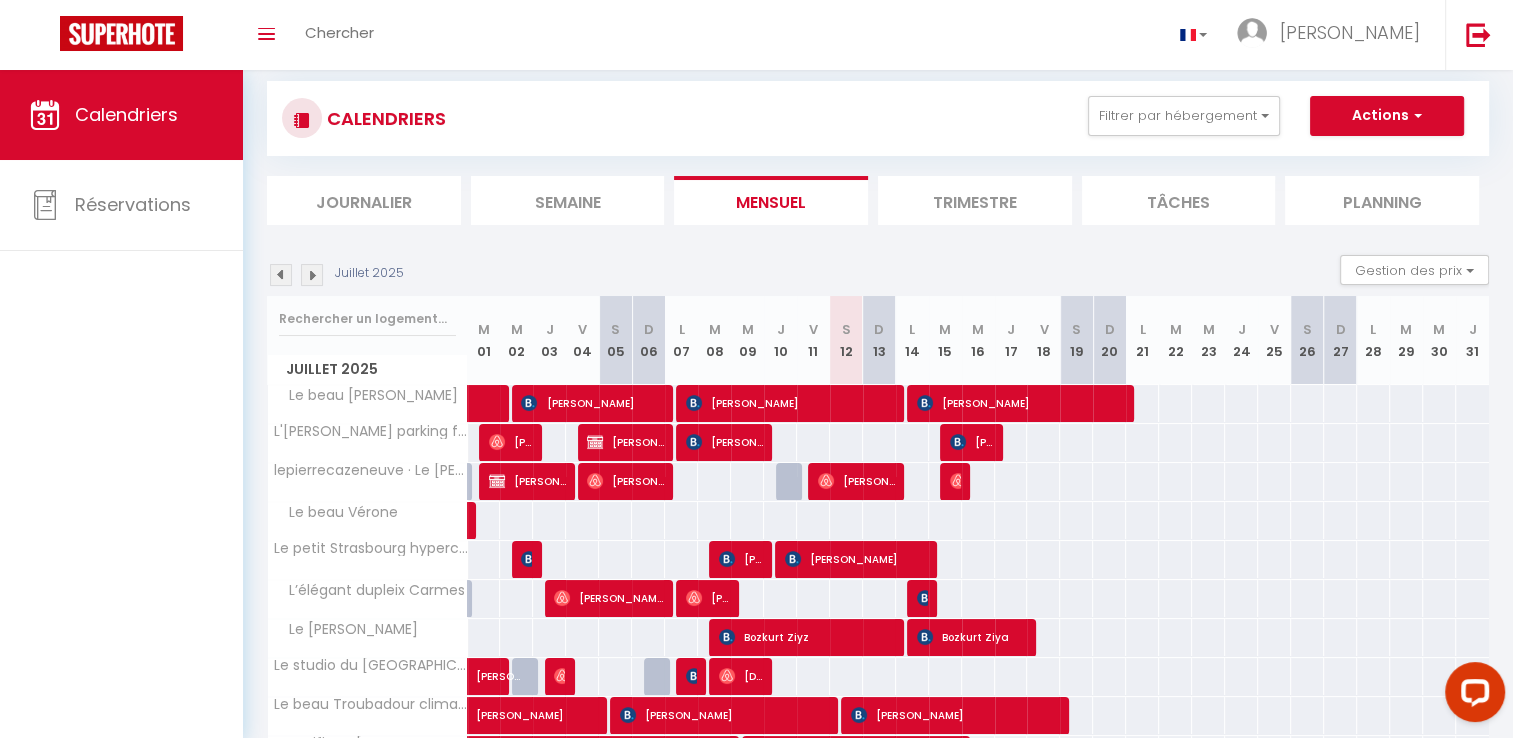 scroll, scrollTop: 30, scrollLeft: 0, axis: vertical 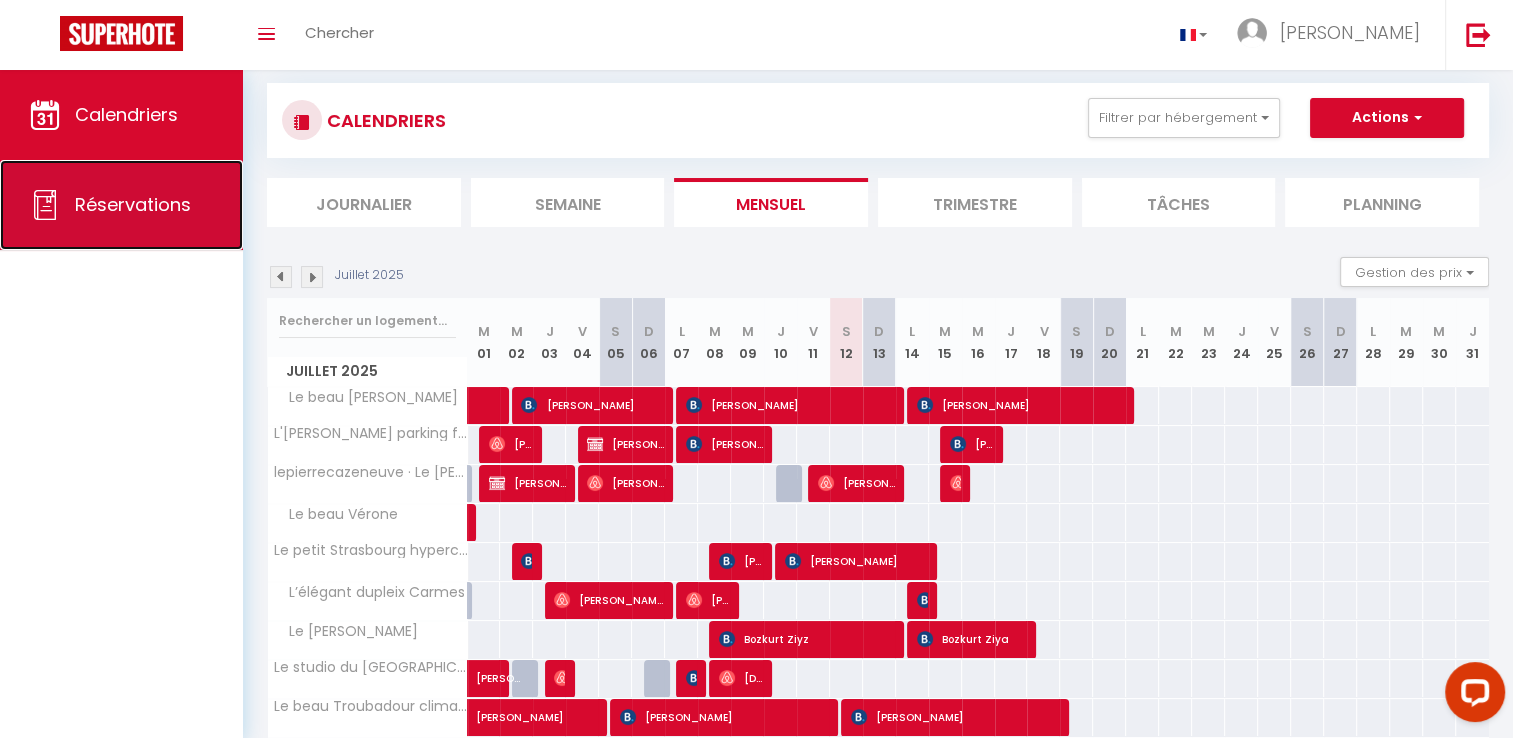 click on "Réservations" at bounding box center (133, 204) 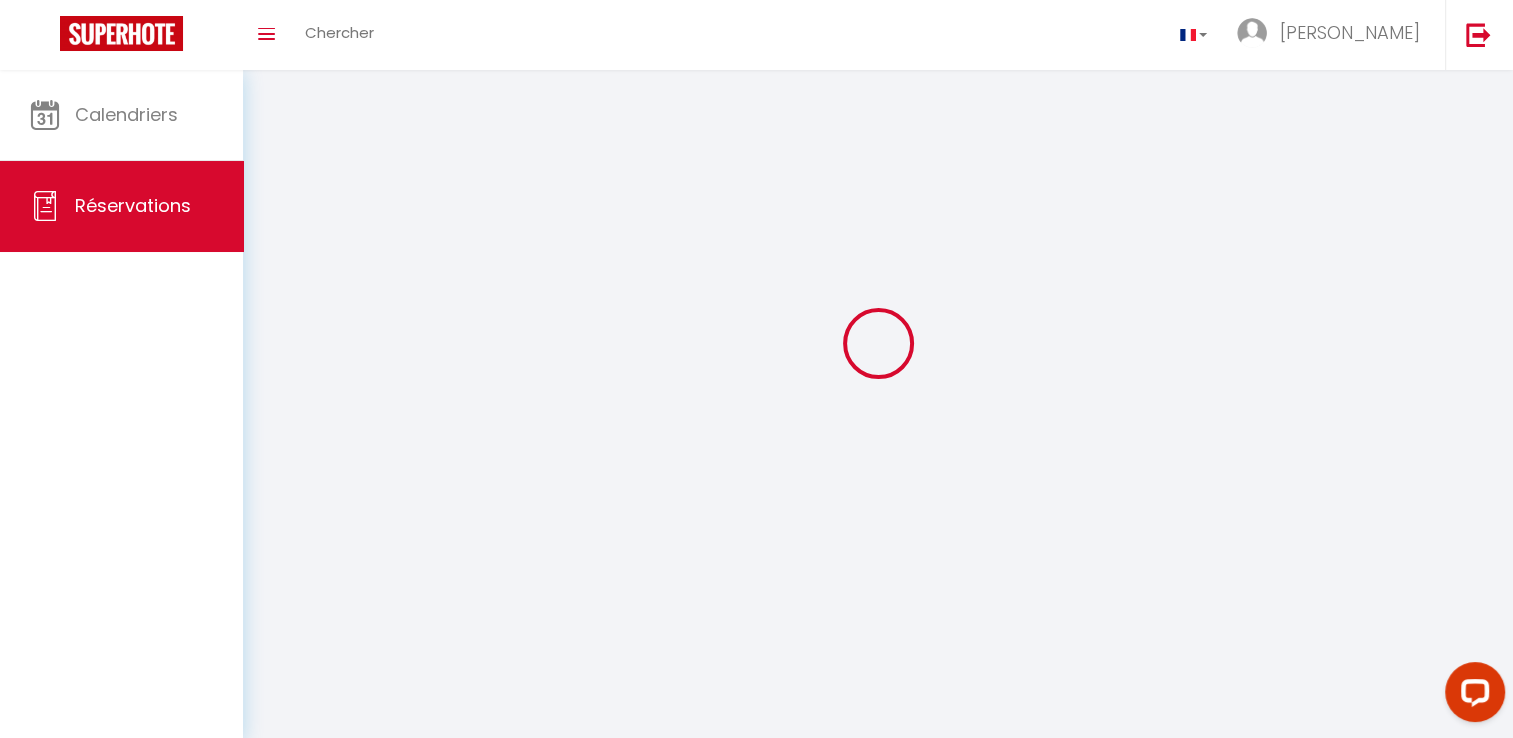 scroll, scrollTop: 0, scrollLeft: 0, axis: both 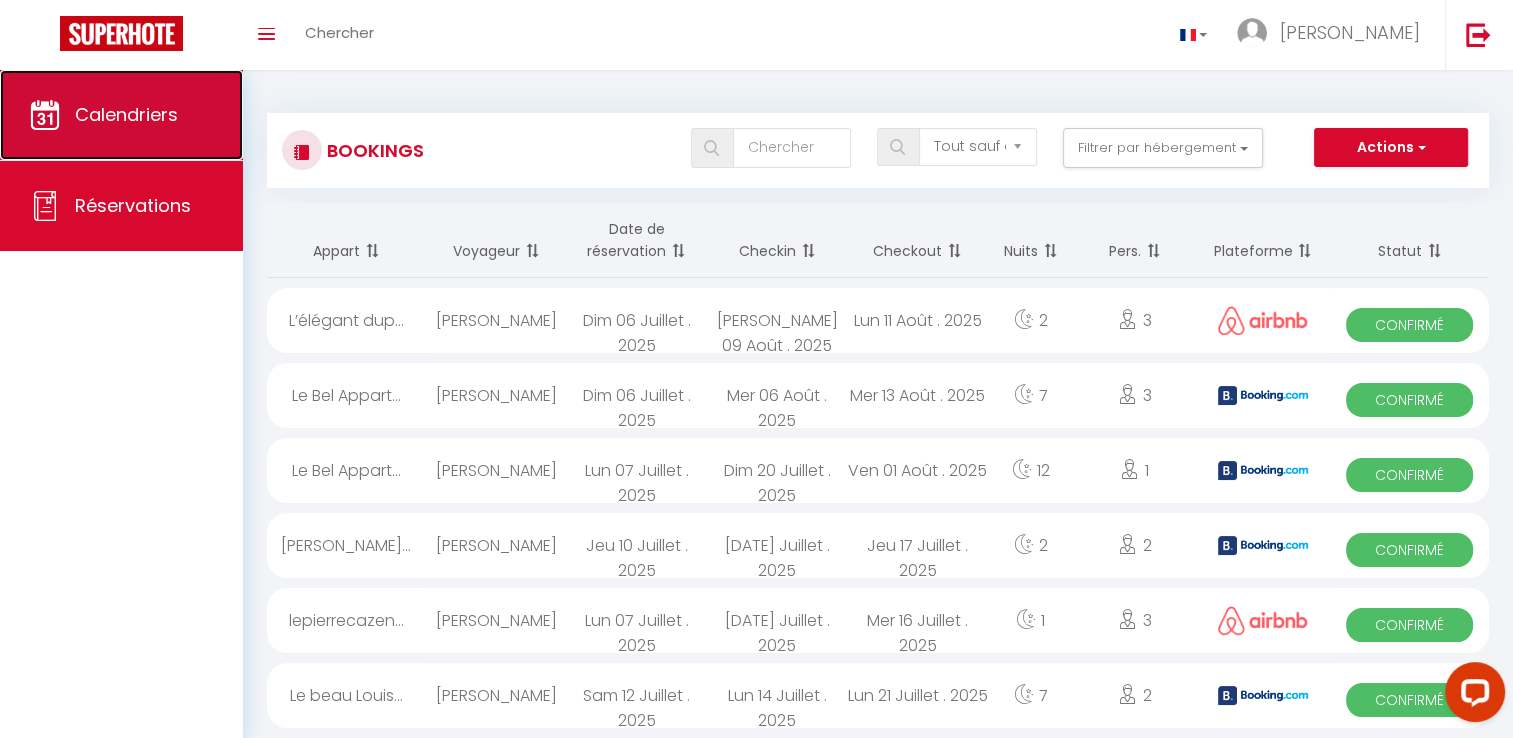 click on "Calendriers" at bounding box center (121, 115) 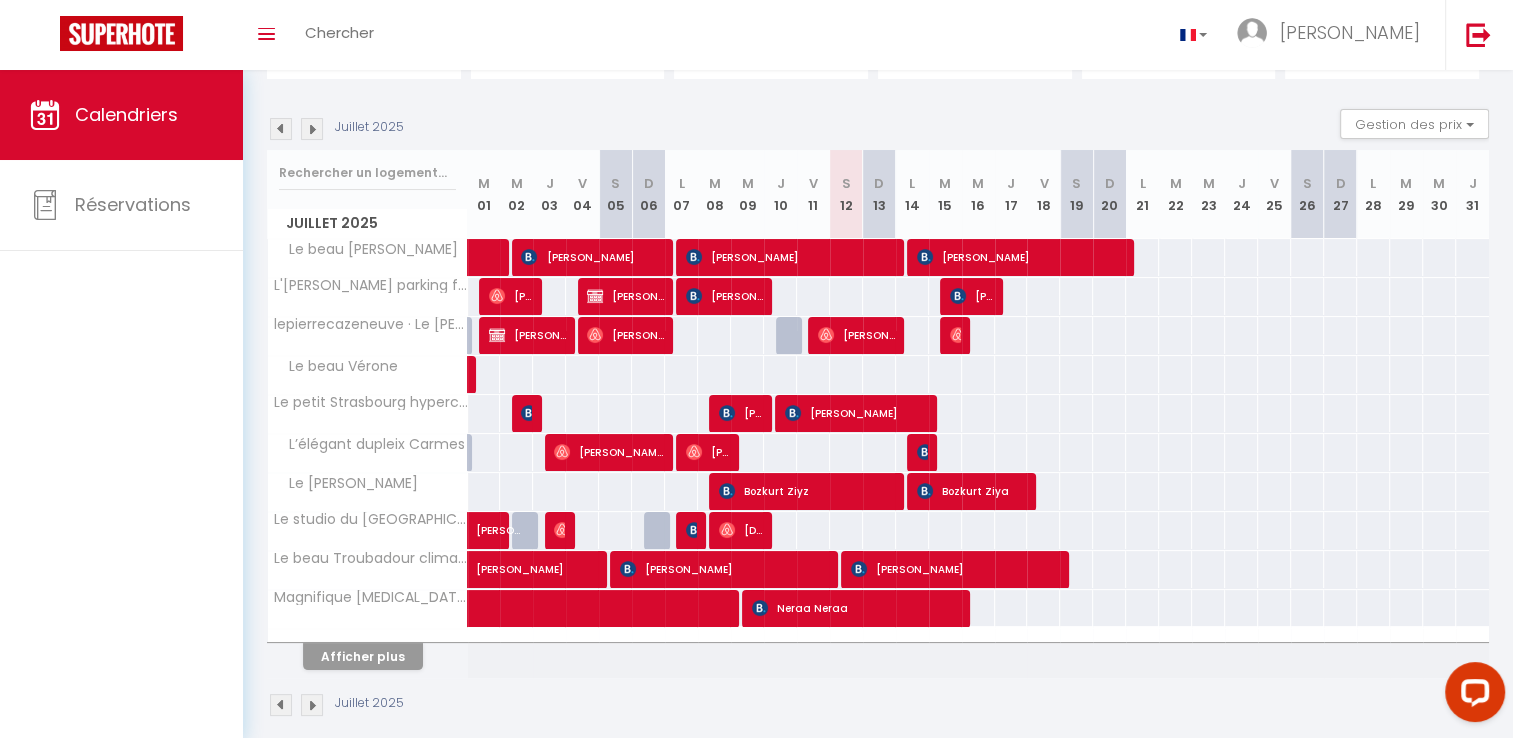 scroll, scrollTop: 179, scrollLeft: 0, axis: vertical 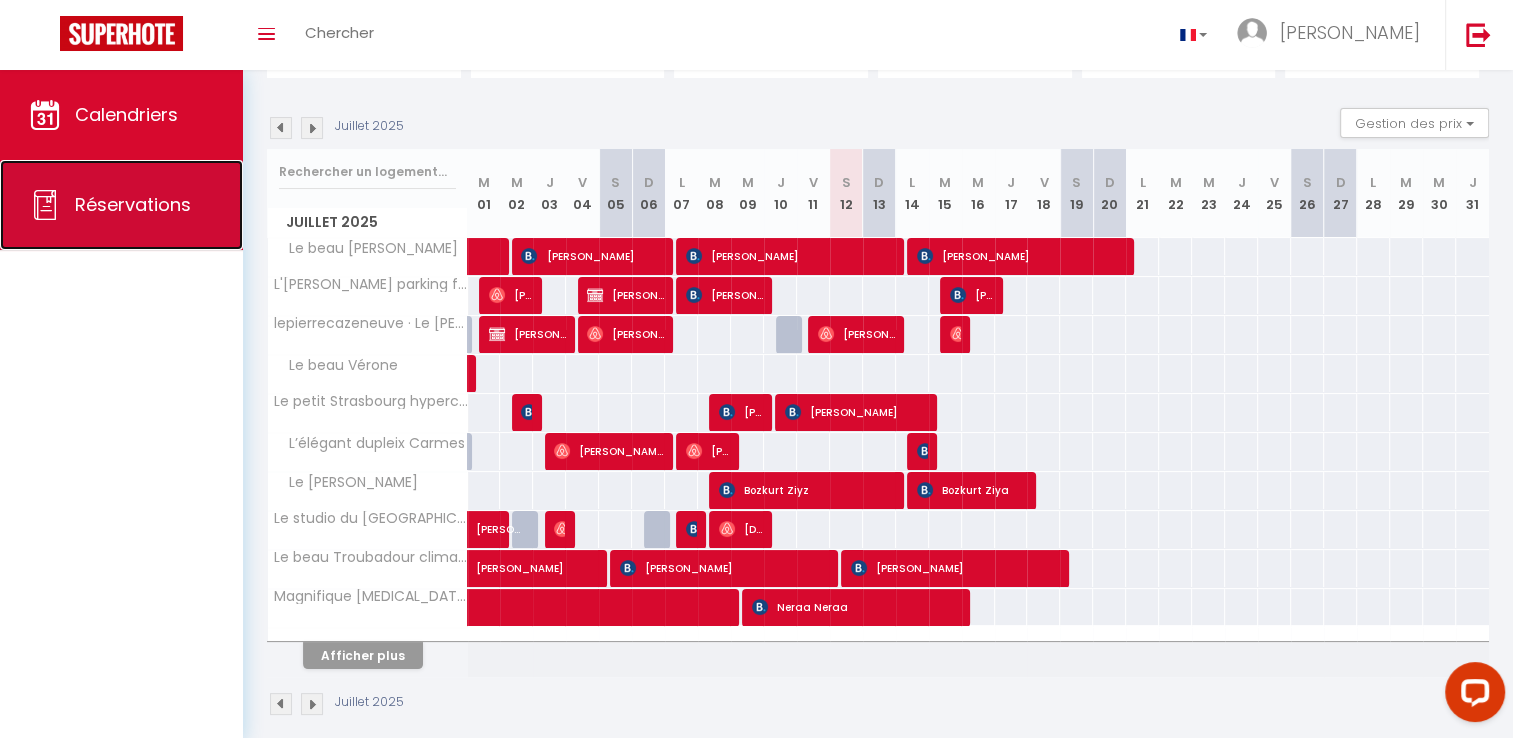 click on "Réservations" at bounding box center (133, 204) 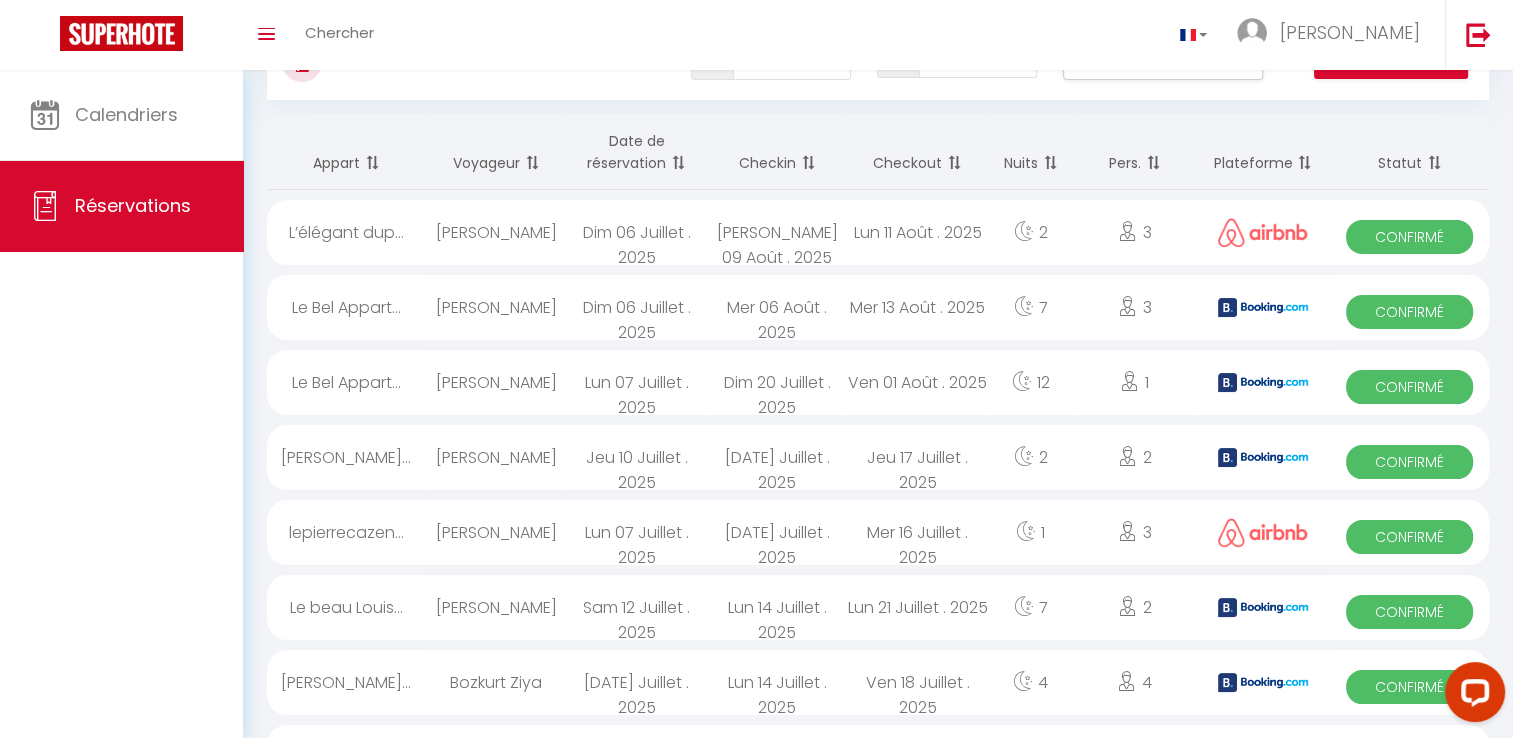 scroll, scrollTop: 0, scrollLeft: 0, axis: both 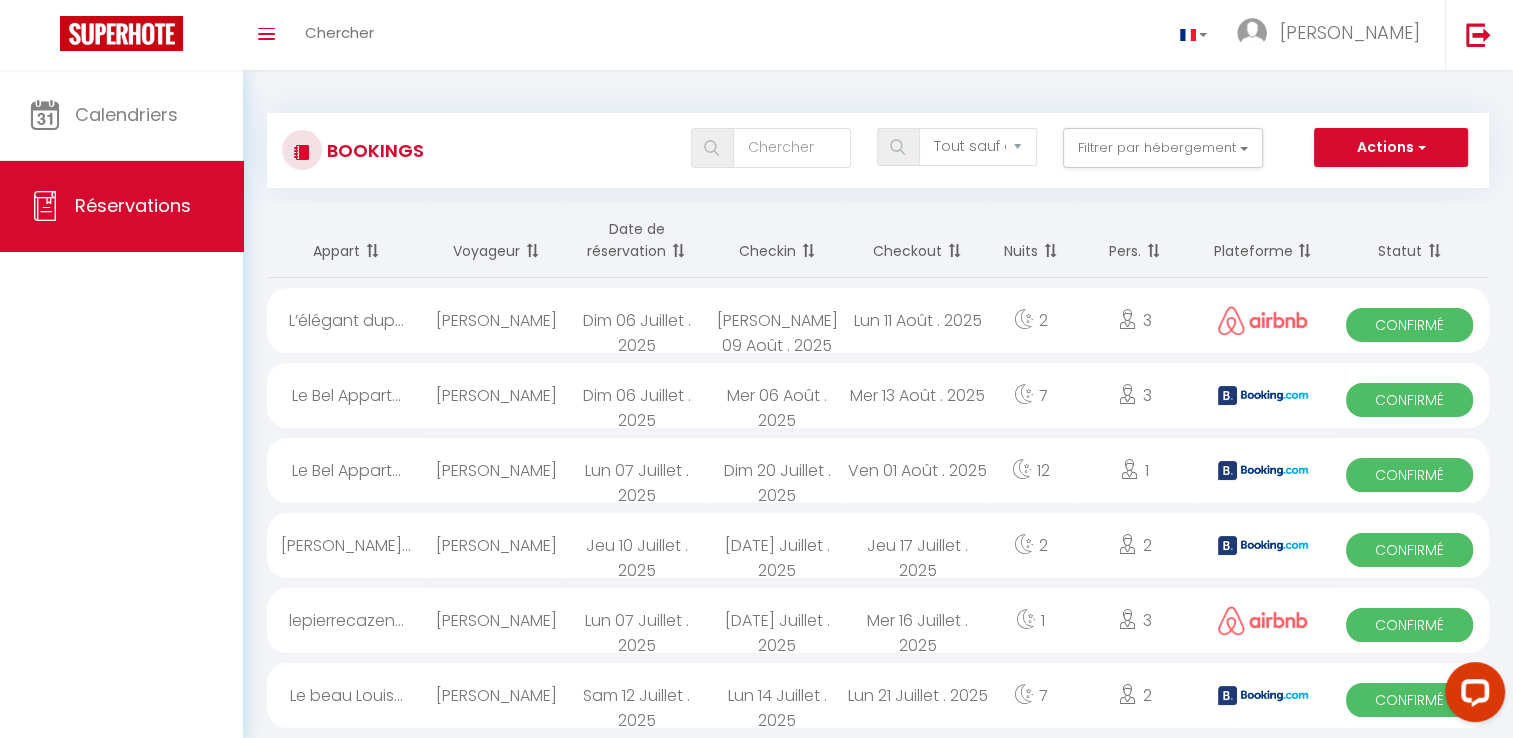 click on "L’élégant dup..." at bounding box center (346, 320) 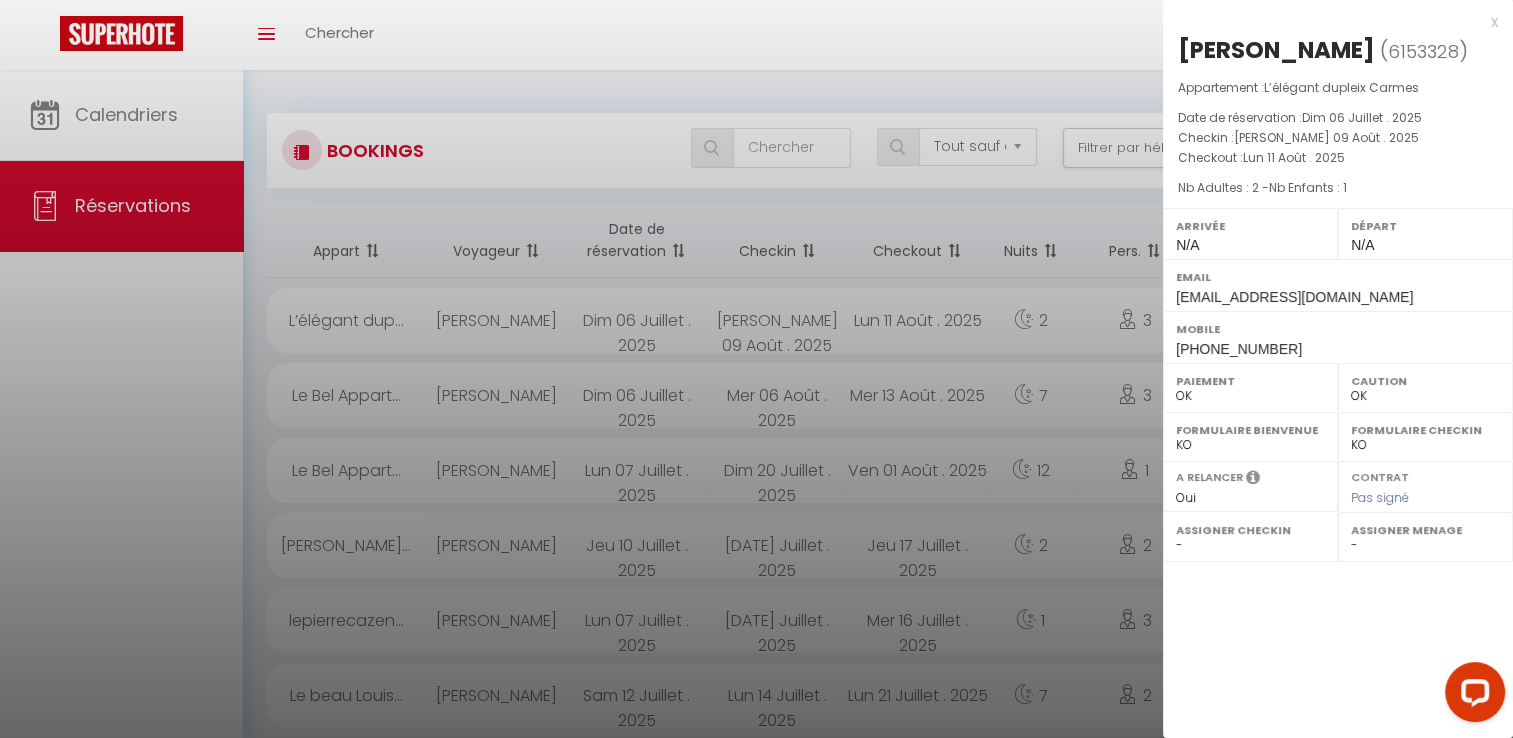 select on "41156" 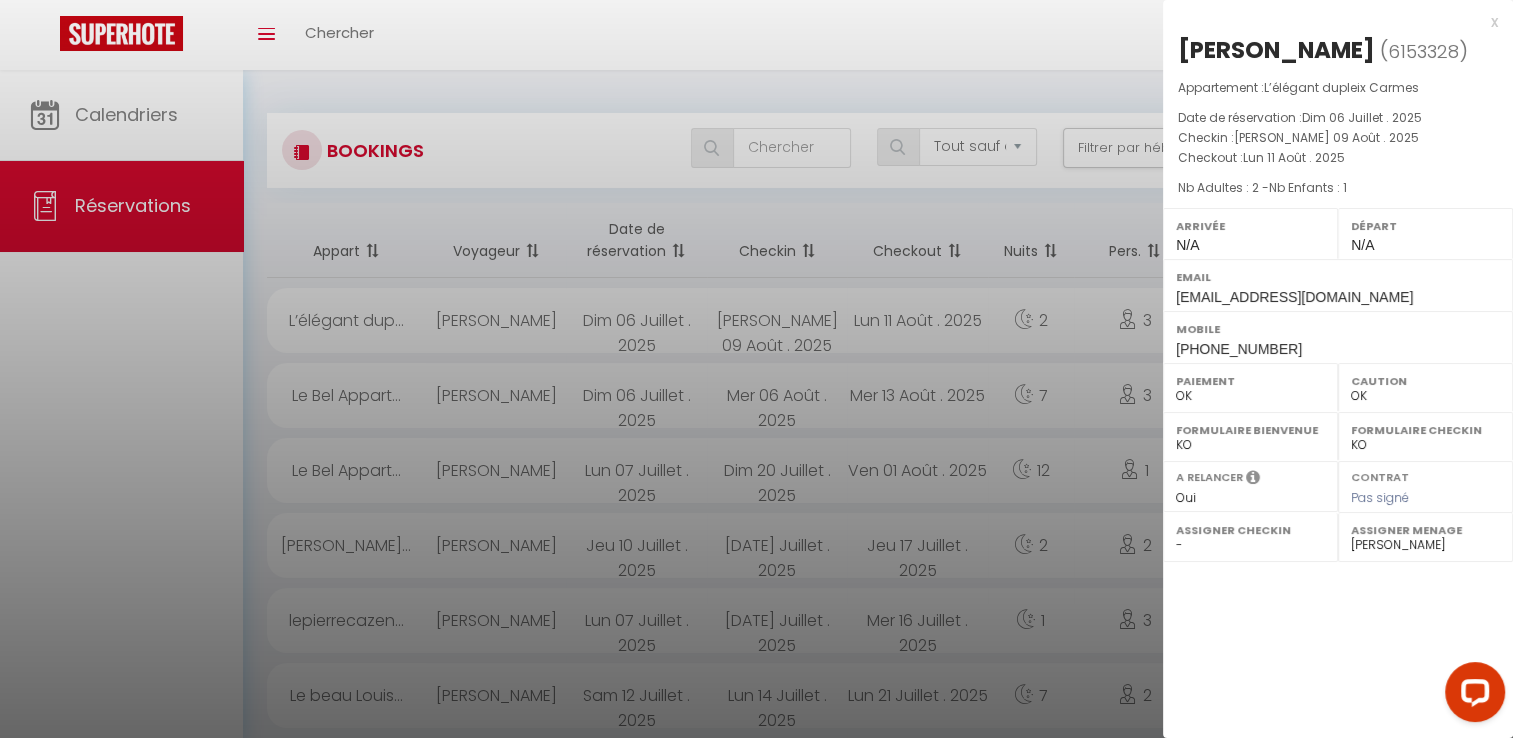 click at bounding box center [756, 369] 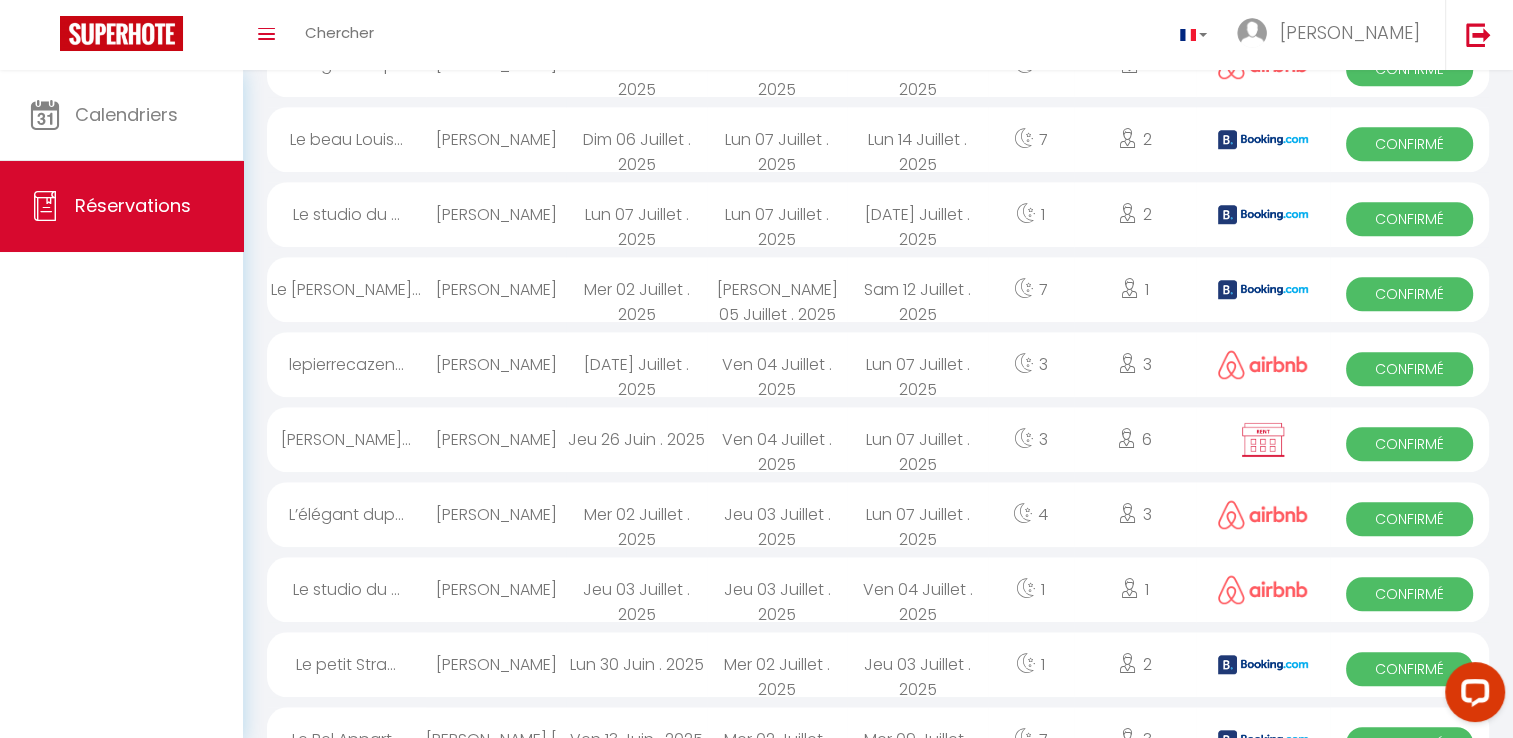 scroll, scrollTop: 1532, scrollLeft: 0, axis: vertical 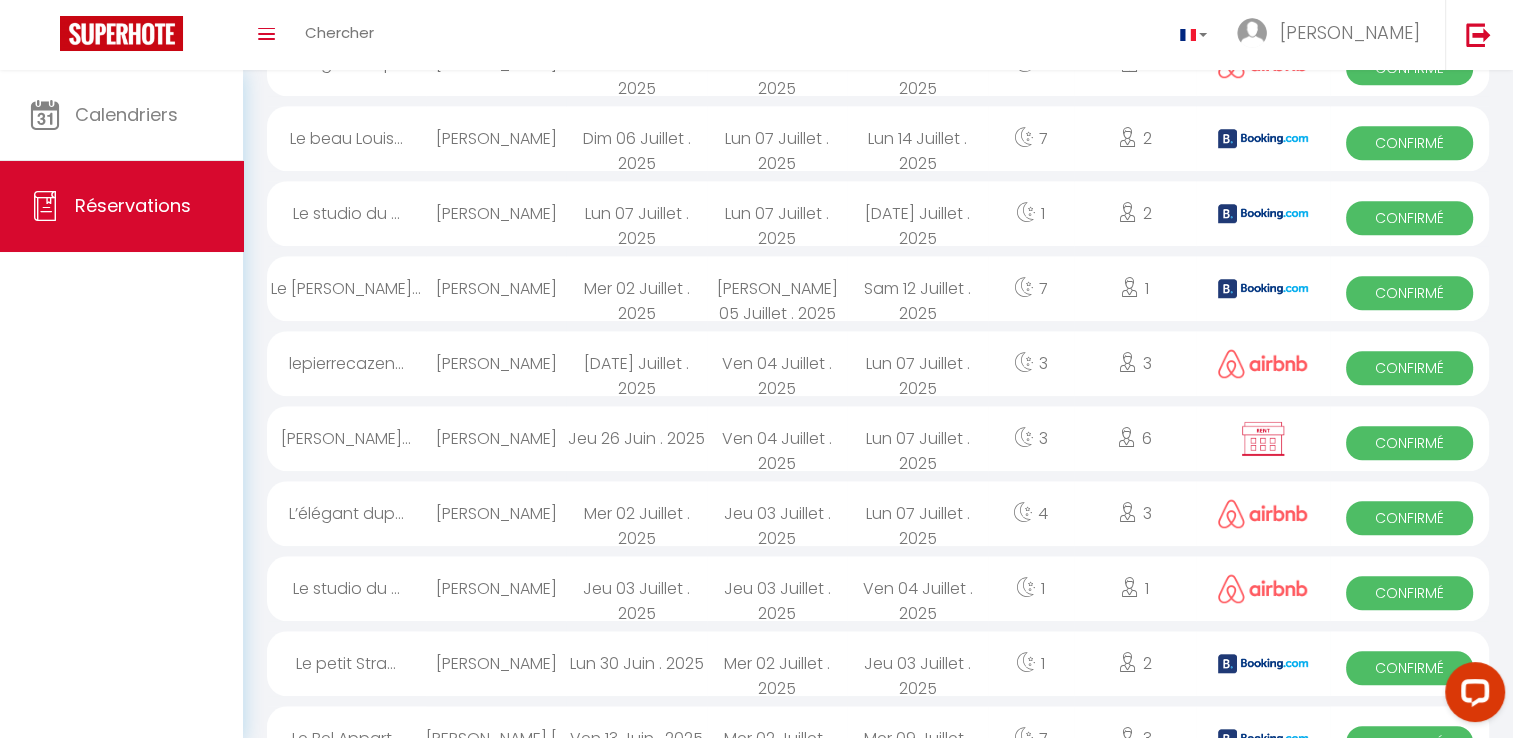 click on "[PERSON_NAME]..." at bounding box center (346, 438) 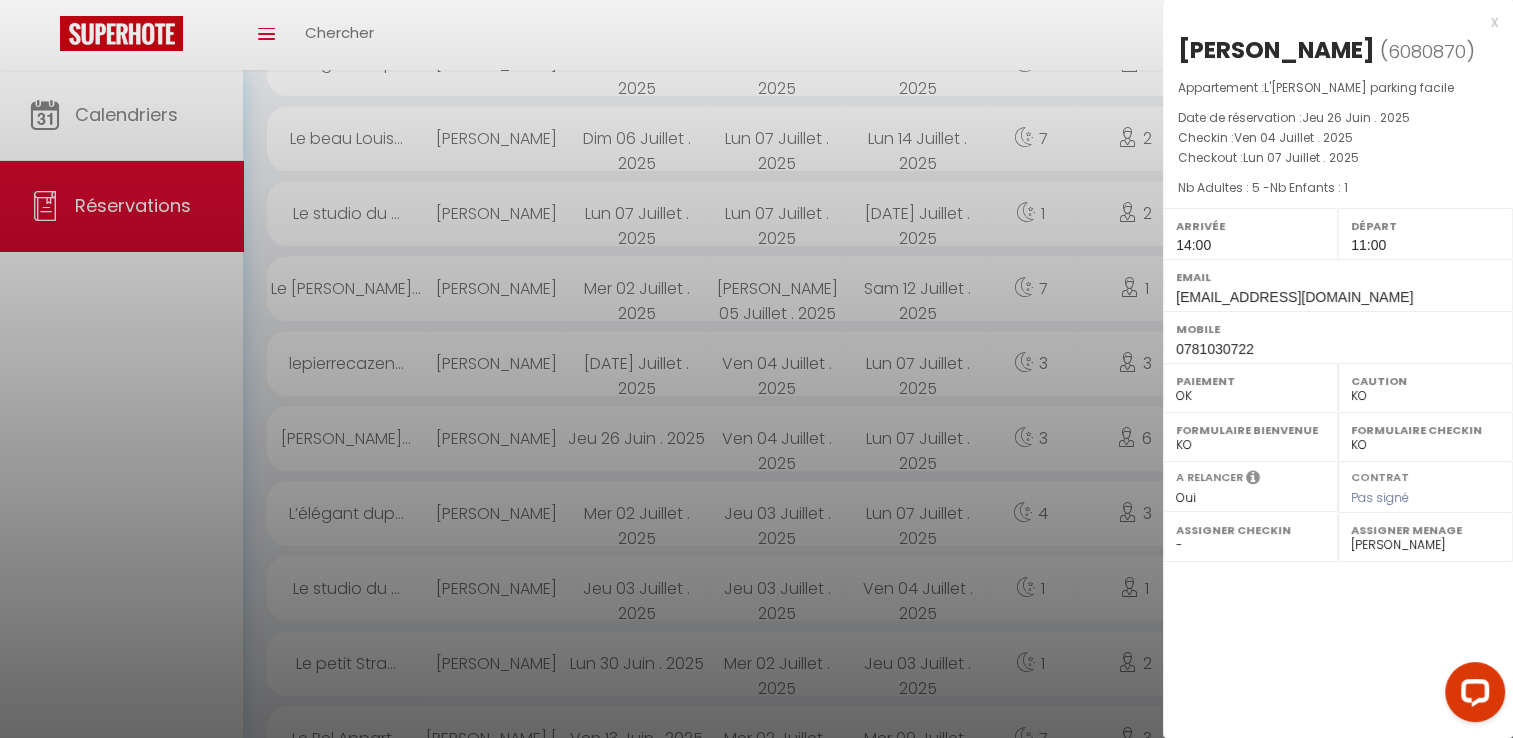 click at bounding box center (756, 369) 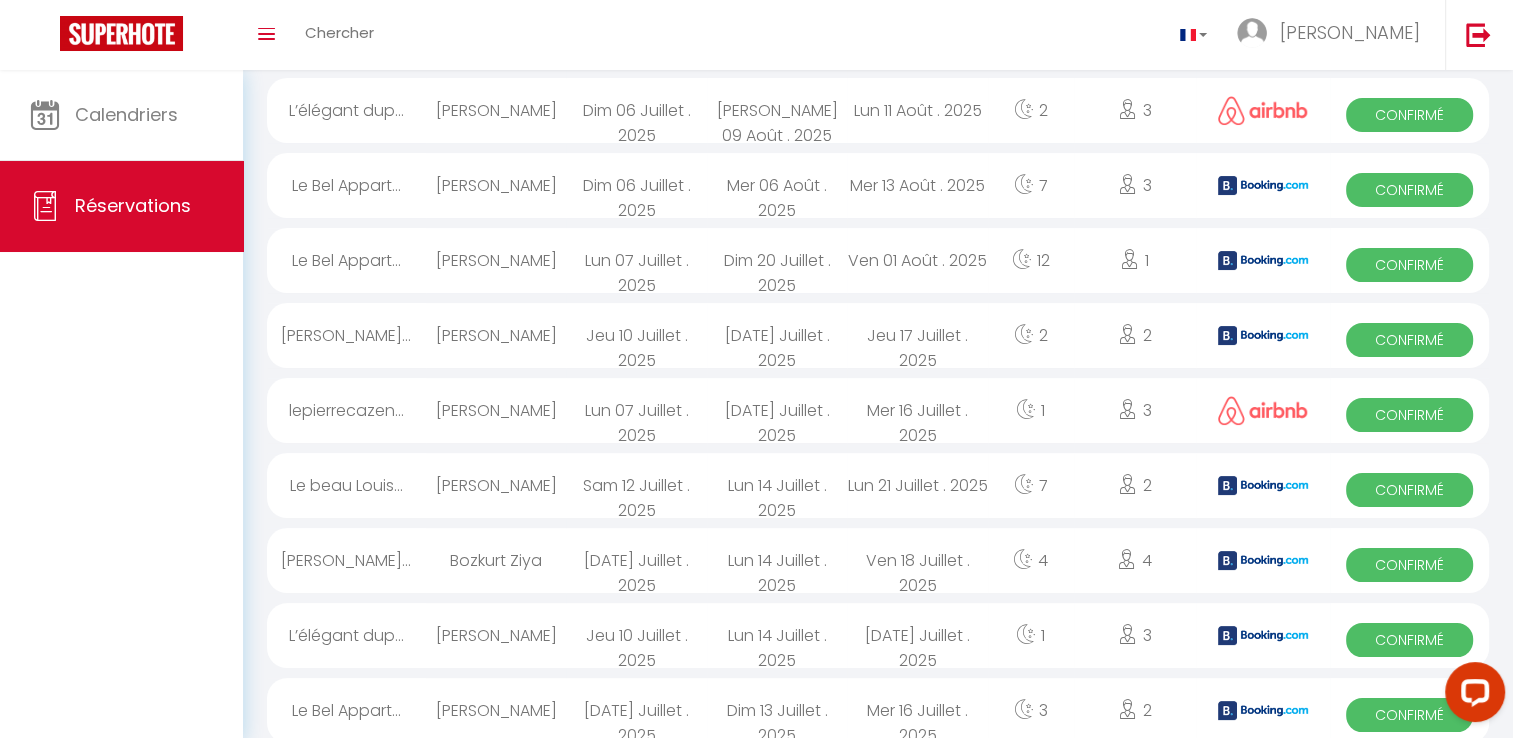 scroll, scrollTop: 0, scrollLeft: 0, axis: both 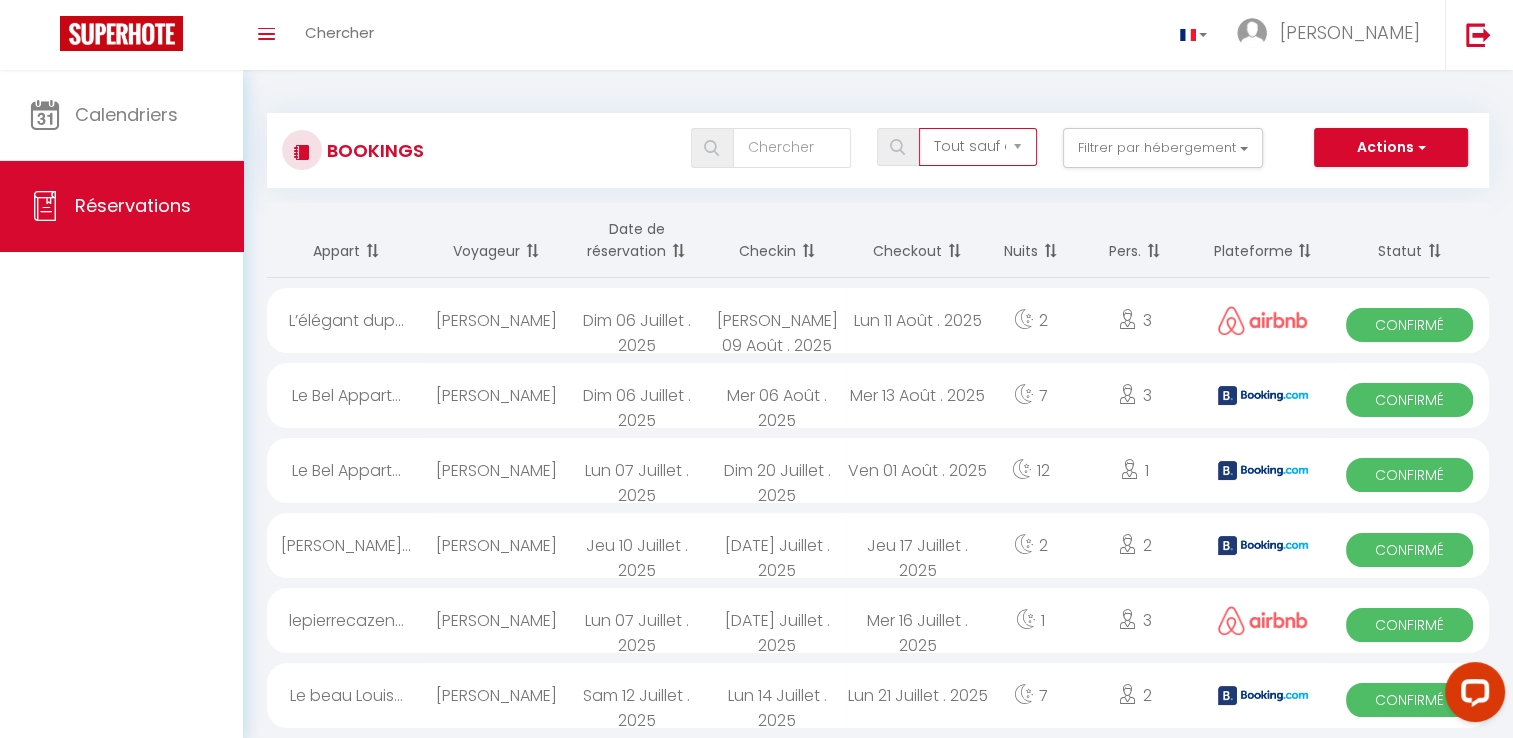 click on "Tous les statuts   Annulé   Confirmé   Non Confirmé   Tout sauf annulé   No Show   Request" at bounding box center [978, 147] 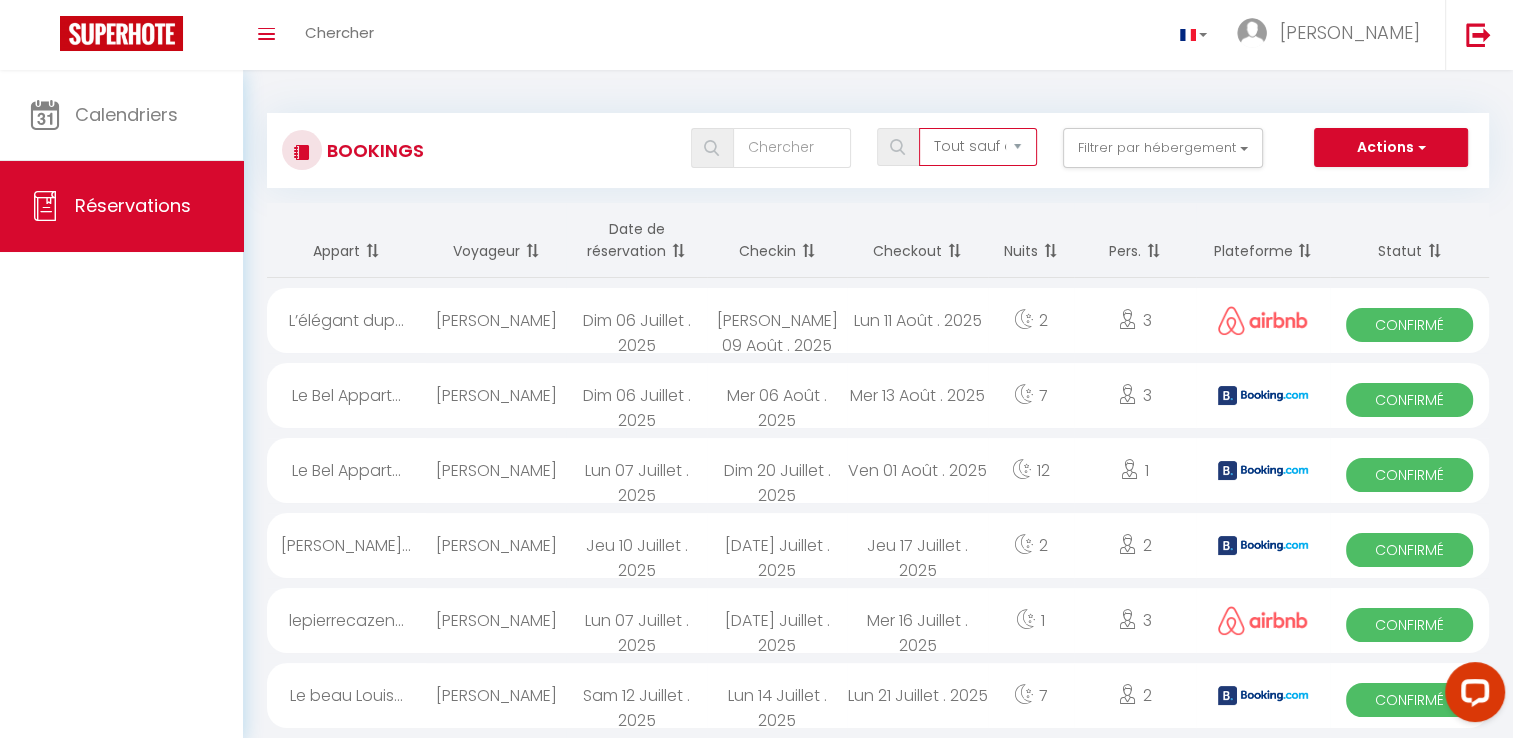 select on "confirmed" 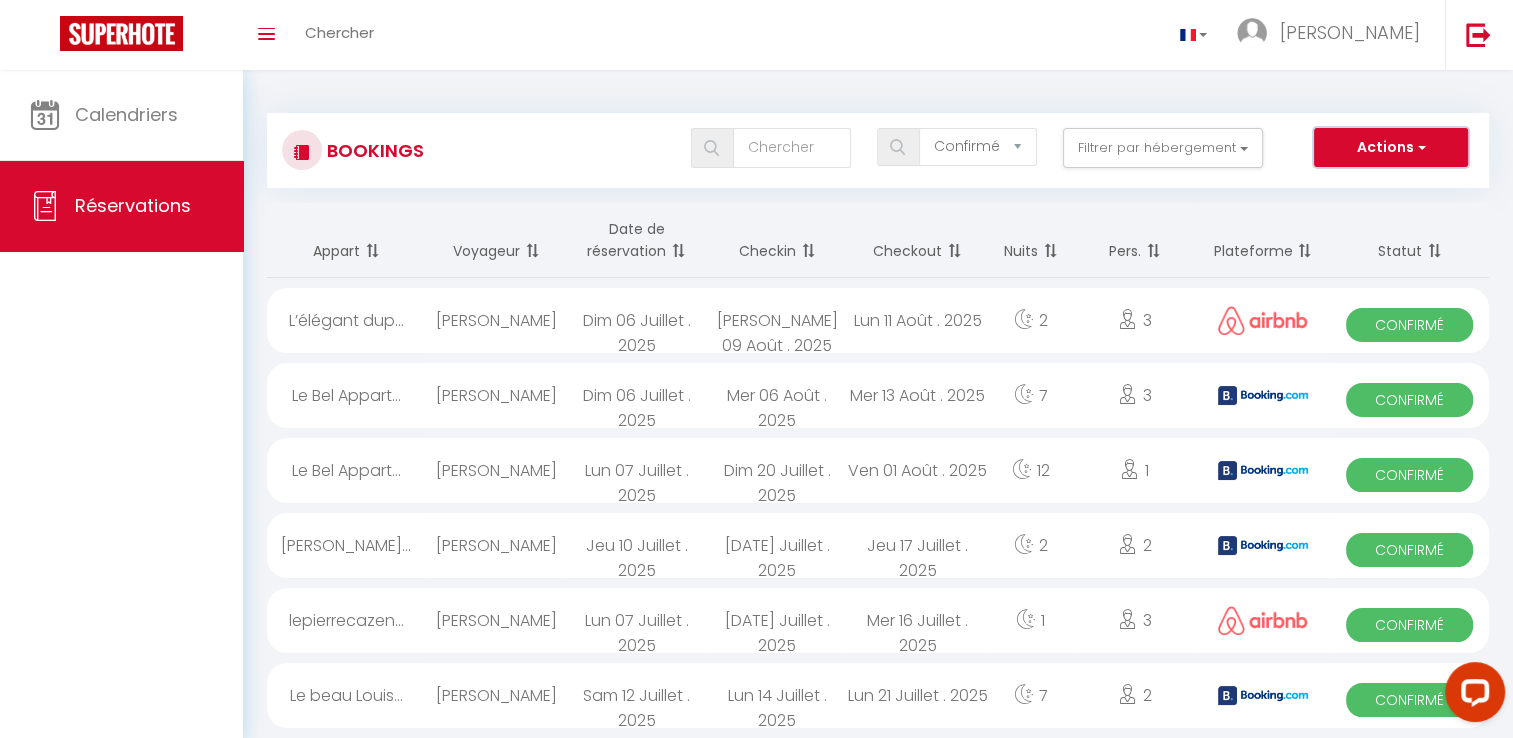 click on "Actions" at bounding box center (1391, 148) 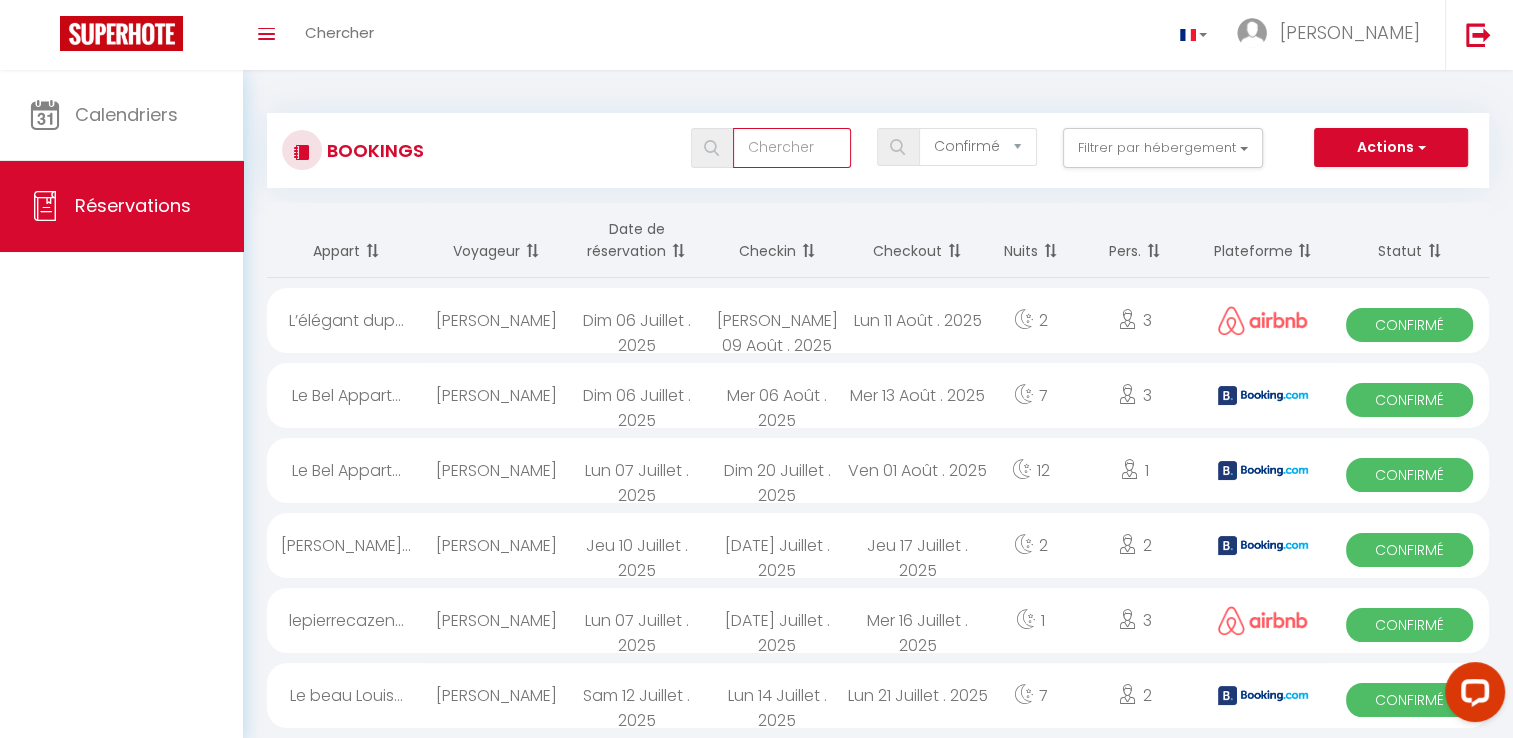 click at bounding box center [792, 148] 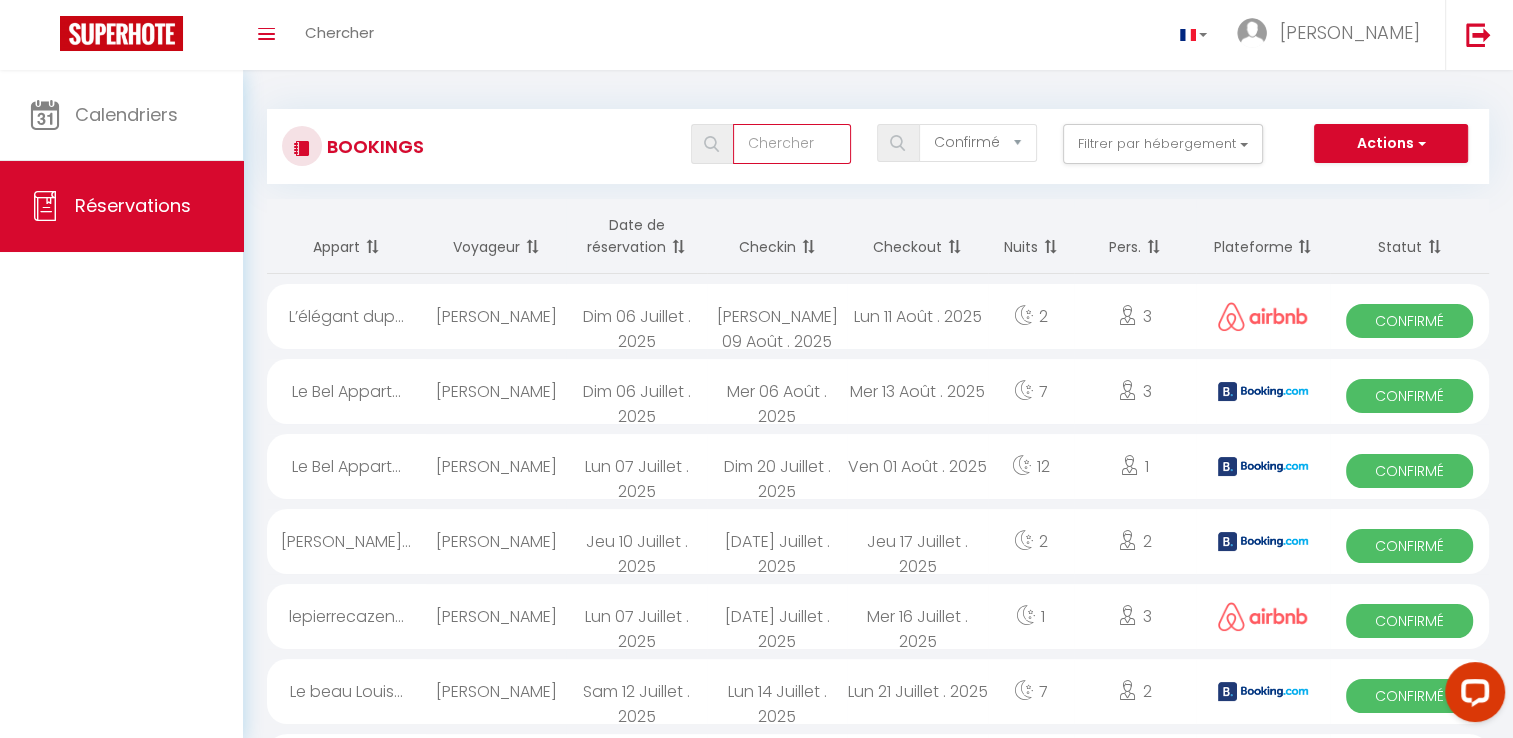 scroll, scrollTop: 0, scrollLeft: 0, axis: both 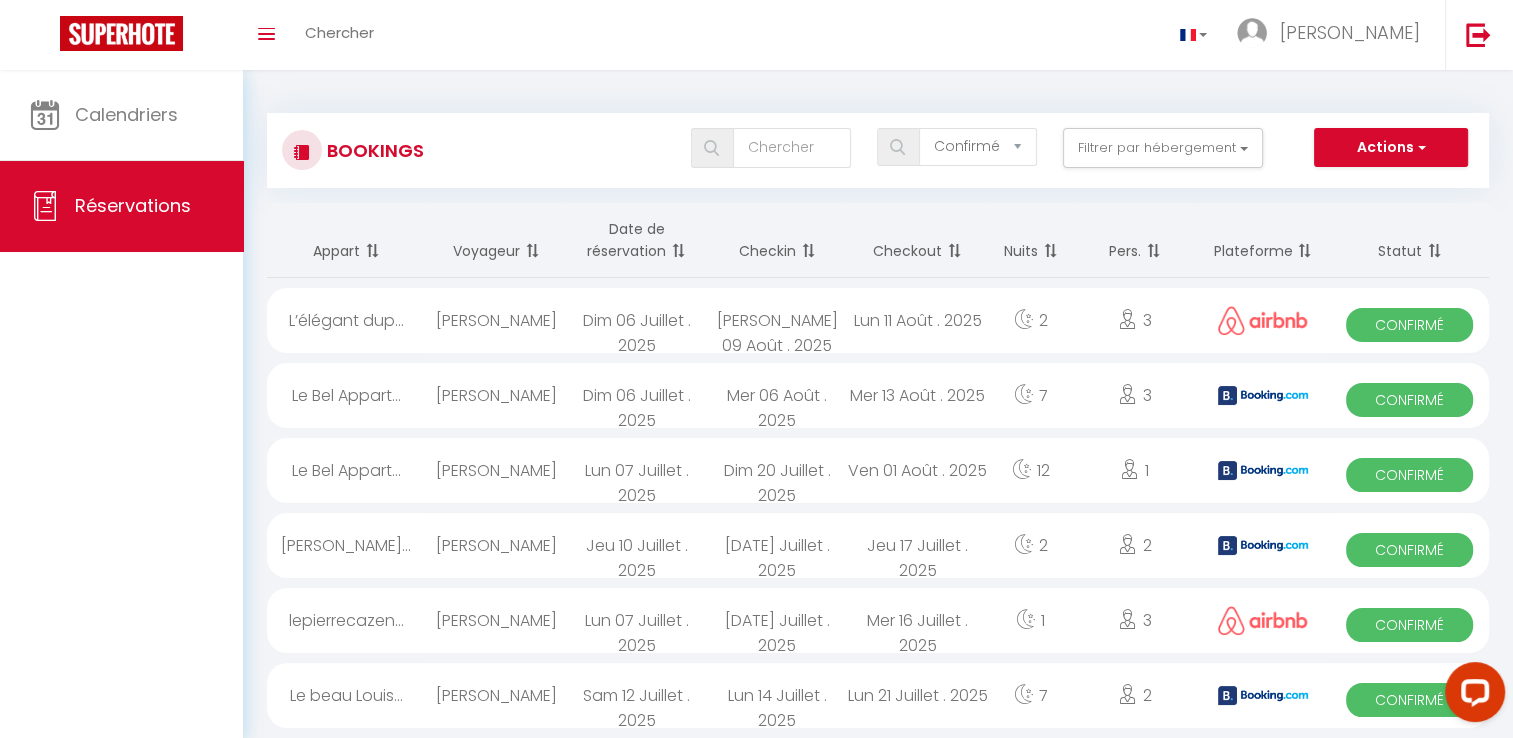 click at bounding box center (676, 251) 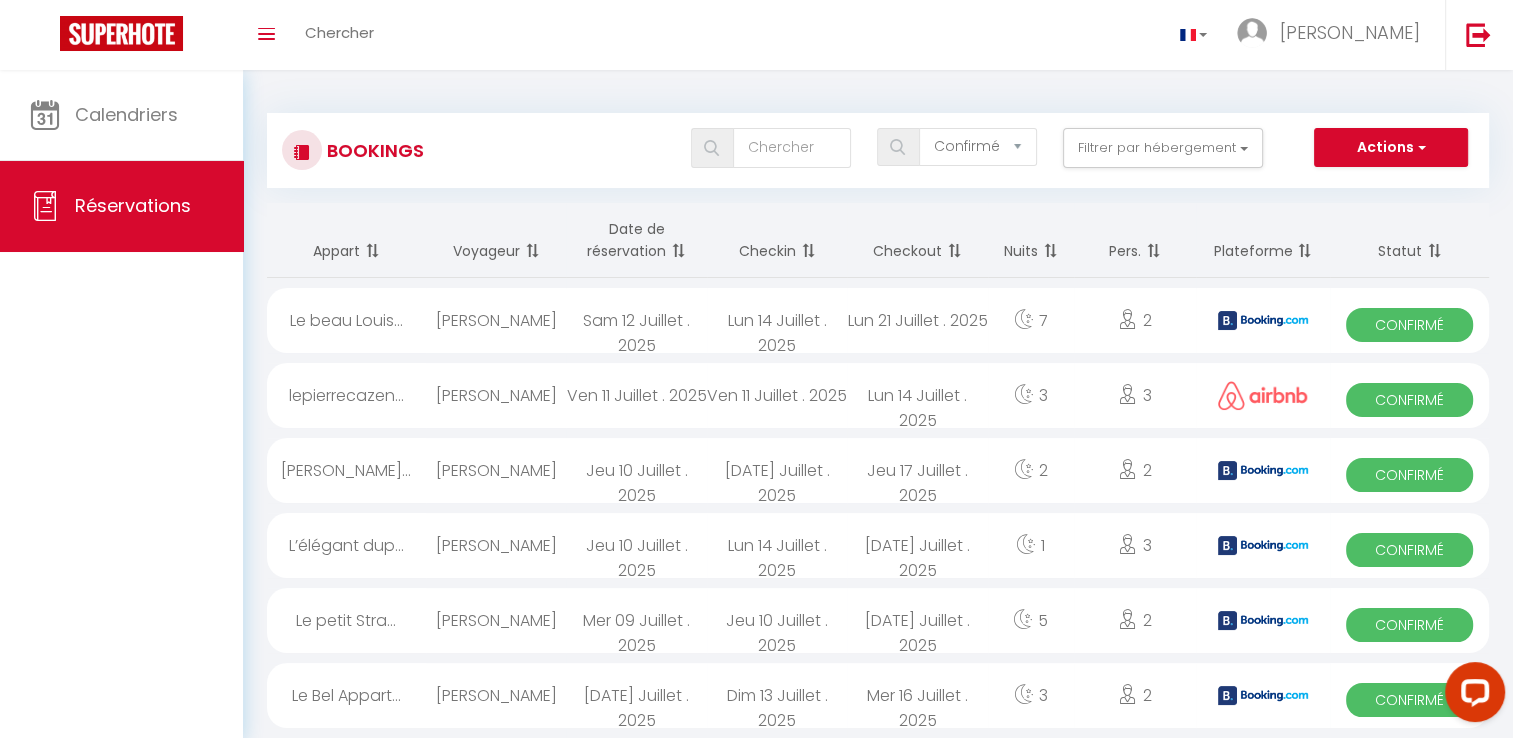 click at bounding box center [676, 251] 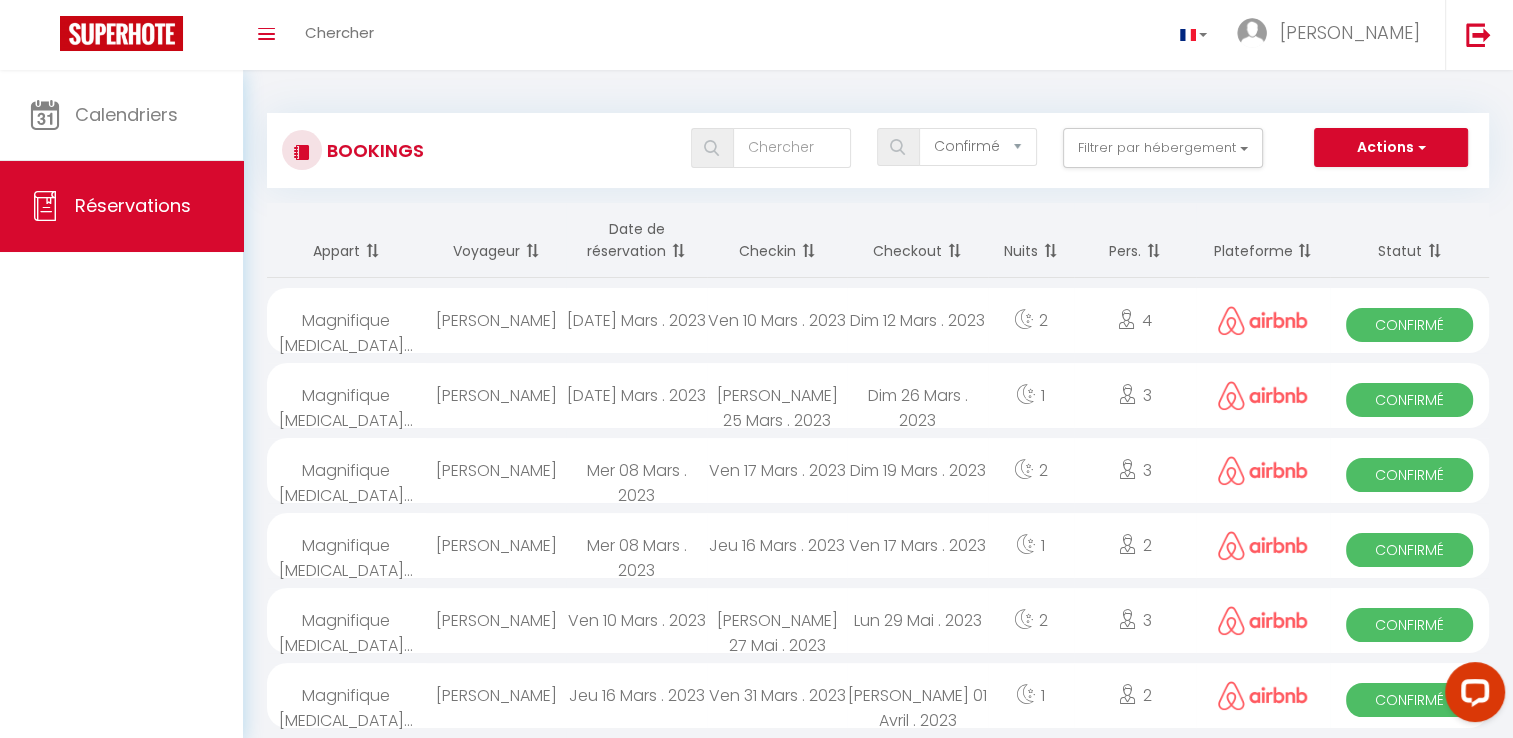 click at bounding box center (676, 251) 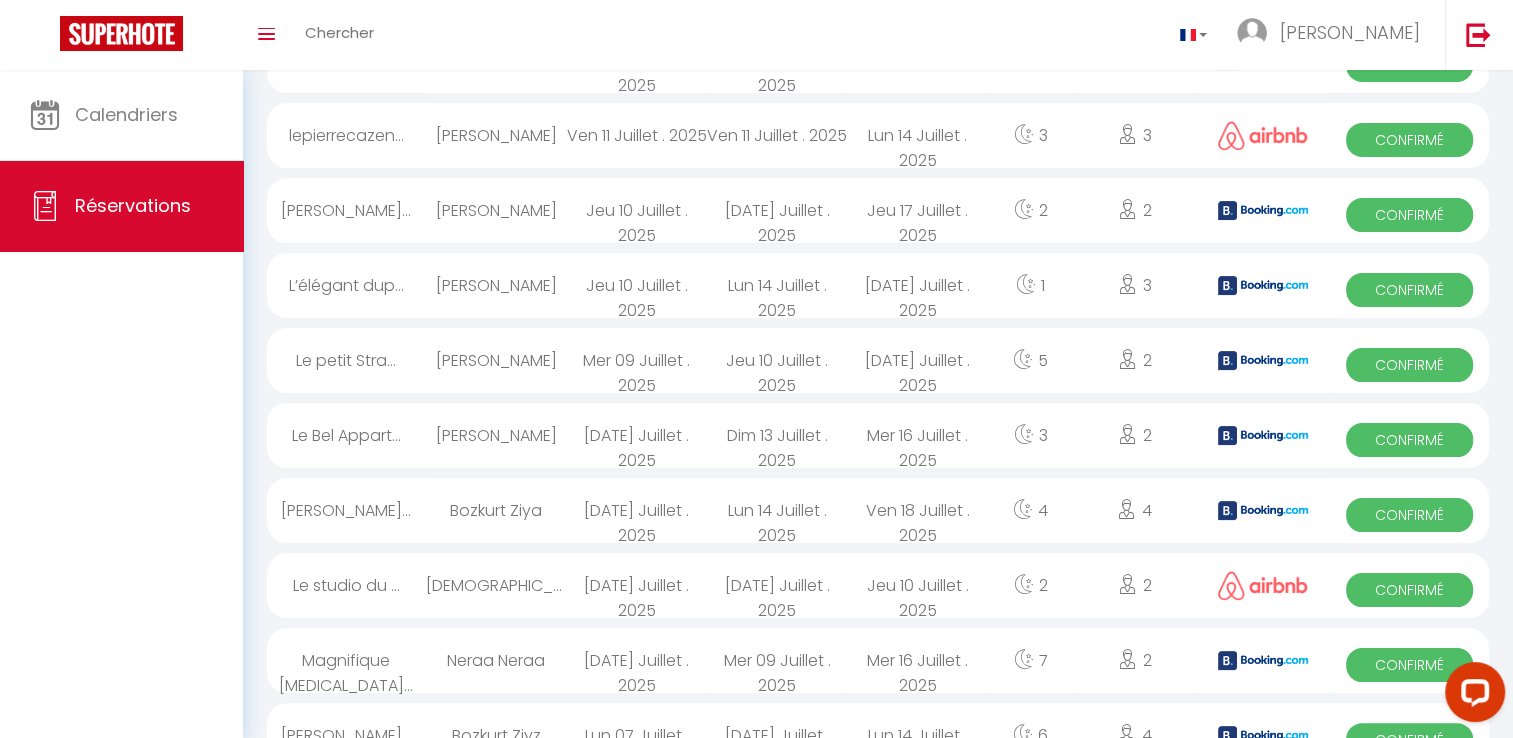 scroll, scrollTop: 0, scrollLeft: 0, axis: both 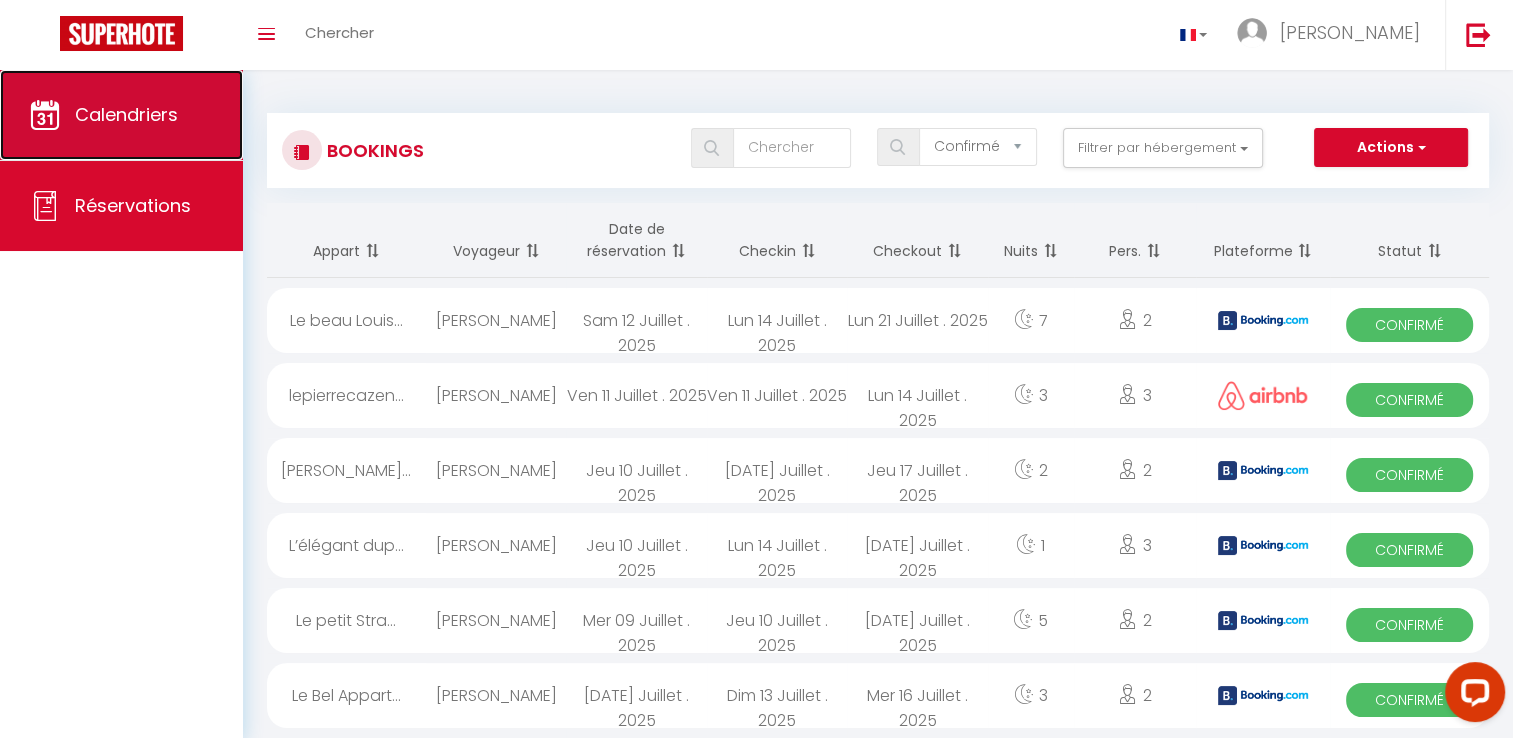 click on "Calendriers" at bounding box center (126, 114) 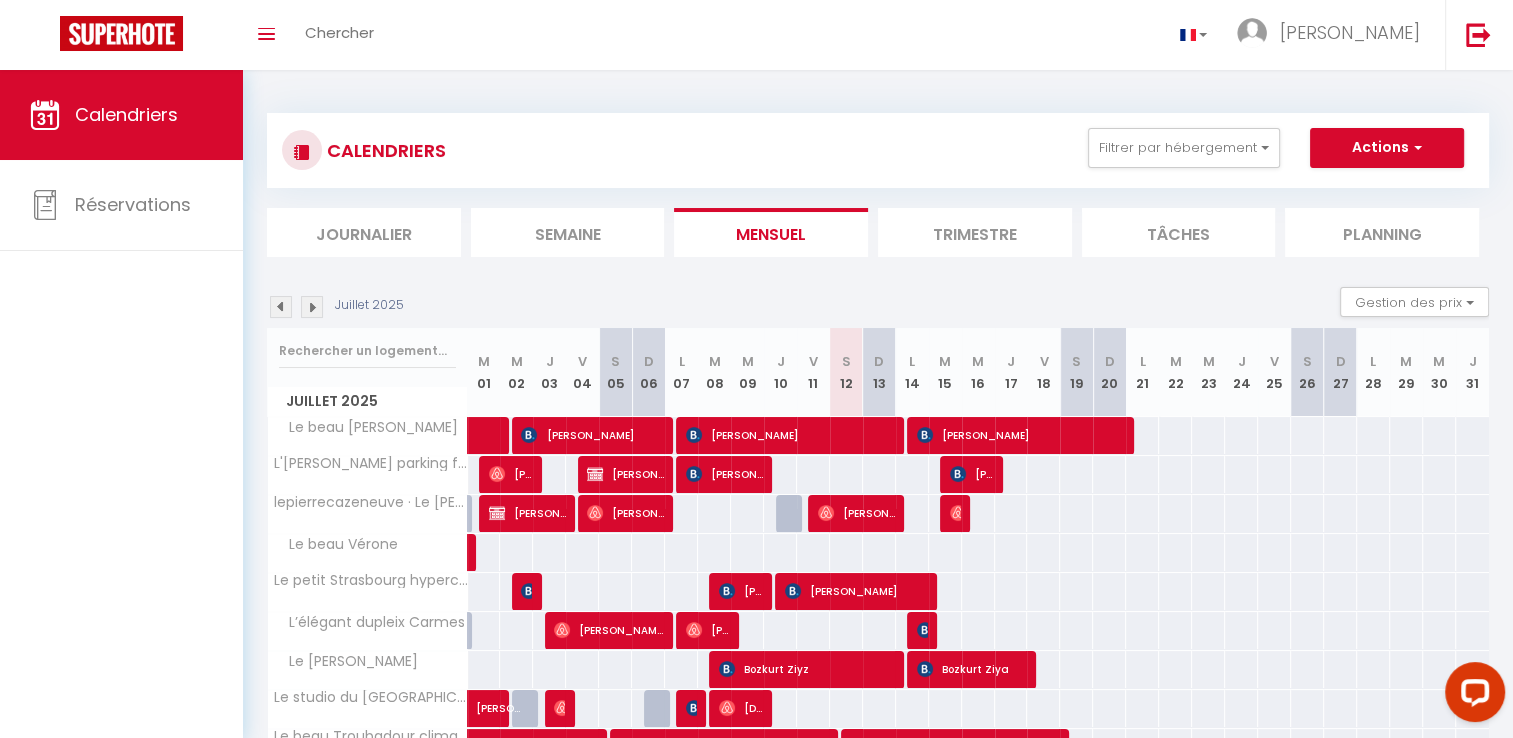 click on "Semaine" at bounding box center (568, 232) 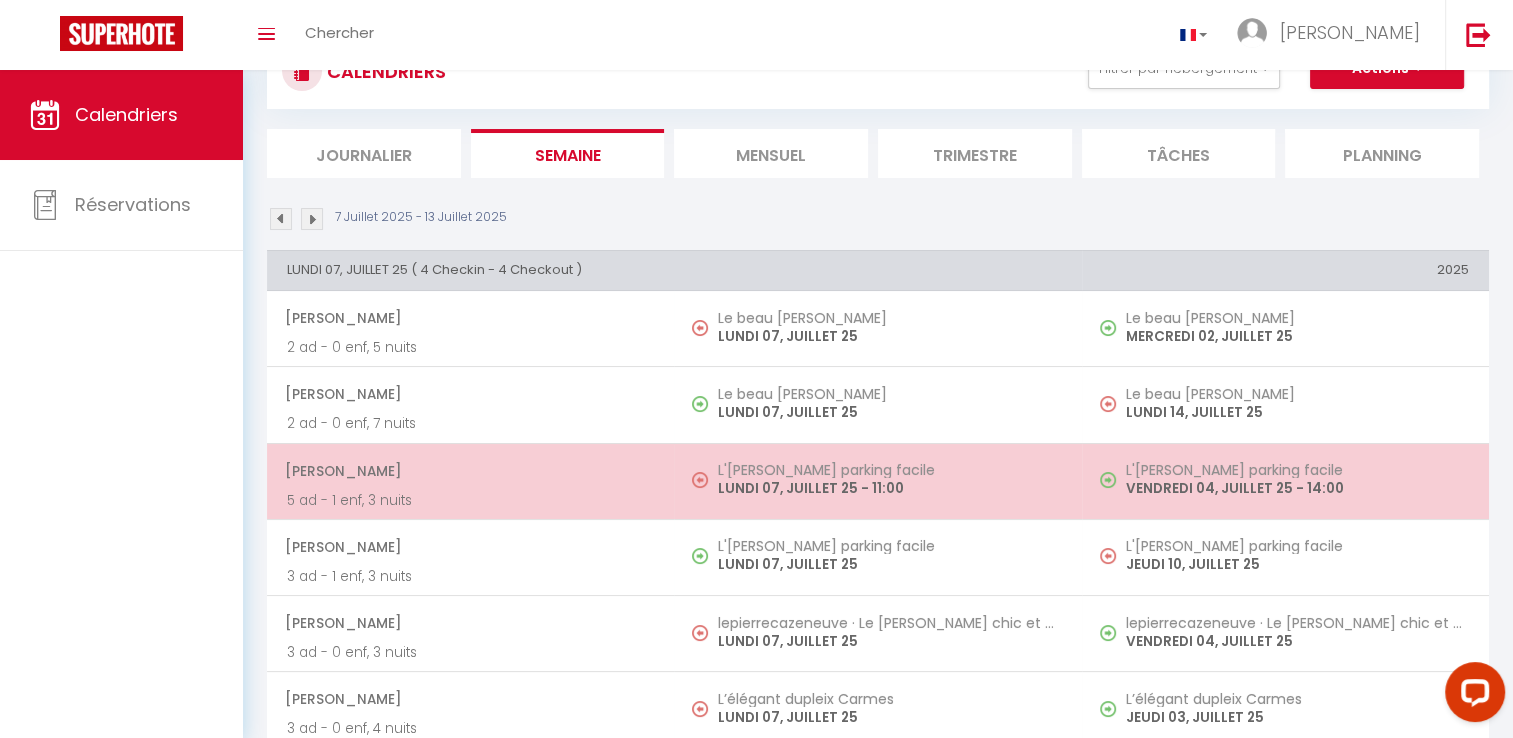 scroll, scrollTop: 80, scrollLeft: 0, axis: vertical 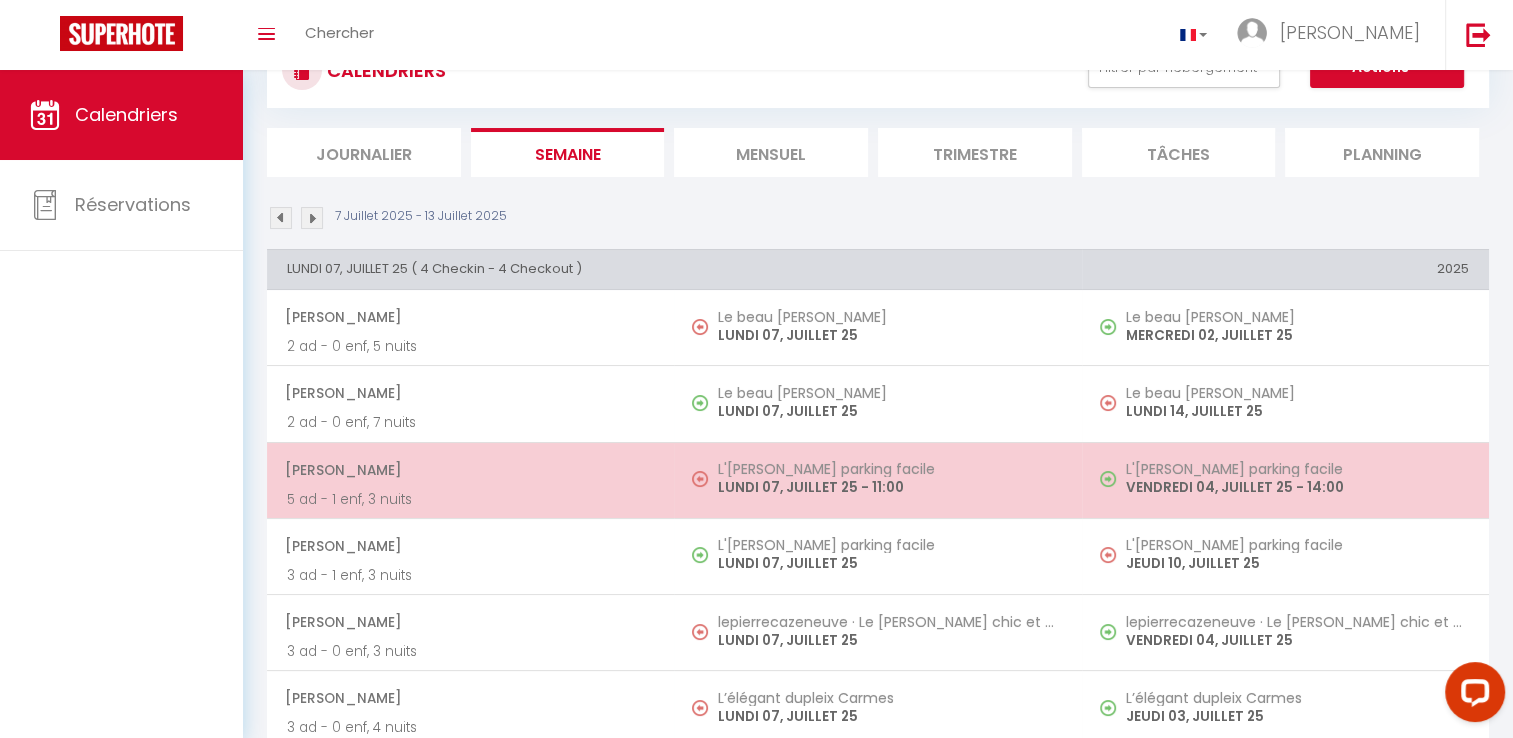 click on "LUNDI 07, JUILLET 25
- 11:00" at bounding box center [889, 487] 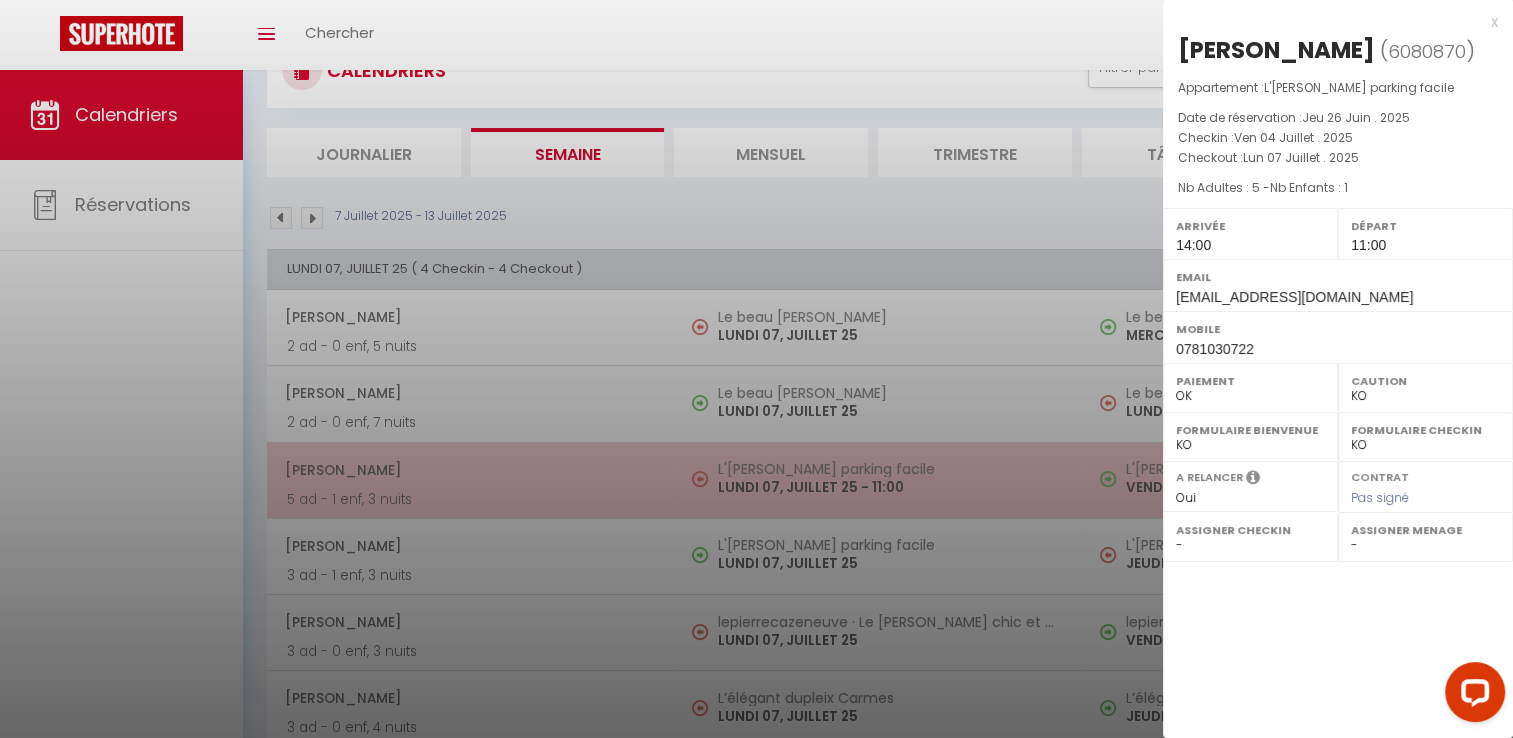 select on "41156" 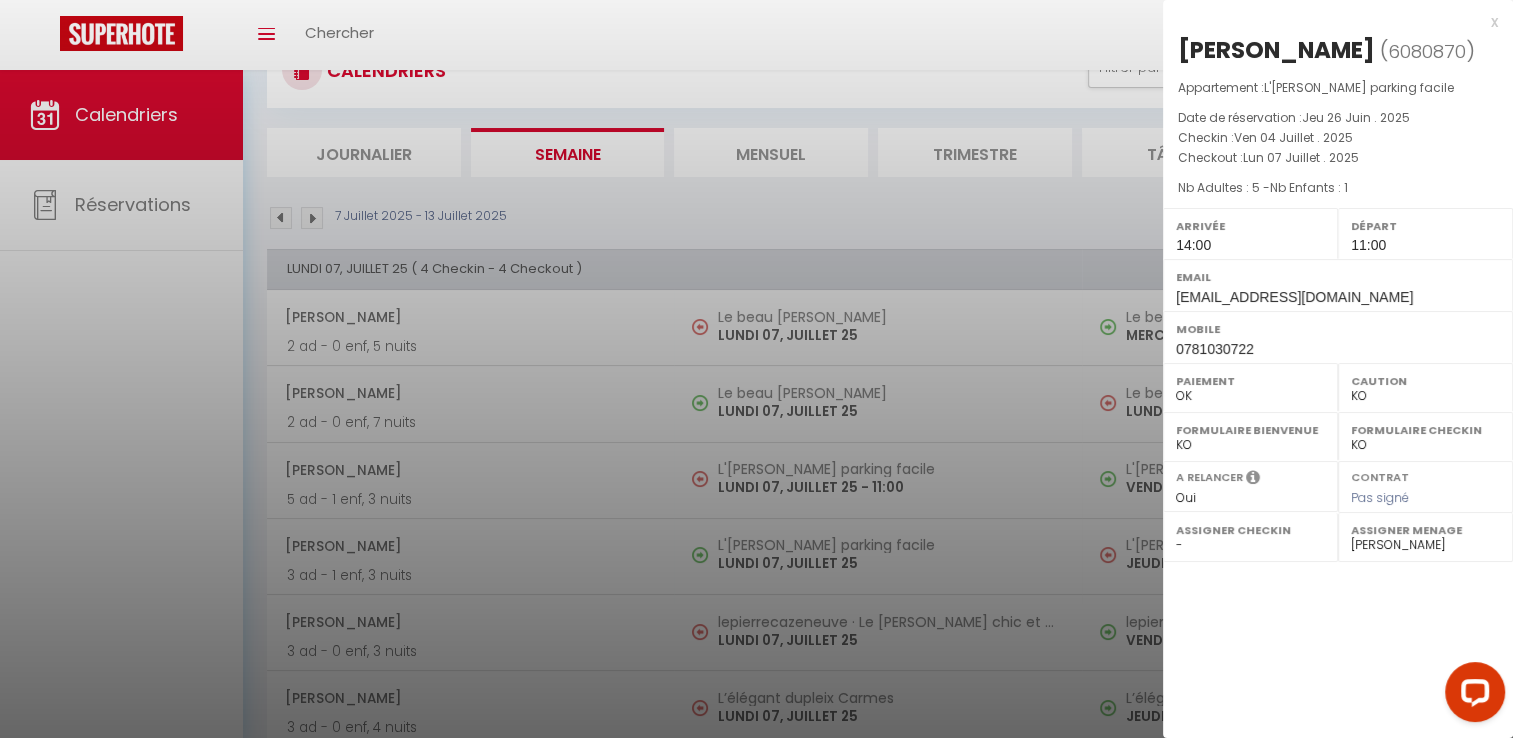 click at bounding box center (756, 369) 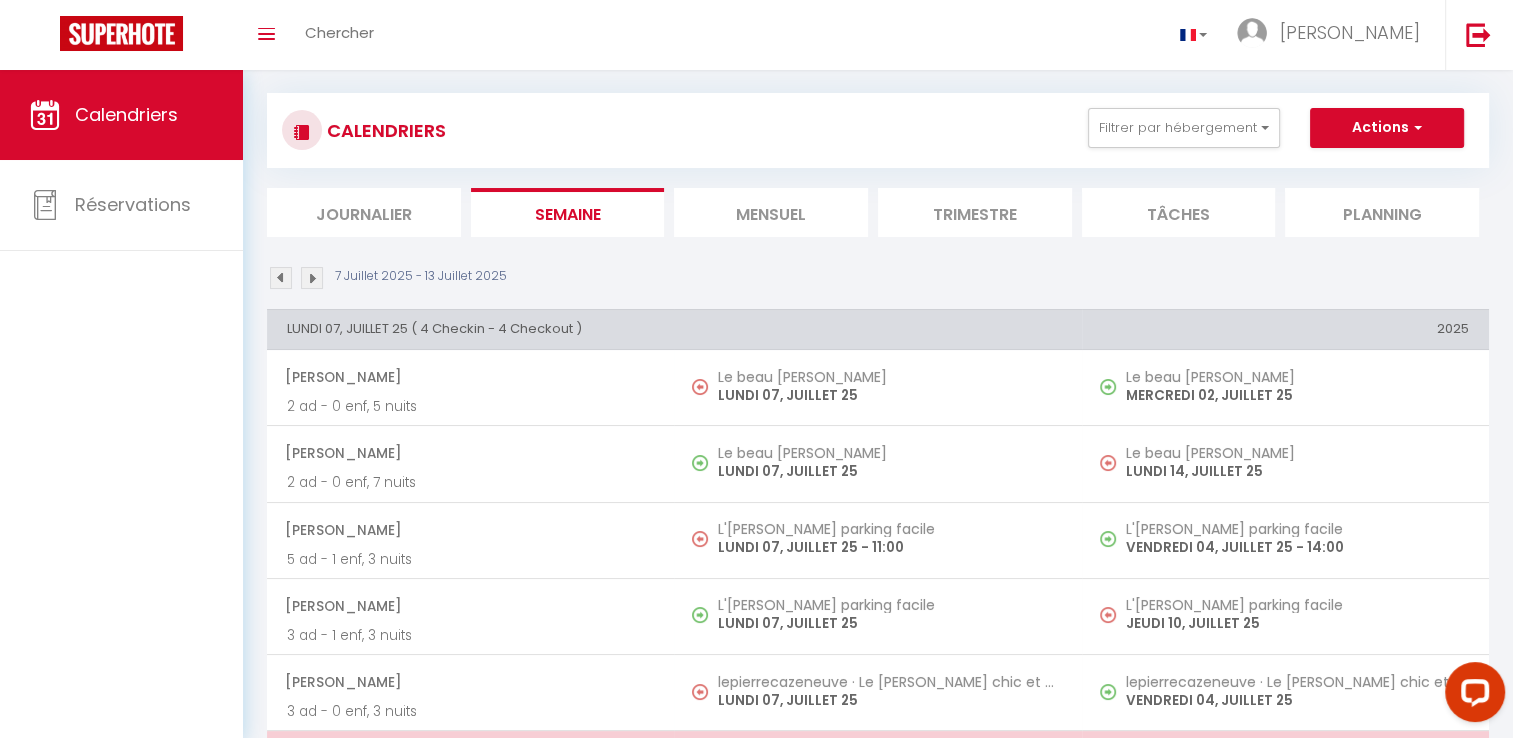 scroll, scrollTop: 0, scrollLeft: 0, axis: both 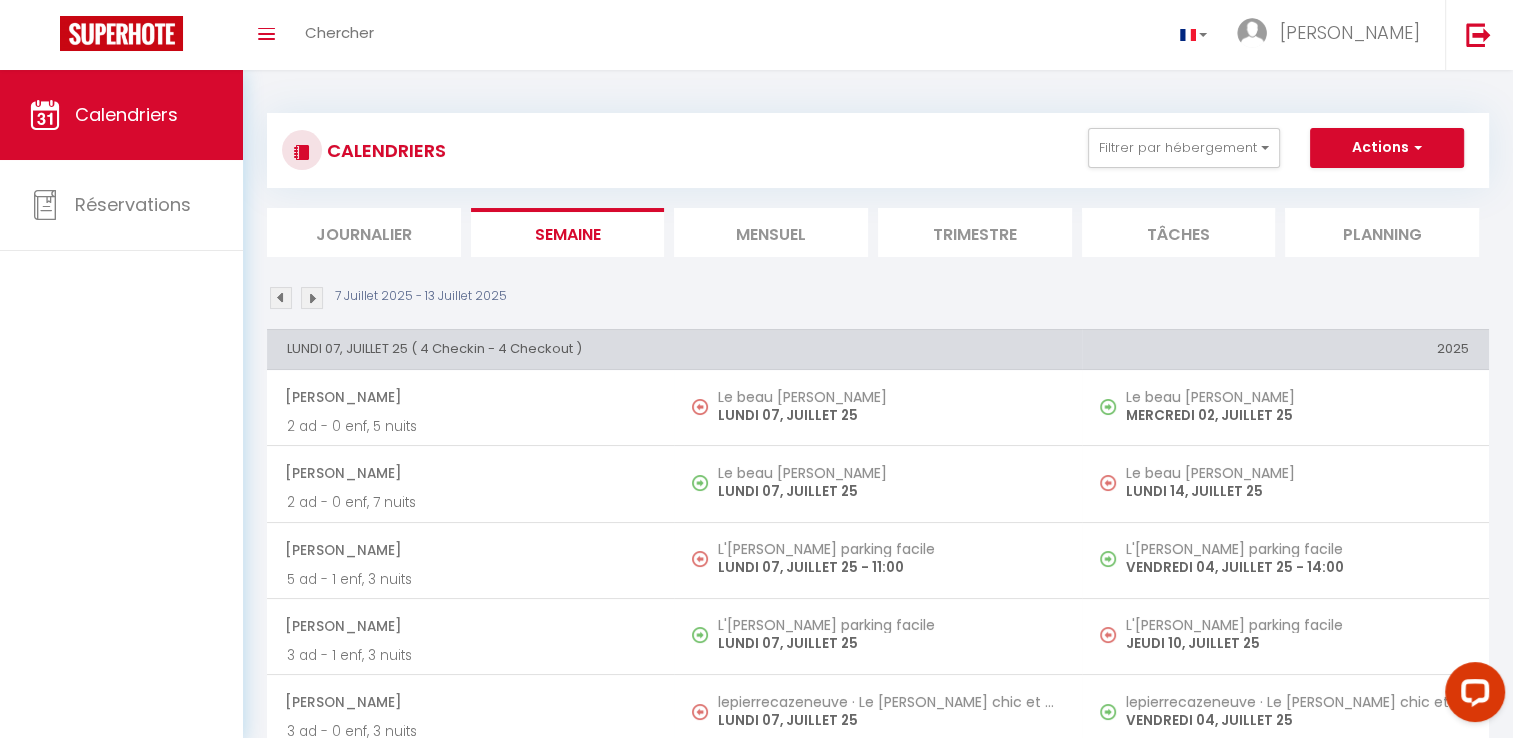 click at bounding box center [312, 298] 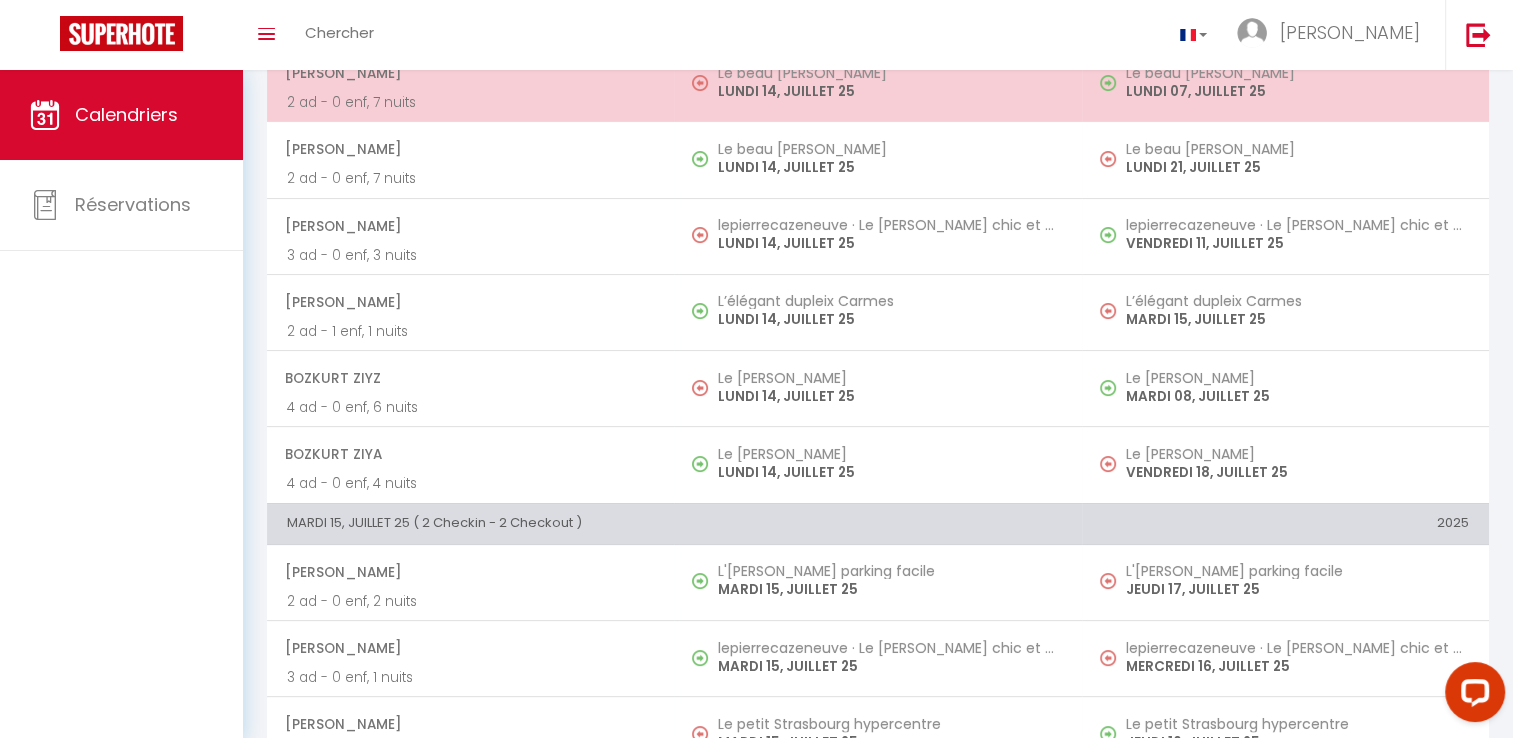 scroll, scrollTop: 324, scrollLeft: 0, axis: vertical 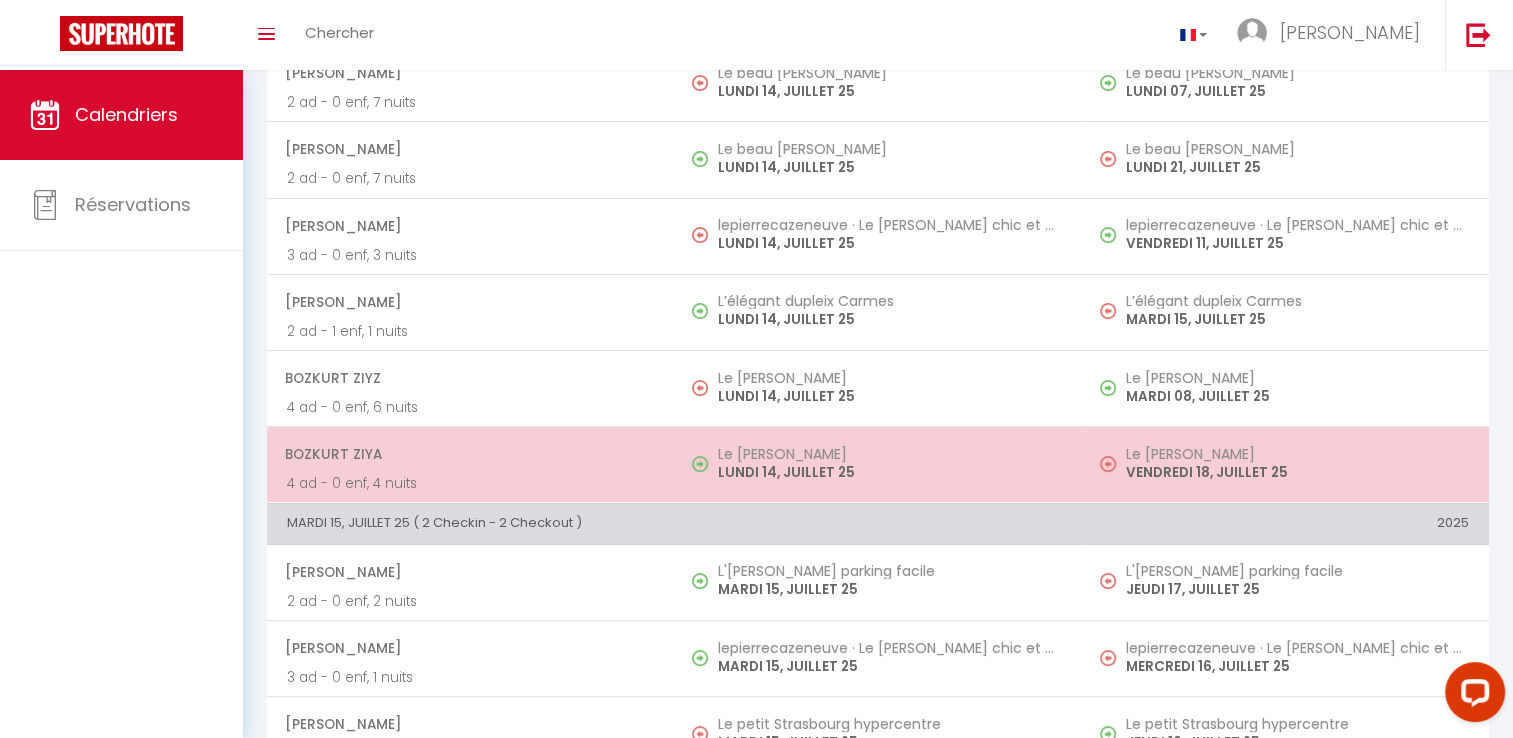 click on "LUNDI 14, JUILLET 25" at bounding box center (889, 472) 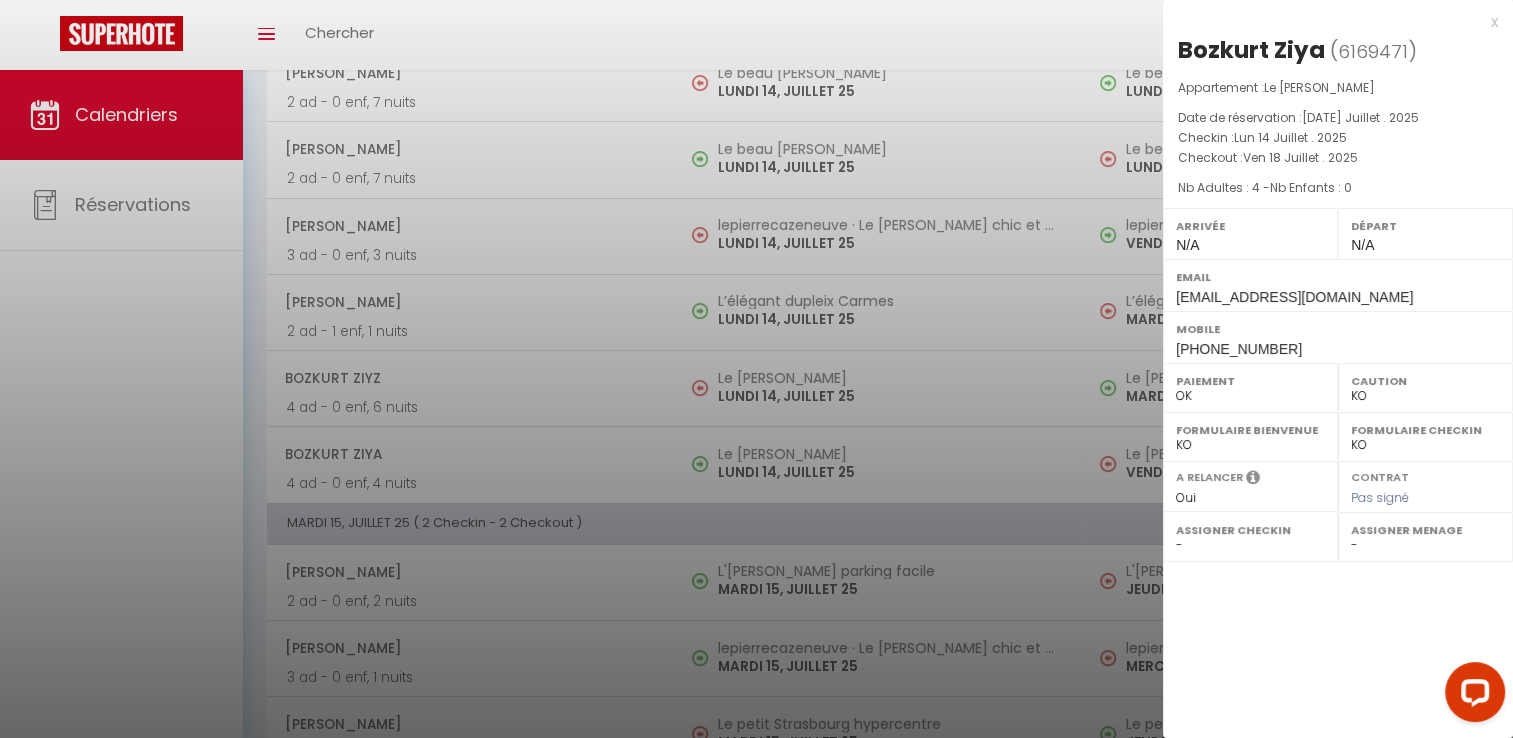 click at bounding box center (756, 369) 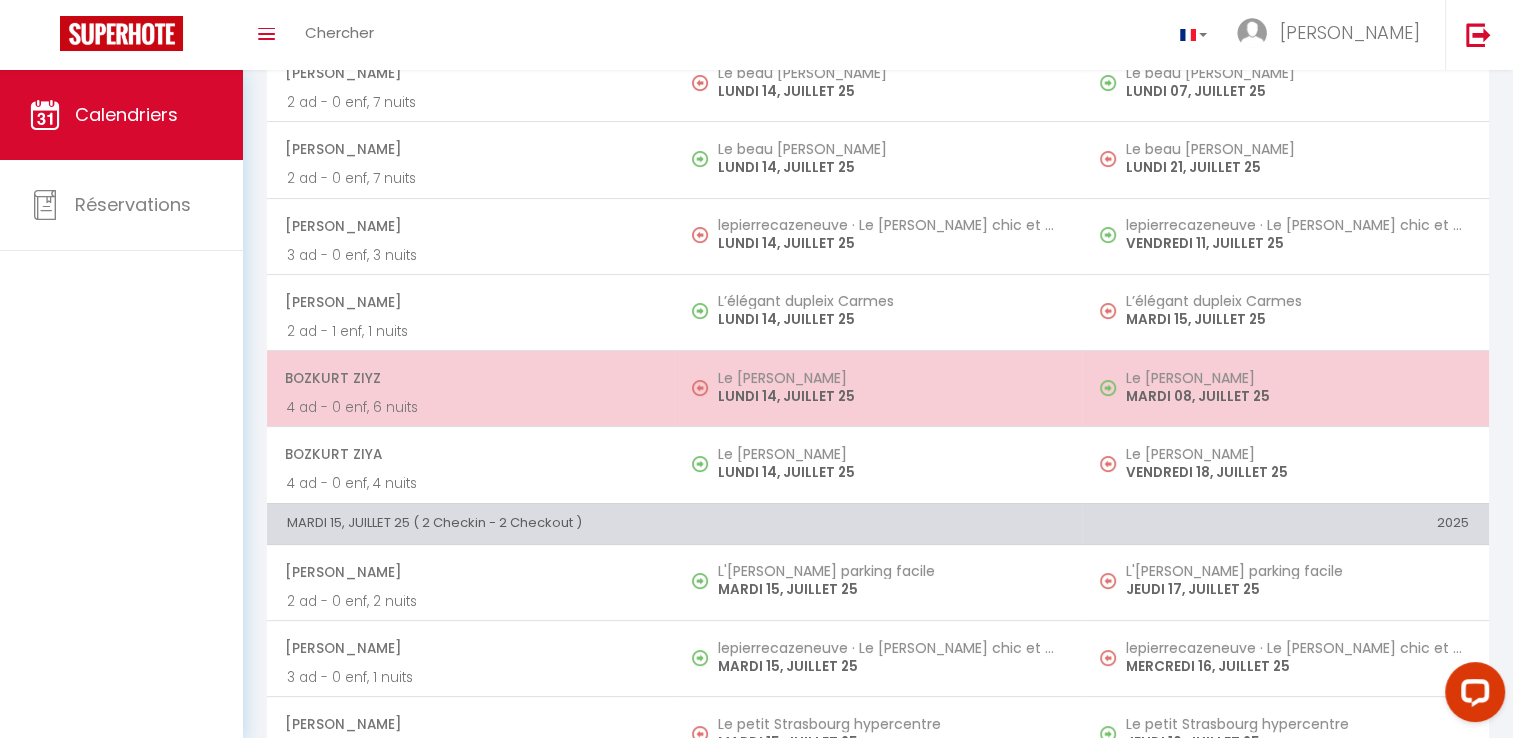 click on "LUNDI 14, JUILLET 25" at bounding box center (889, 396) 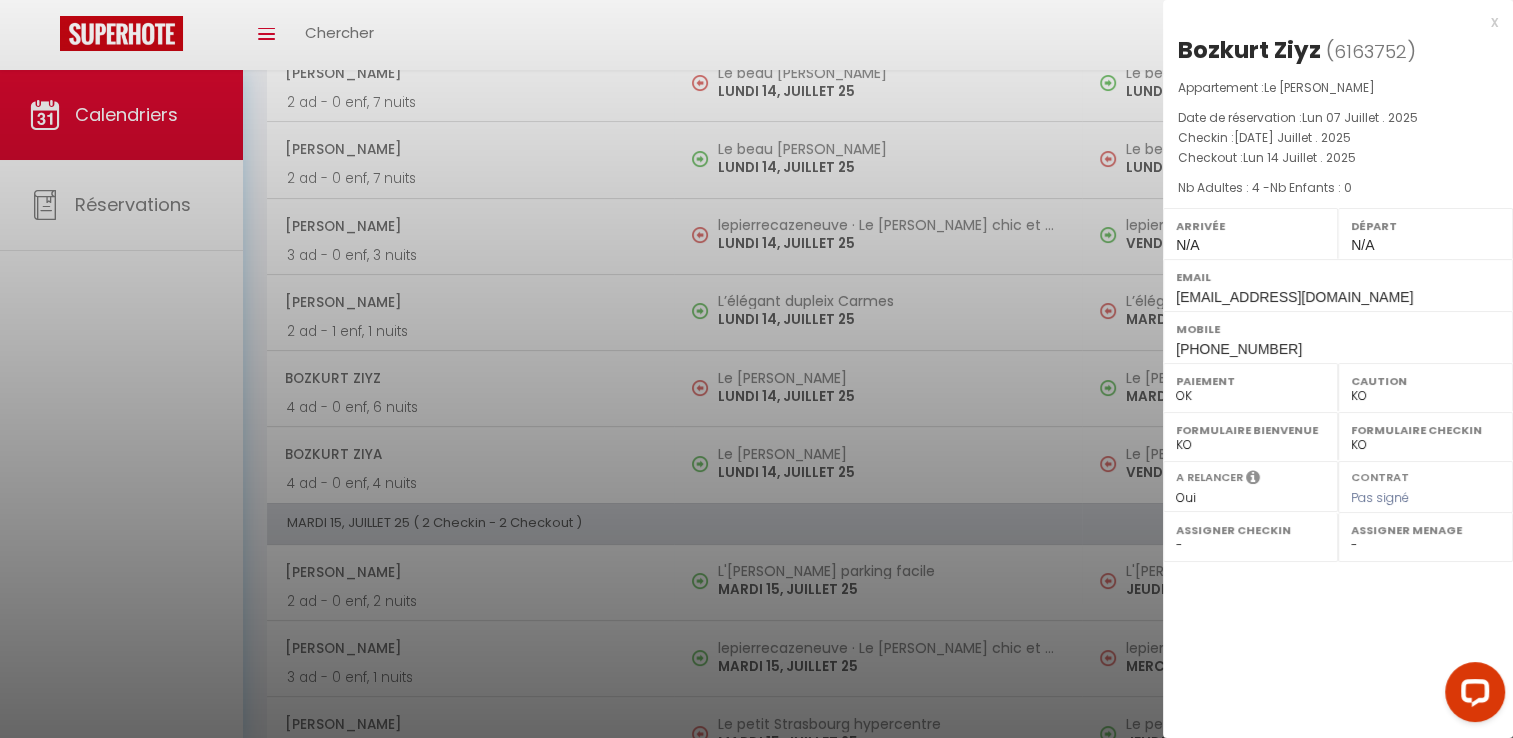 click at bounding box center (756, 369) 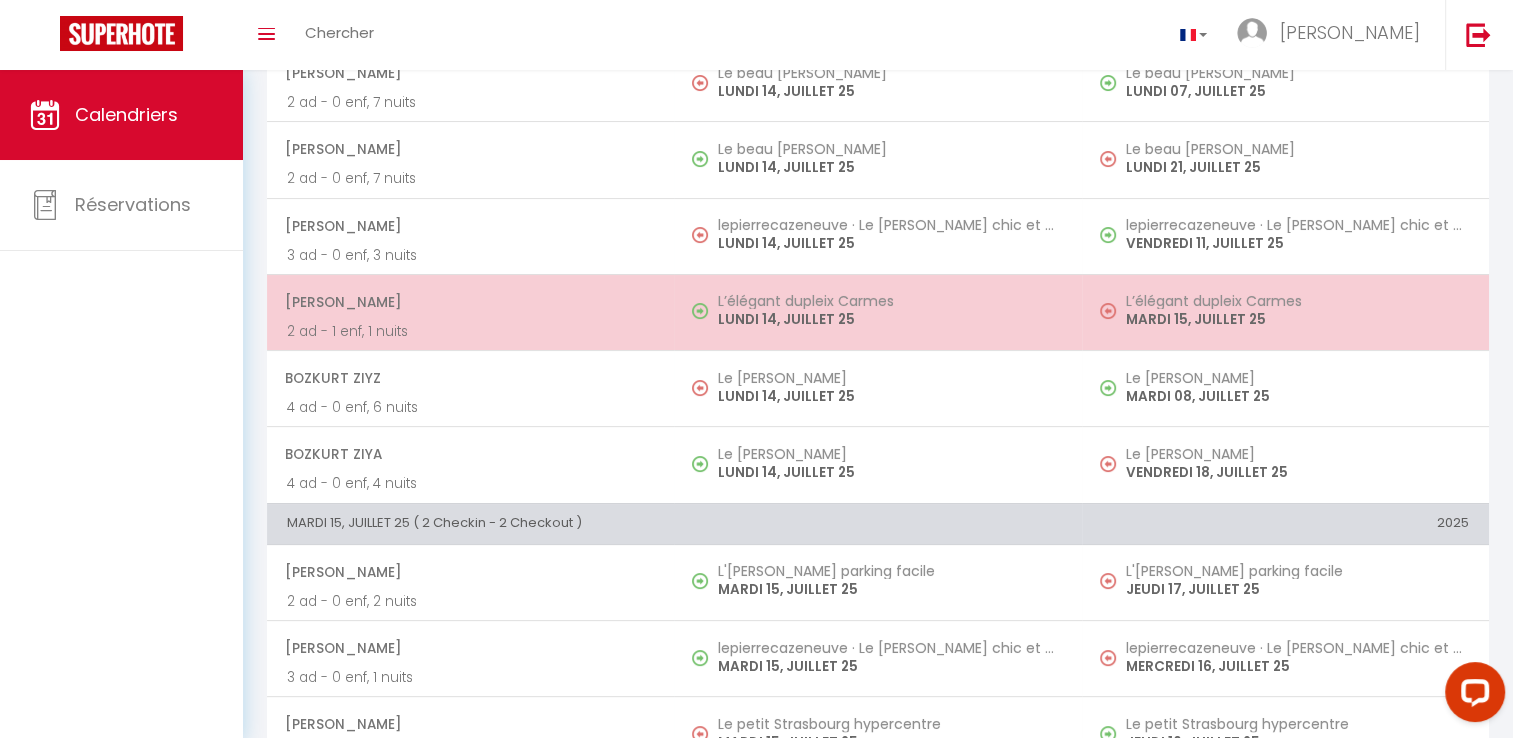 click on "LUNDI 14, JUILLET 25" at bounding box center [889, 319] 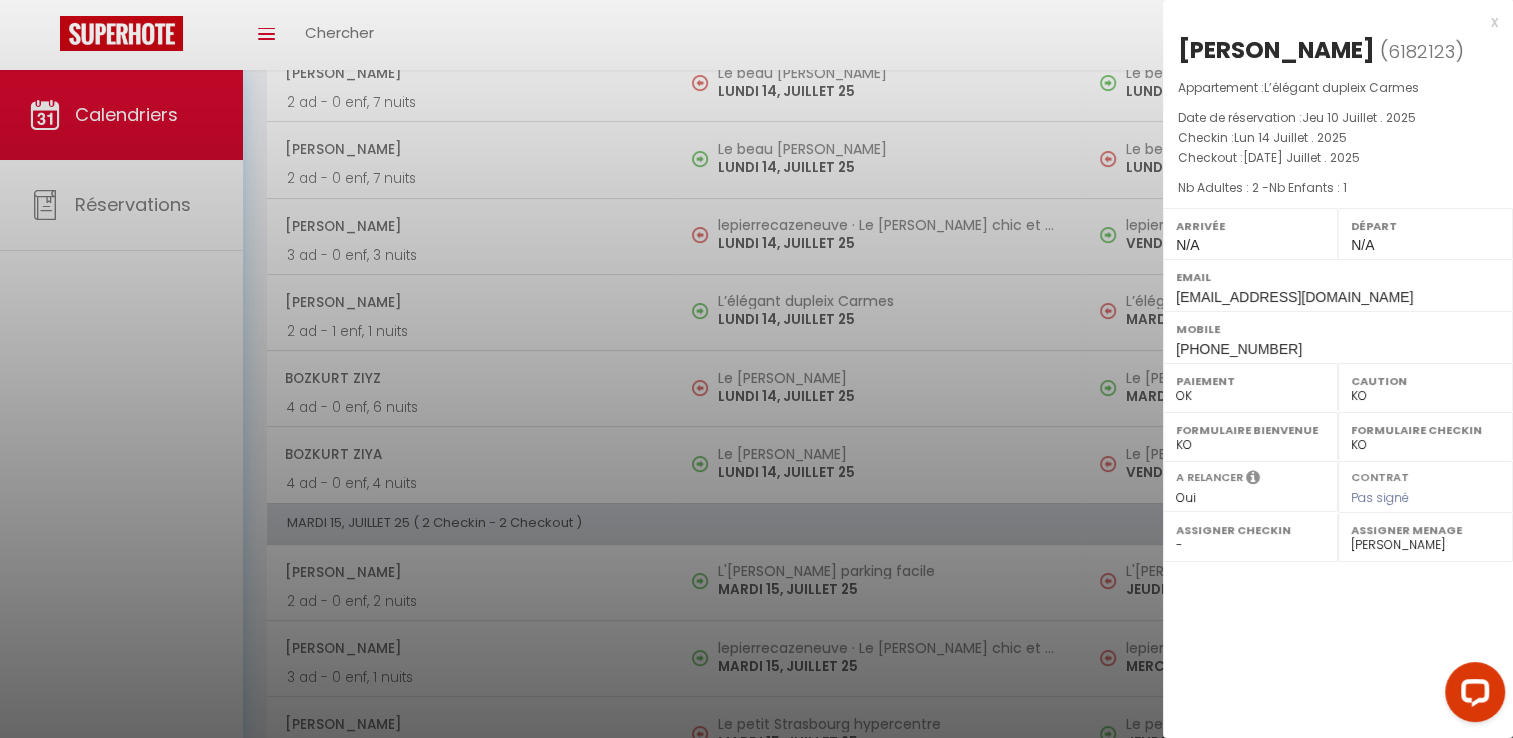 scroll, scrollTop: 0, scrollLeft: 0, axis: both 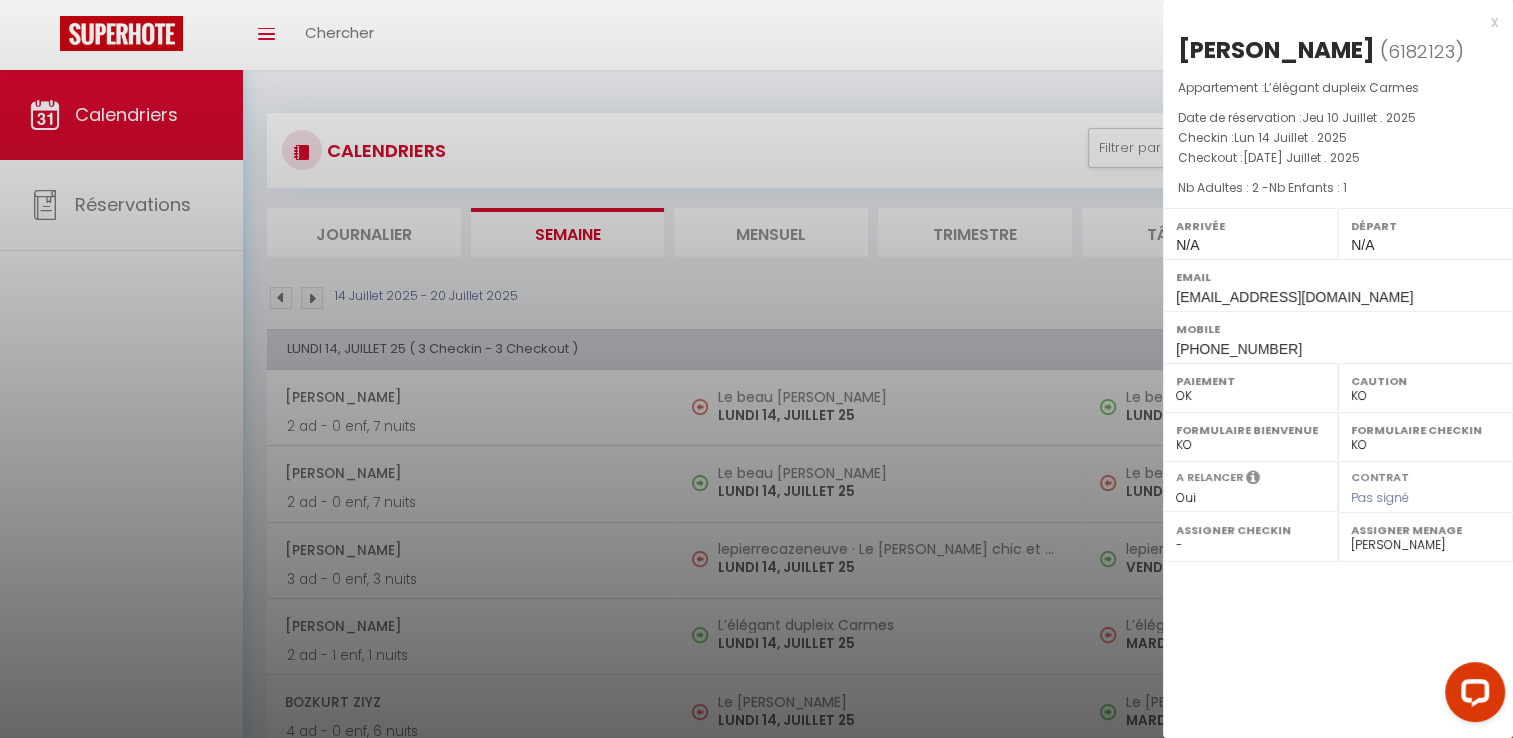 click at bounding box center [756, 369] 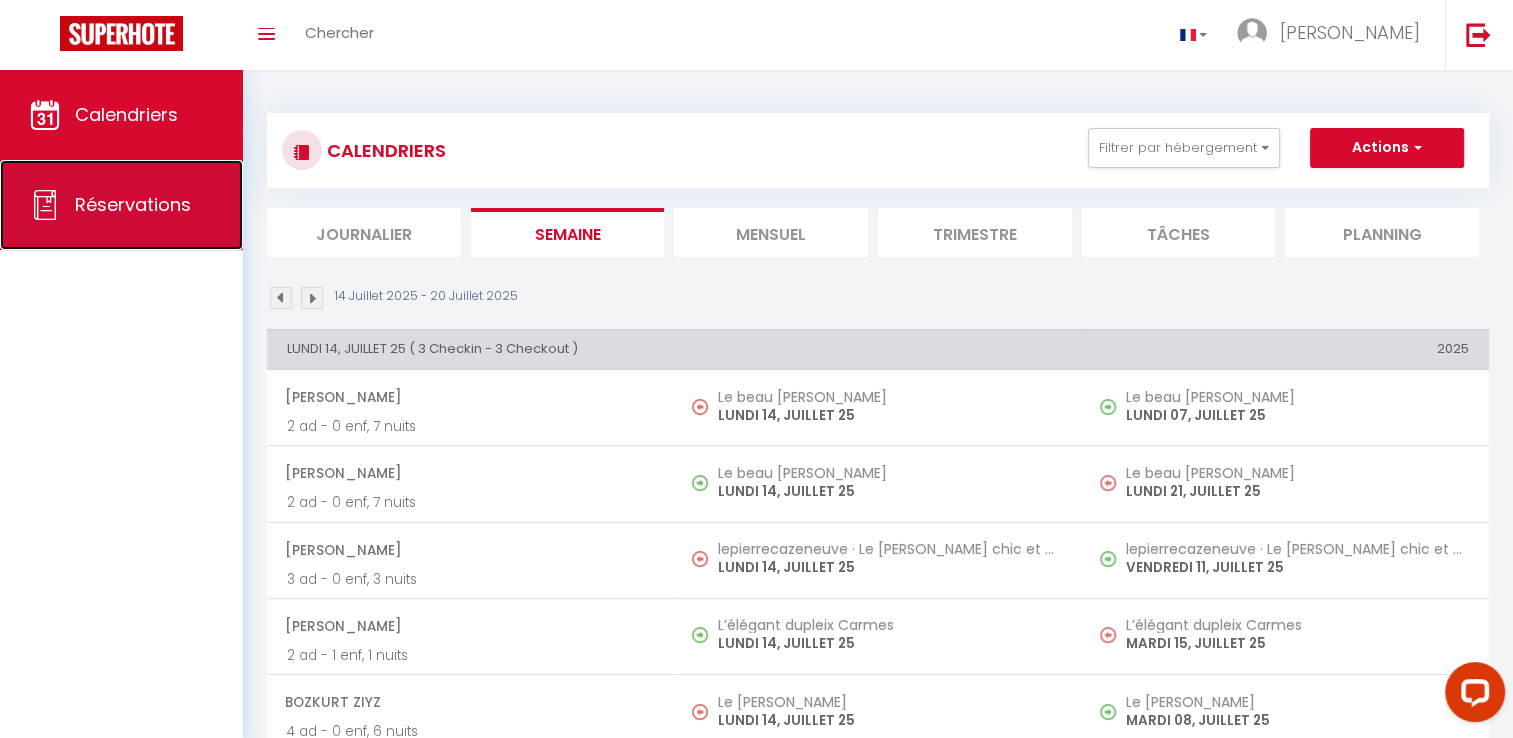 click on "Réservations" at bounding box center [133, 204] 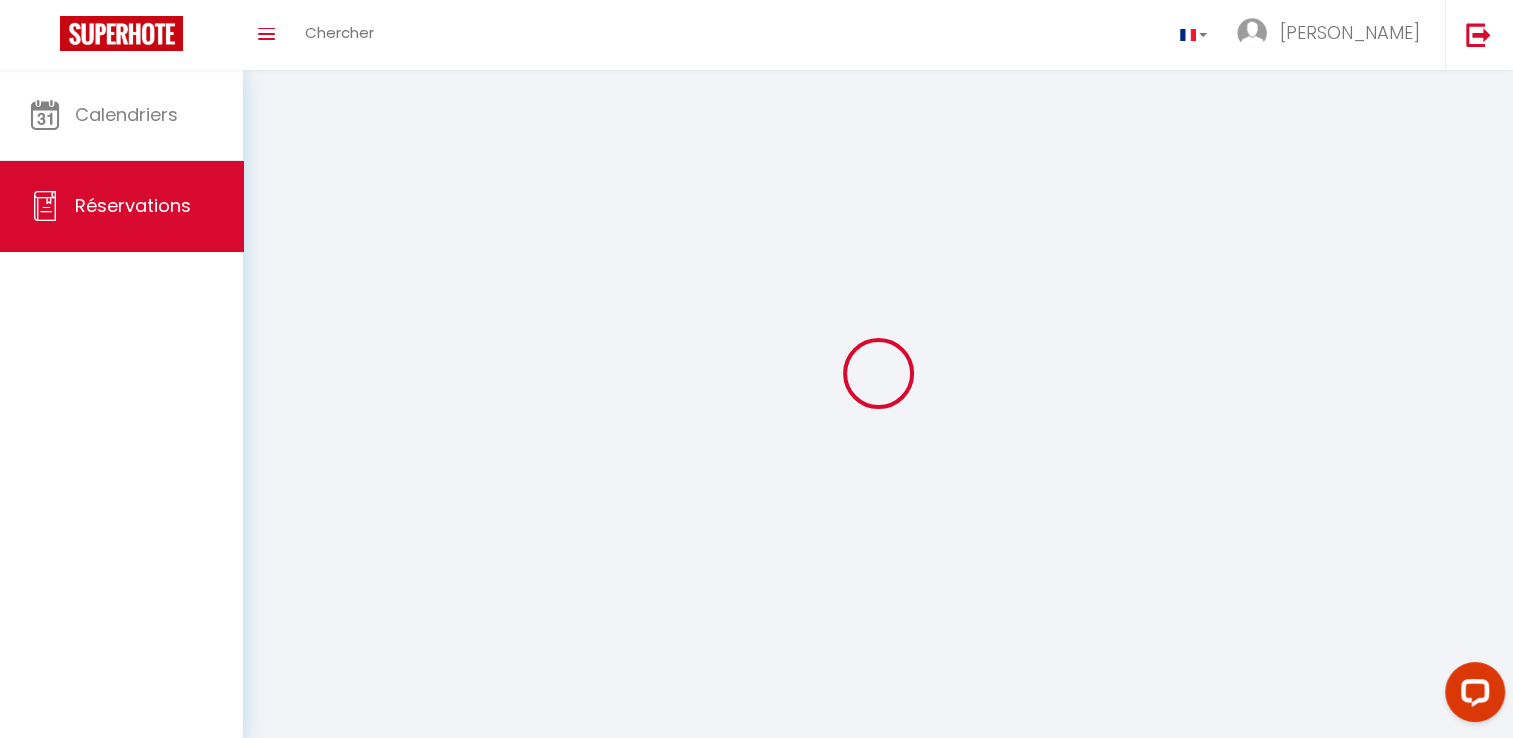 select on "confirmed" 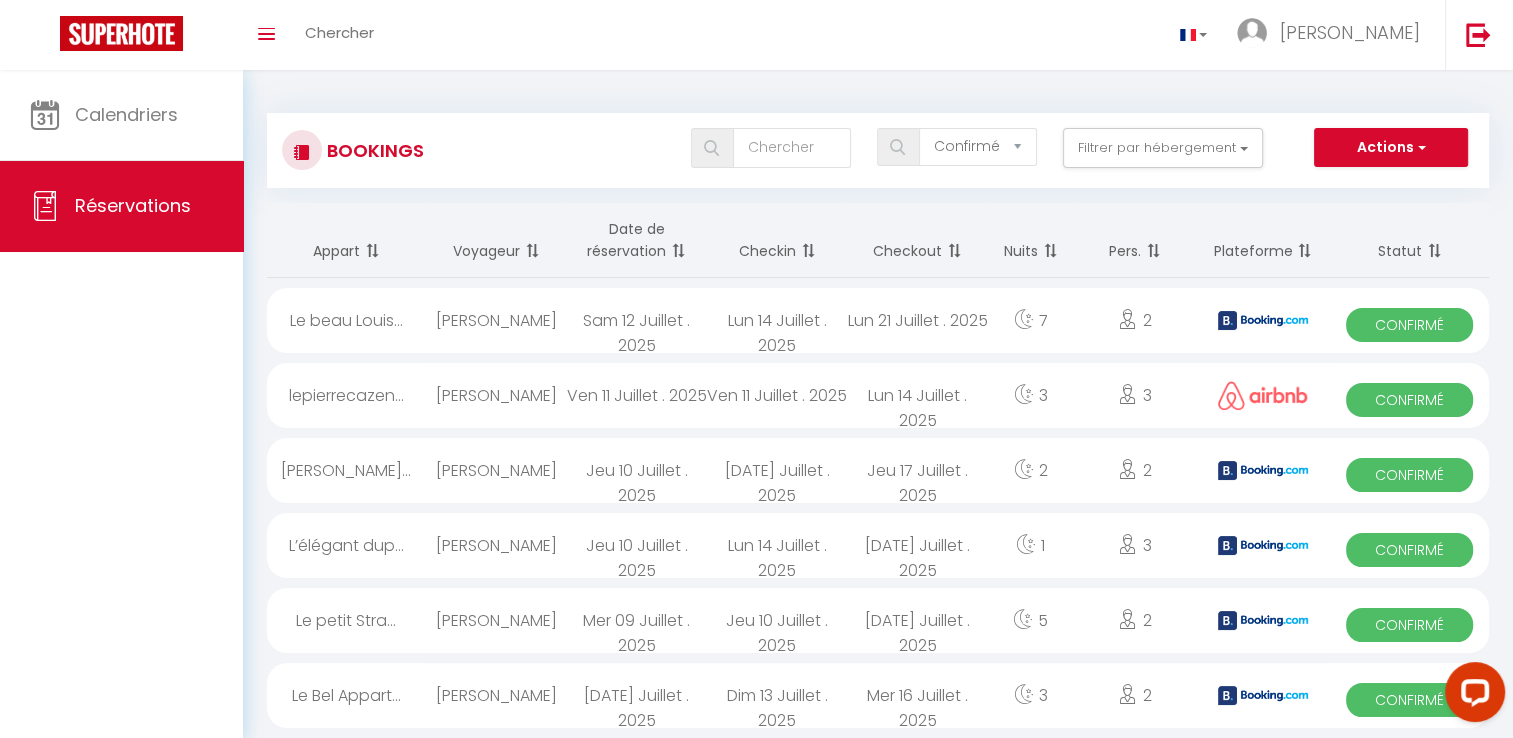 click at bounding box center [302, 152] 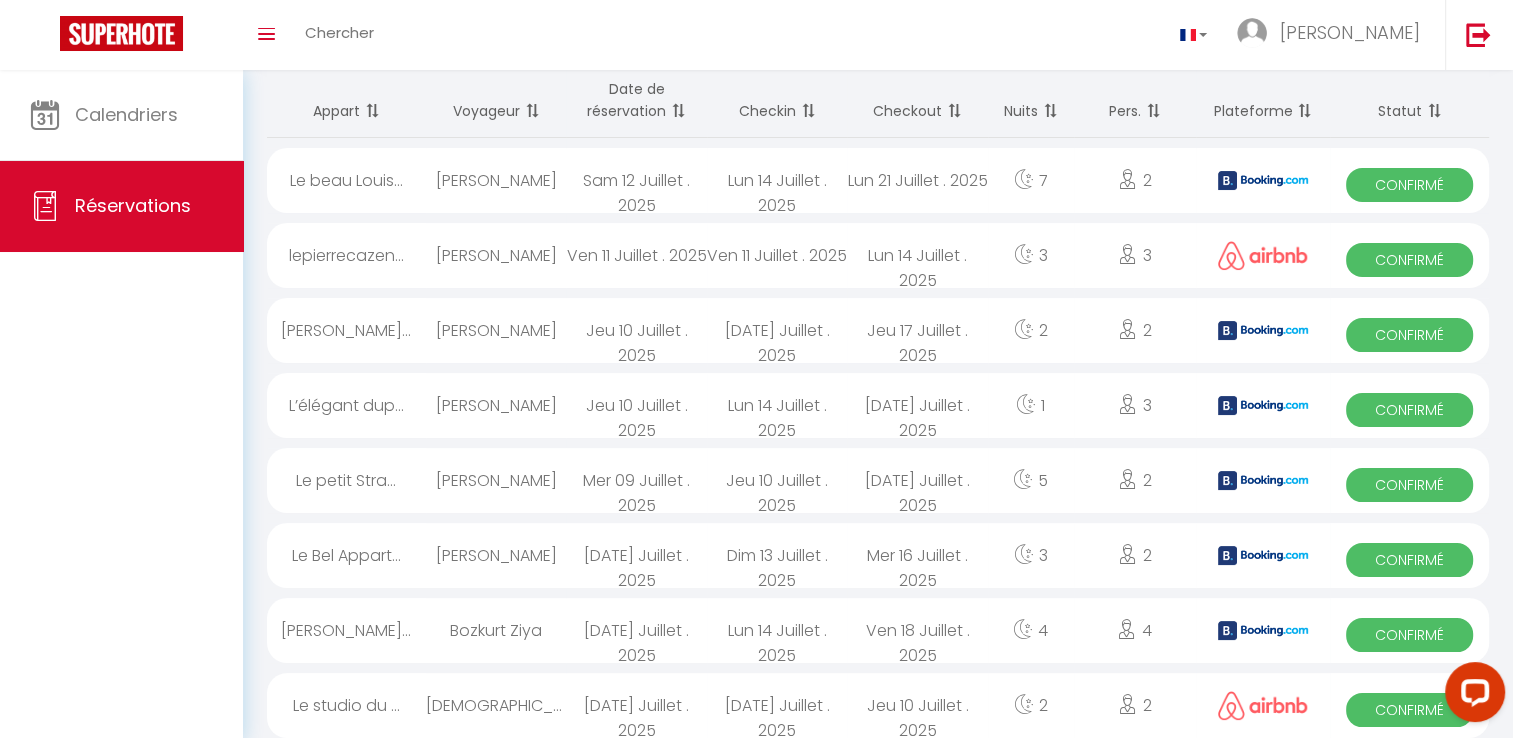 scroll, scrollTop: 0, scrollLeft: 0, axis: both 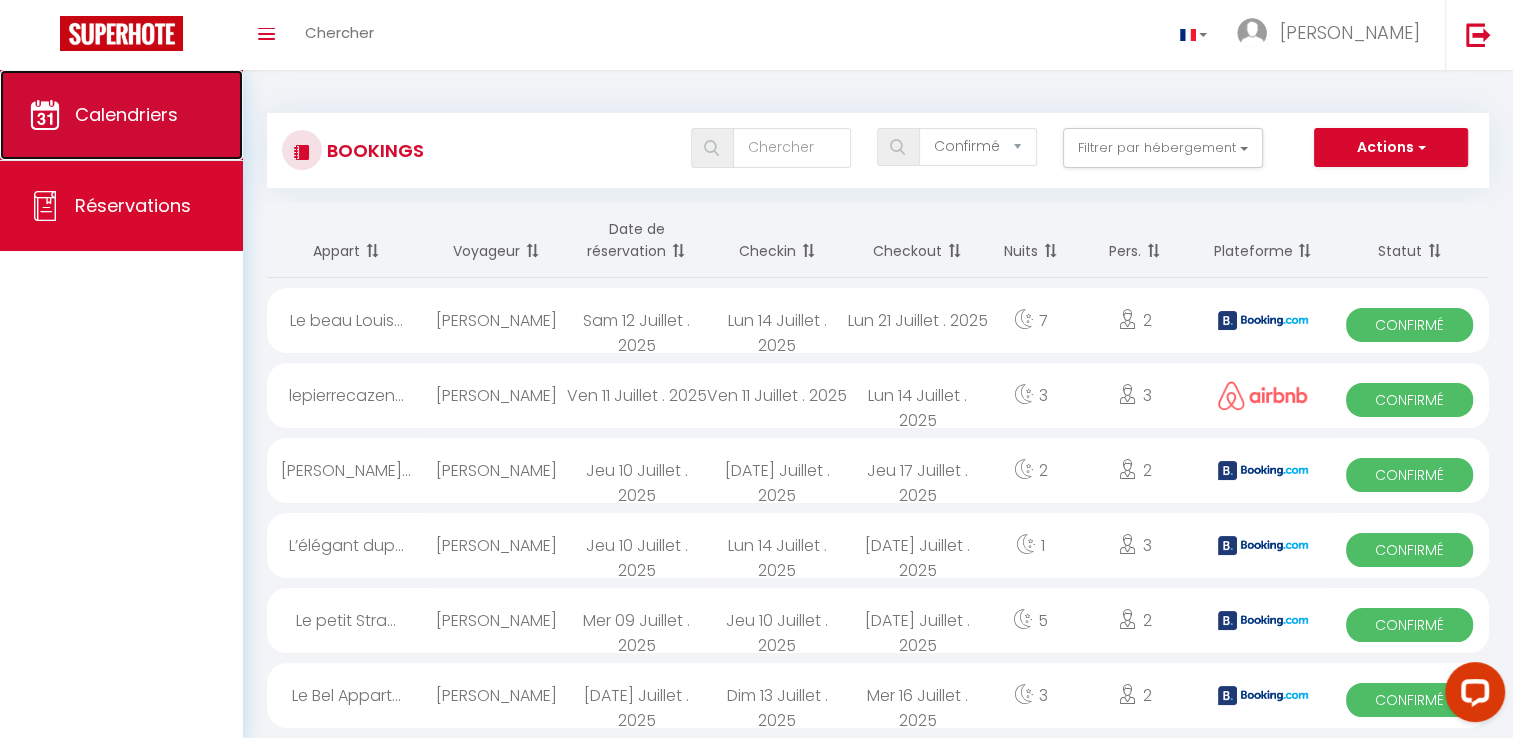 click on "Calendriers" at bounding box center [121, 115] 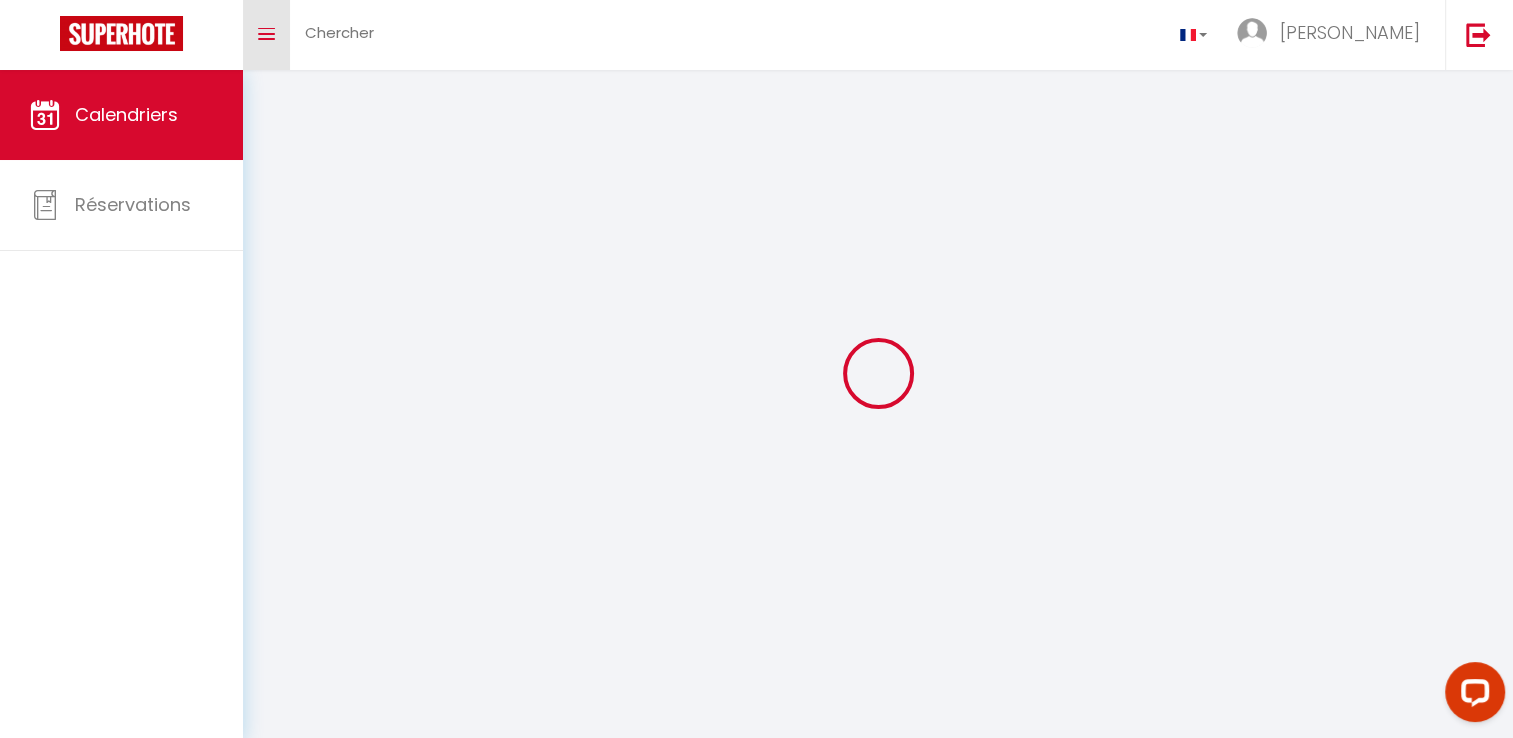 click on "Toggle menubar" at bounding box center (266, 35) 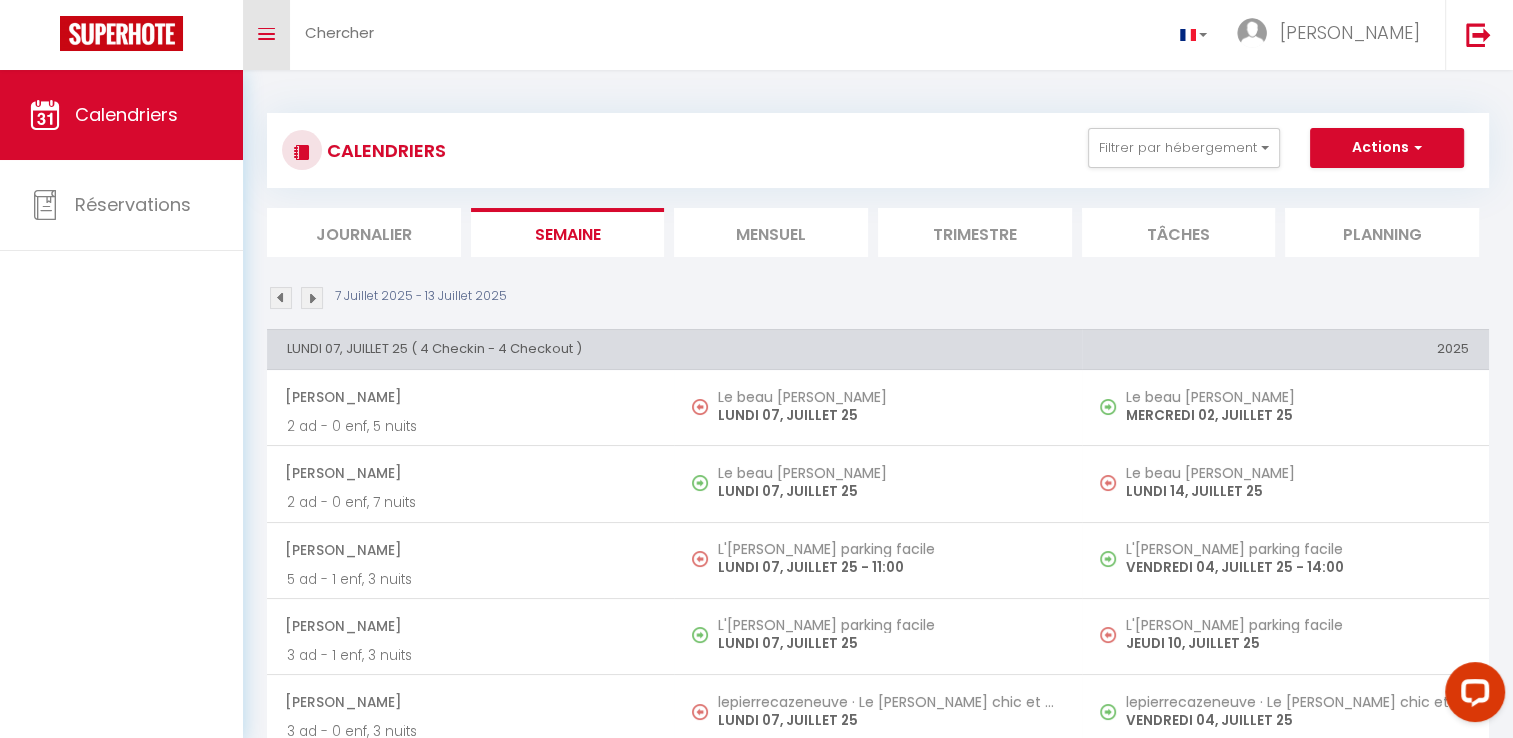 click on "Toggle menubar" at bounding box center [266, 35] 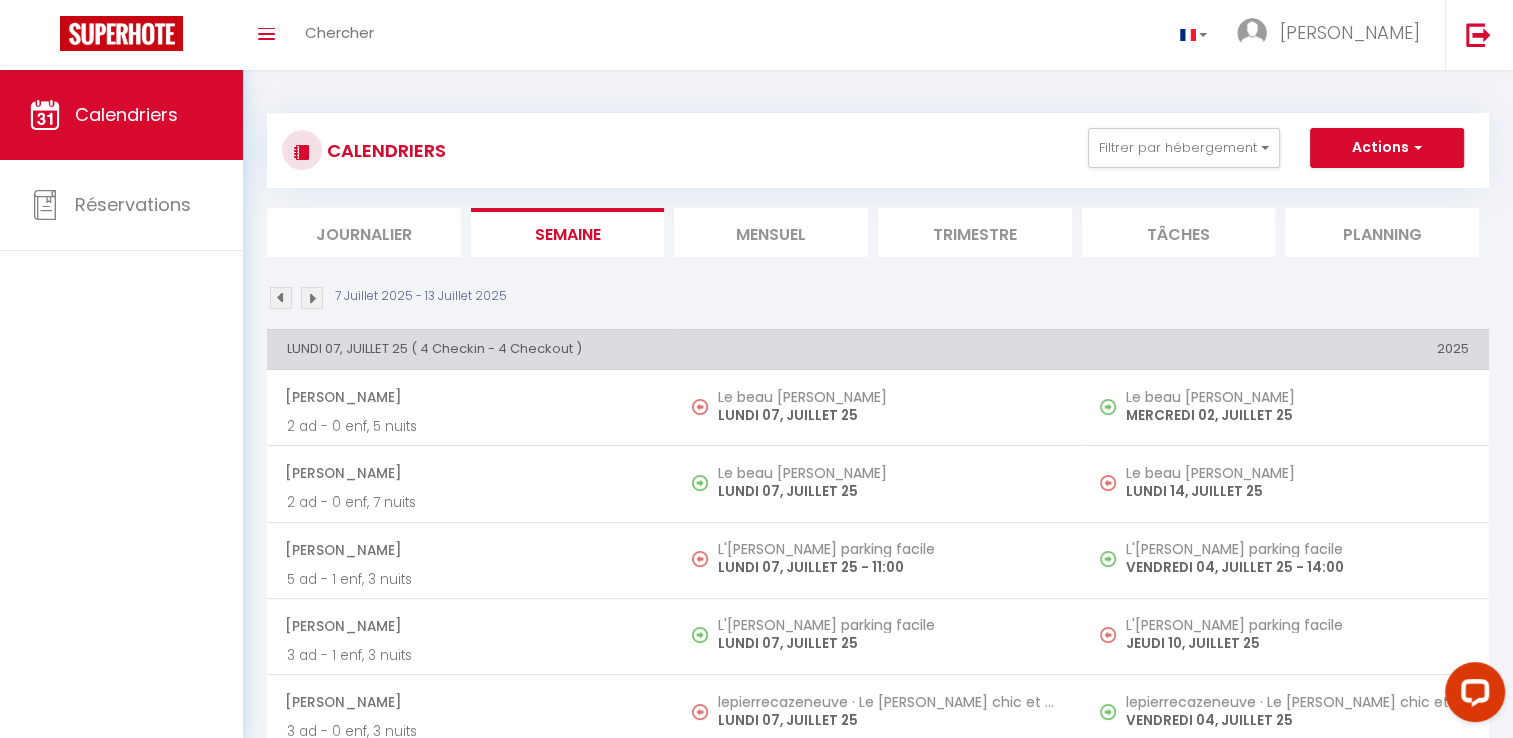 click on "Mensuel" at bounding box center (771, 232) 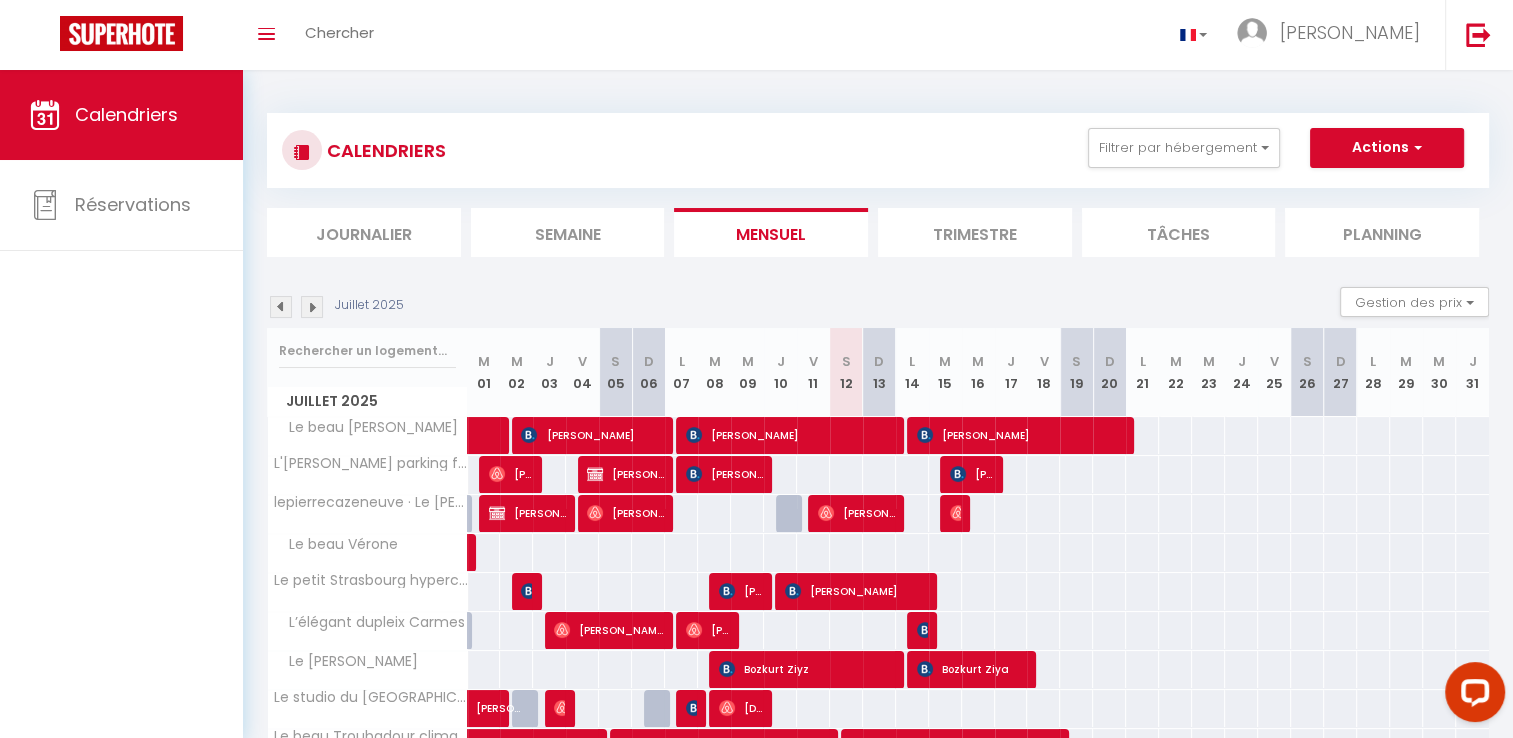 scroll, scrollTop: 196, scrollLeft: 0, axis: vertical 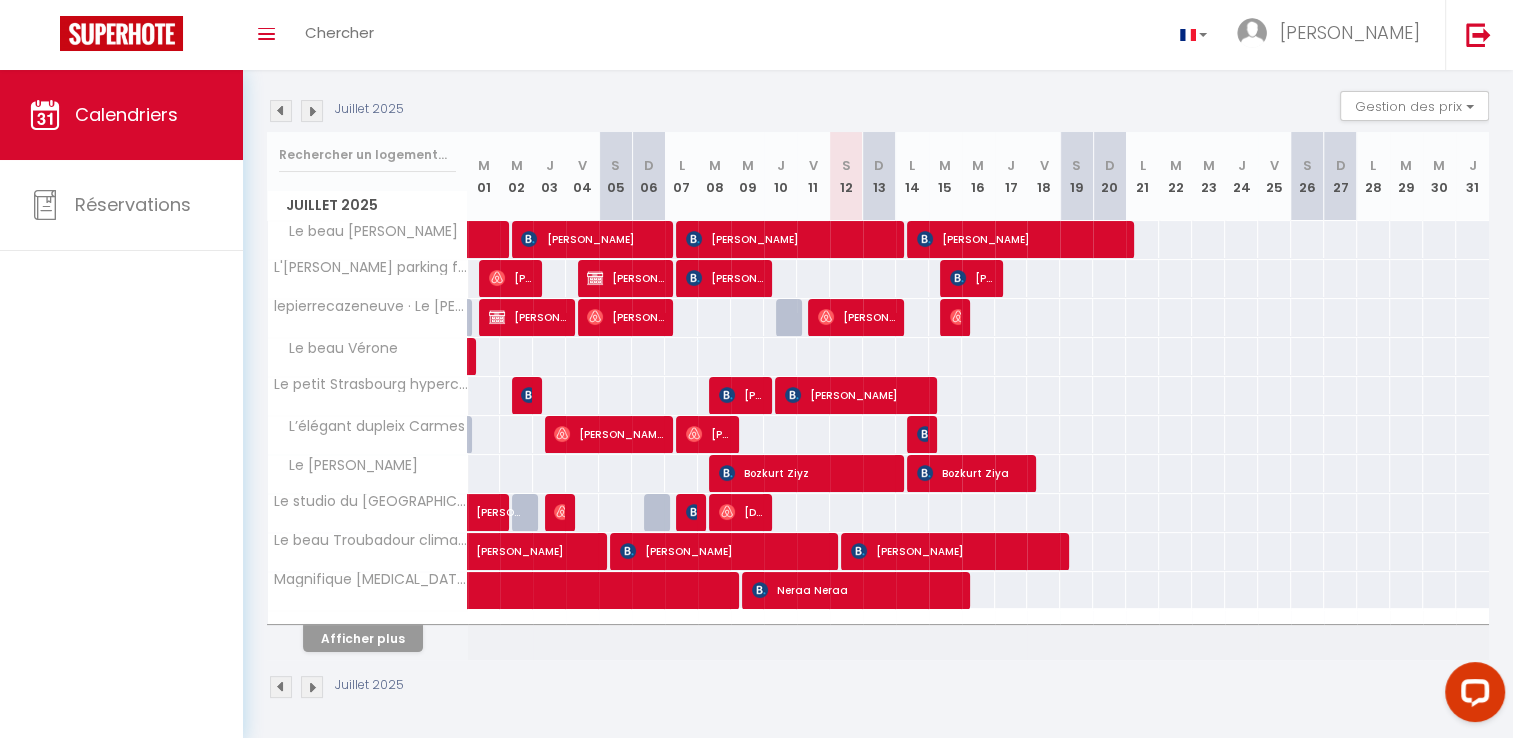 click at bounding box center (312, 111) 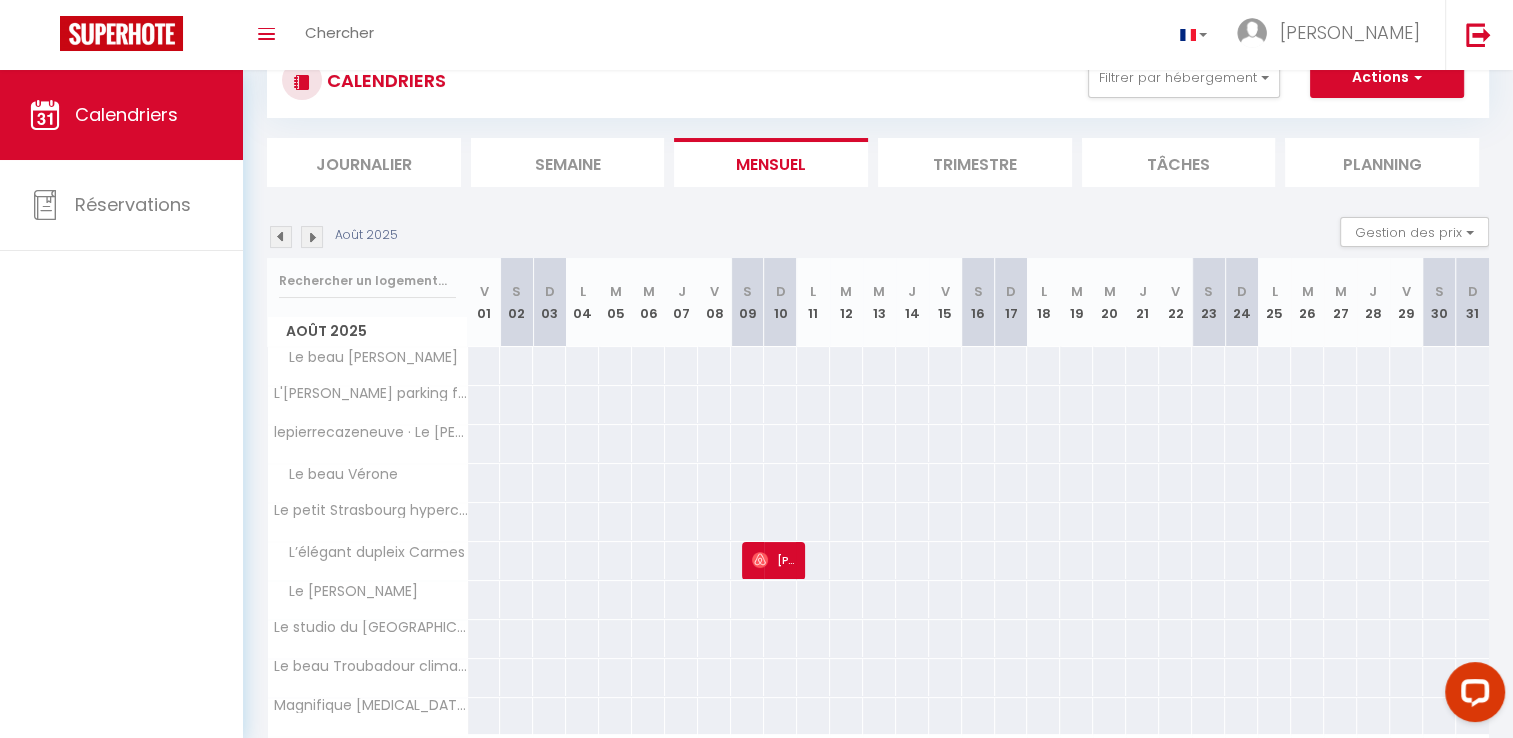 scroll, scrollTop: 196, scrollLeft: 0, axis: vertical 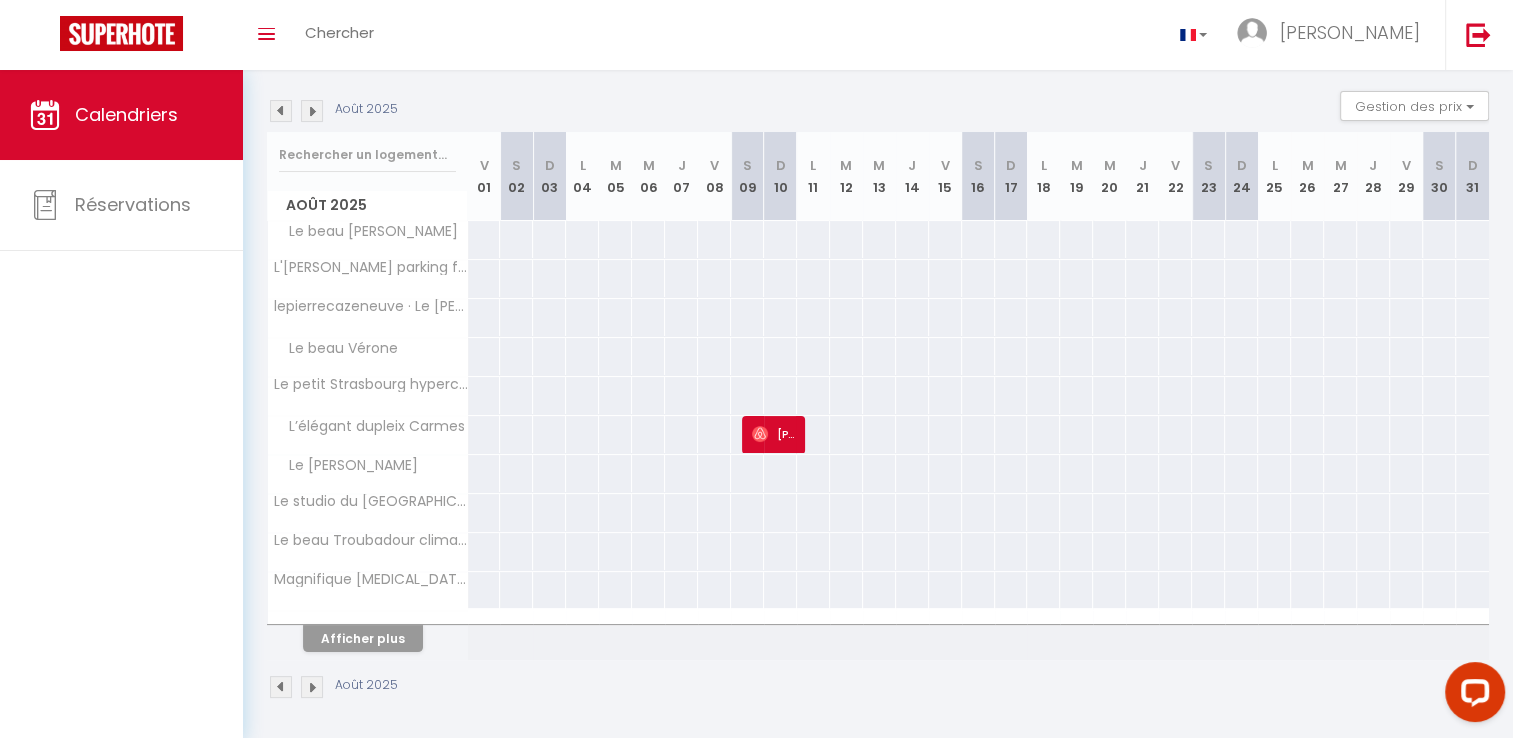 click at bounding box center (312, 111) 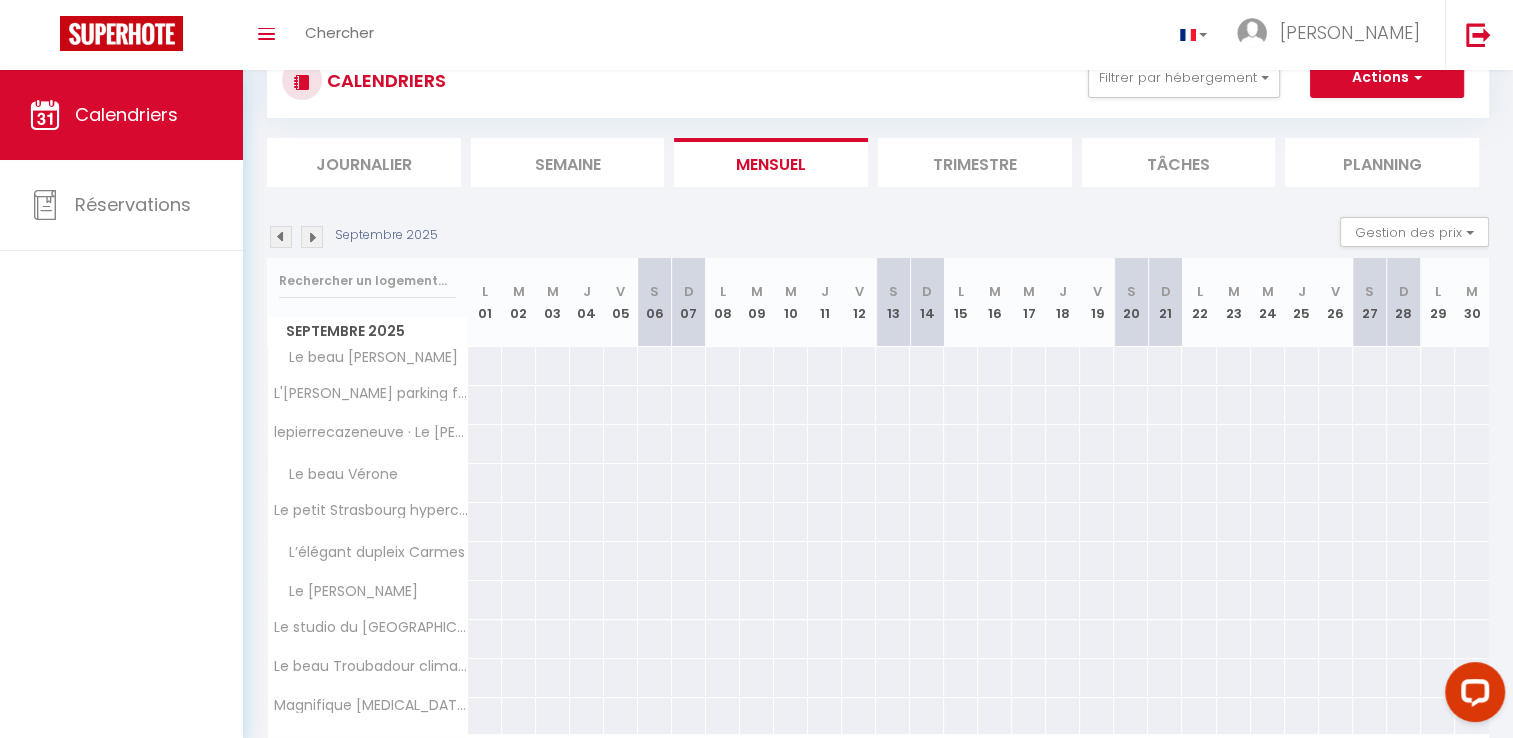 scroll, scrollTop: 196, scrollLeft: 0, axis: vertical 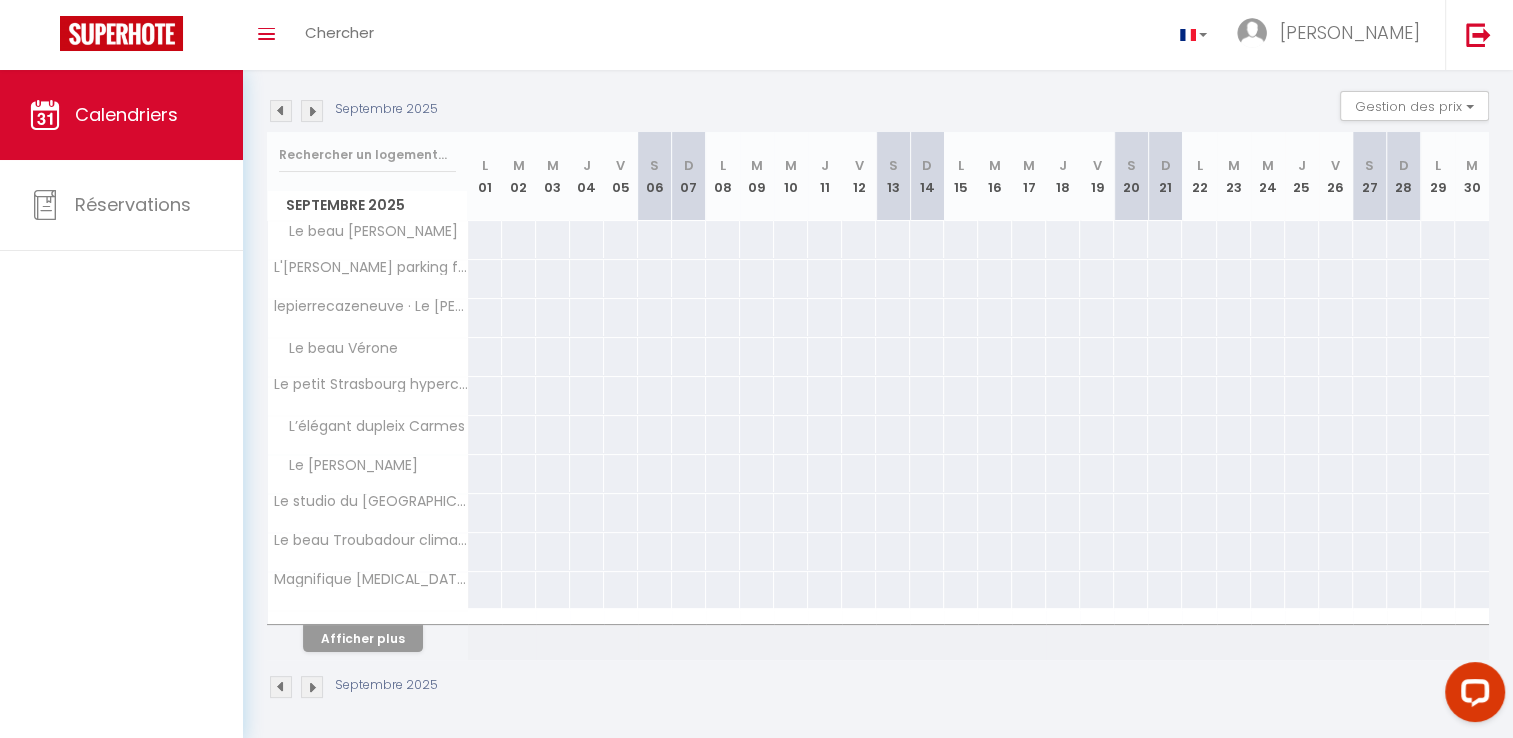 click at bounding box center [312, 111] 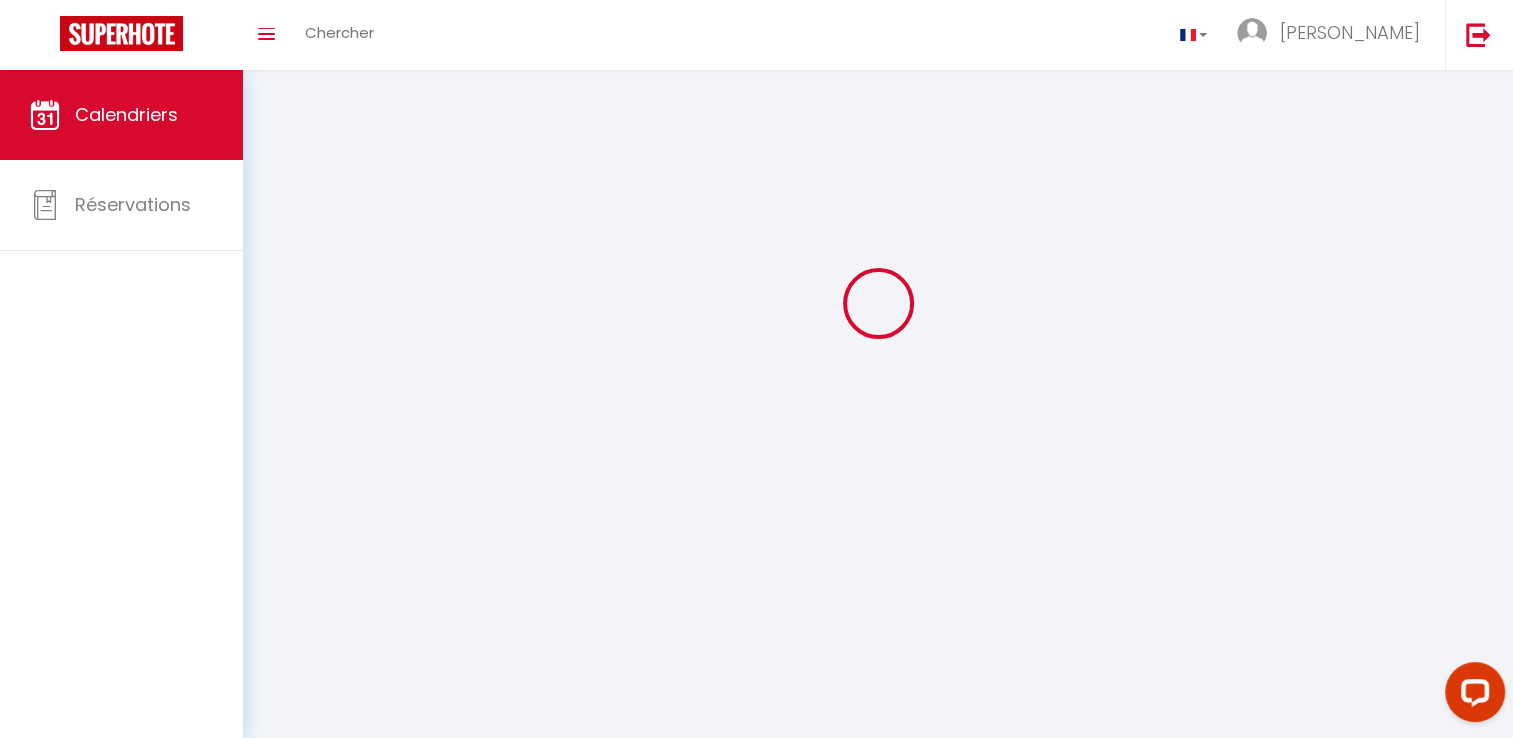scroll, scrollTop: 196, scrollLeft: 0, axis: vertical 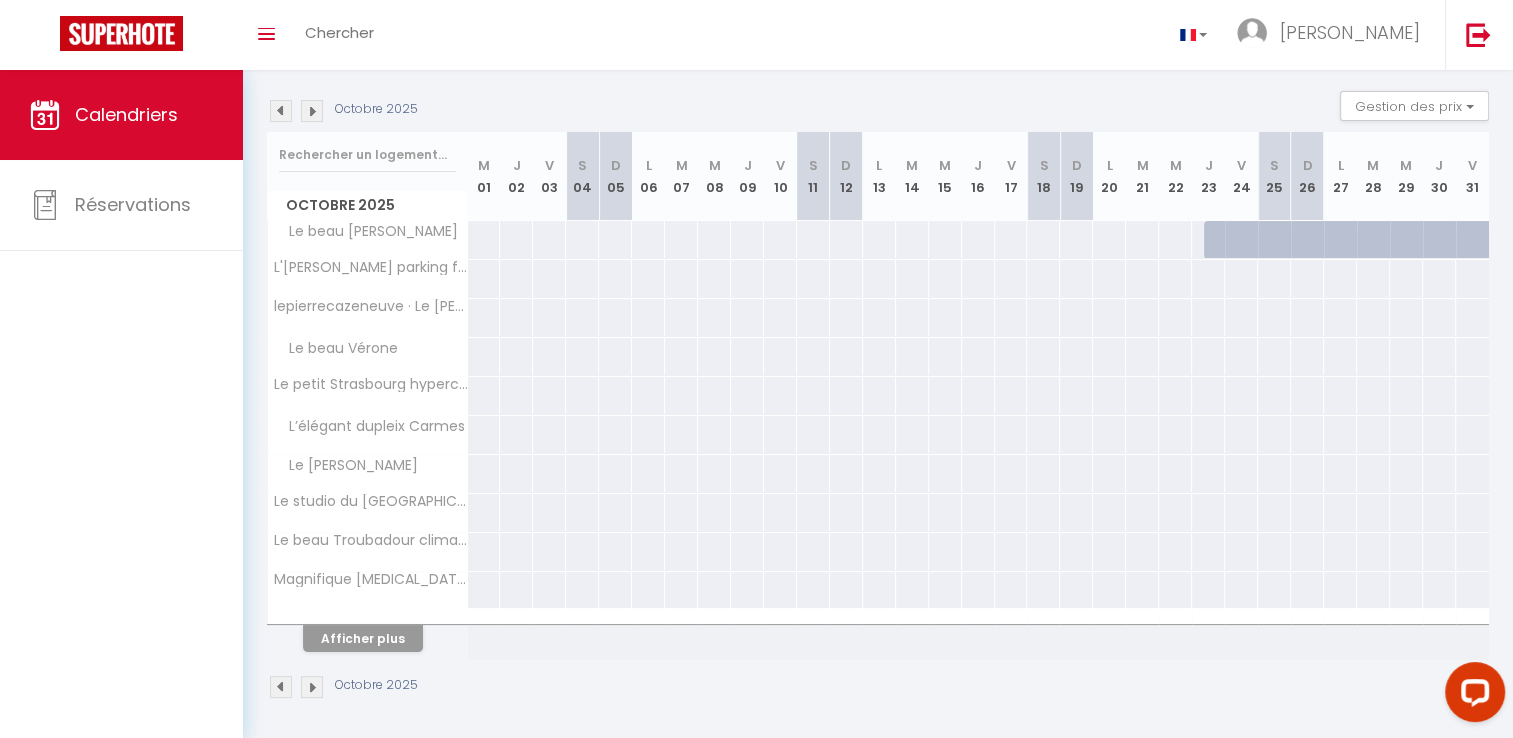 click at bounding box center (281, 111) 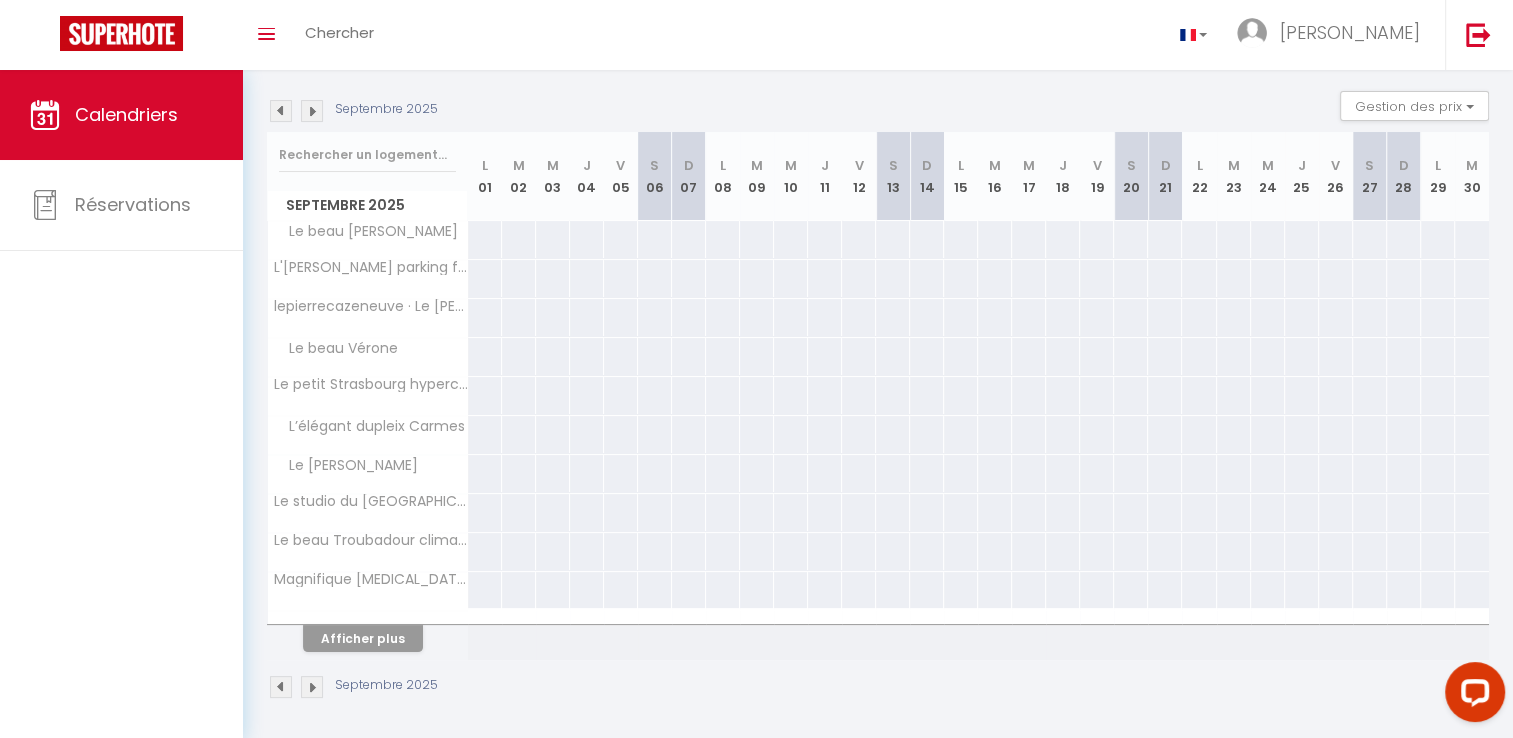 click at bounding box center (281, 111) 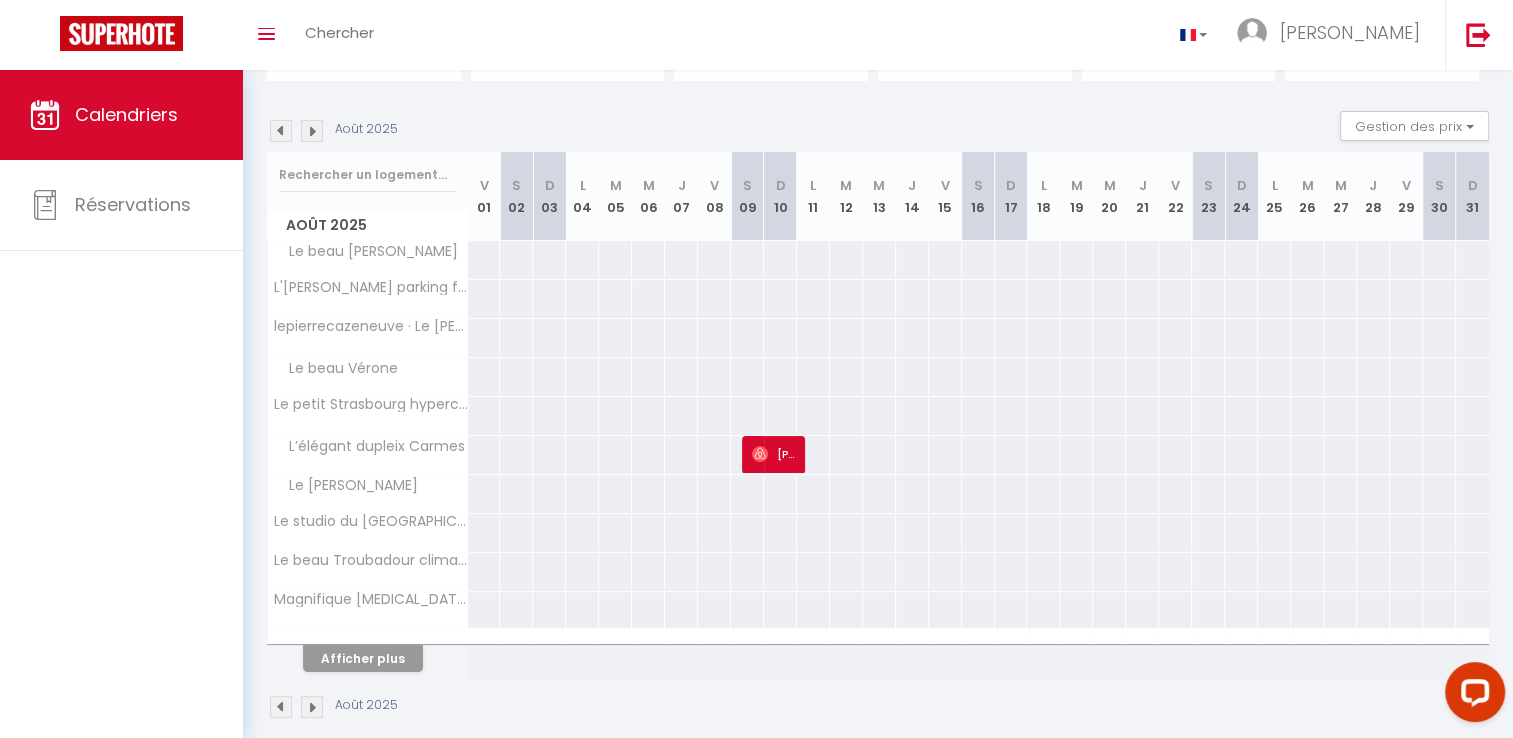 click at bounding box center (281, 131) 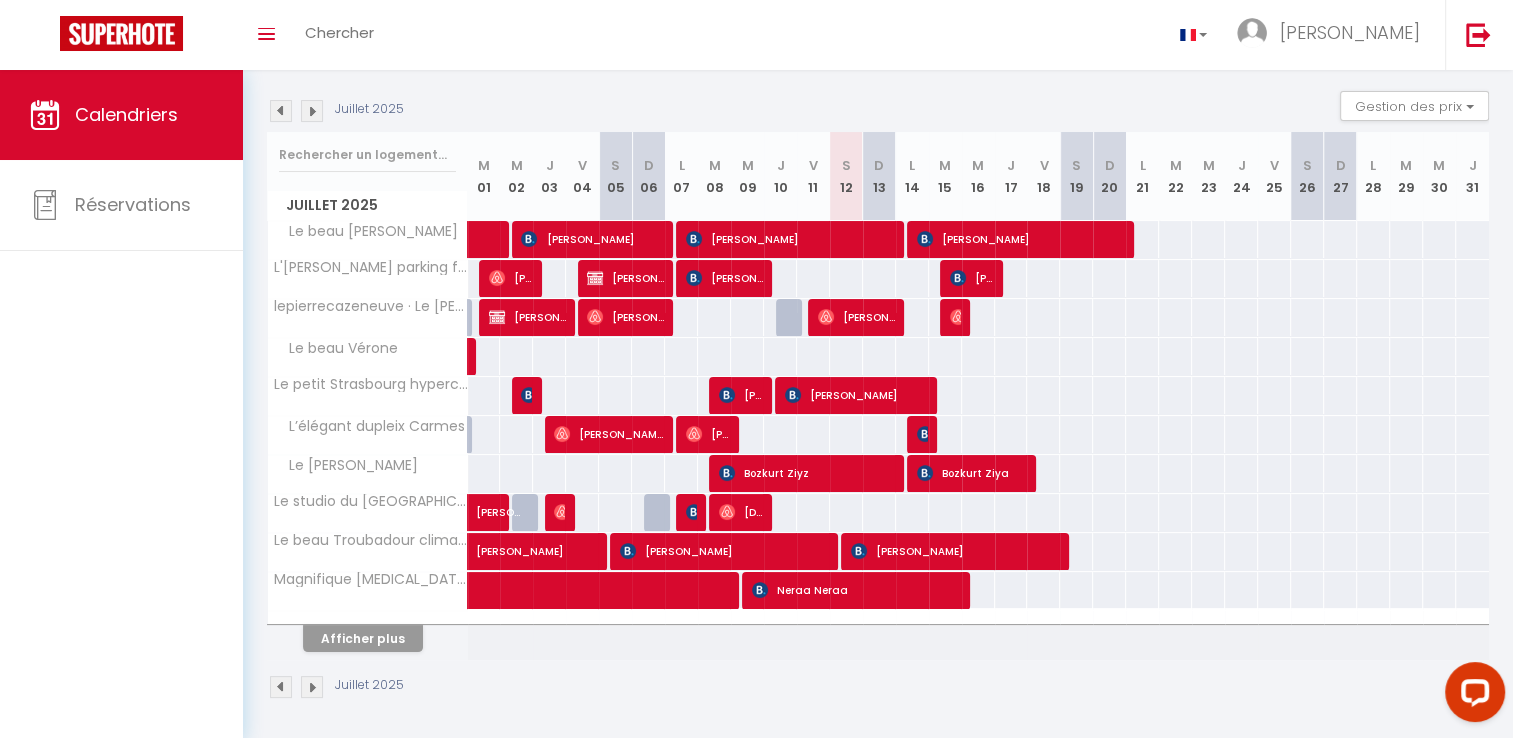 click at bounding box center (281, 111) 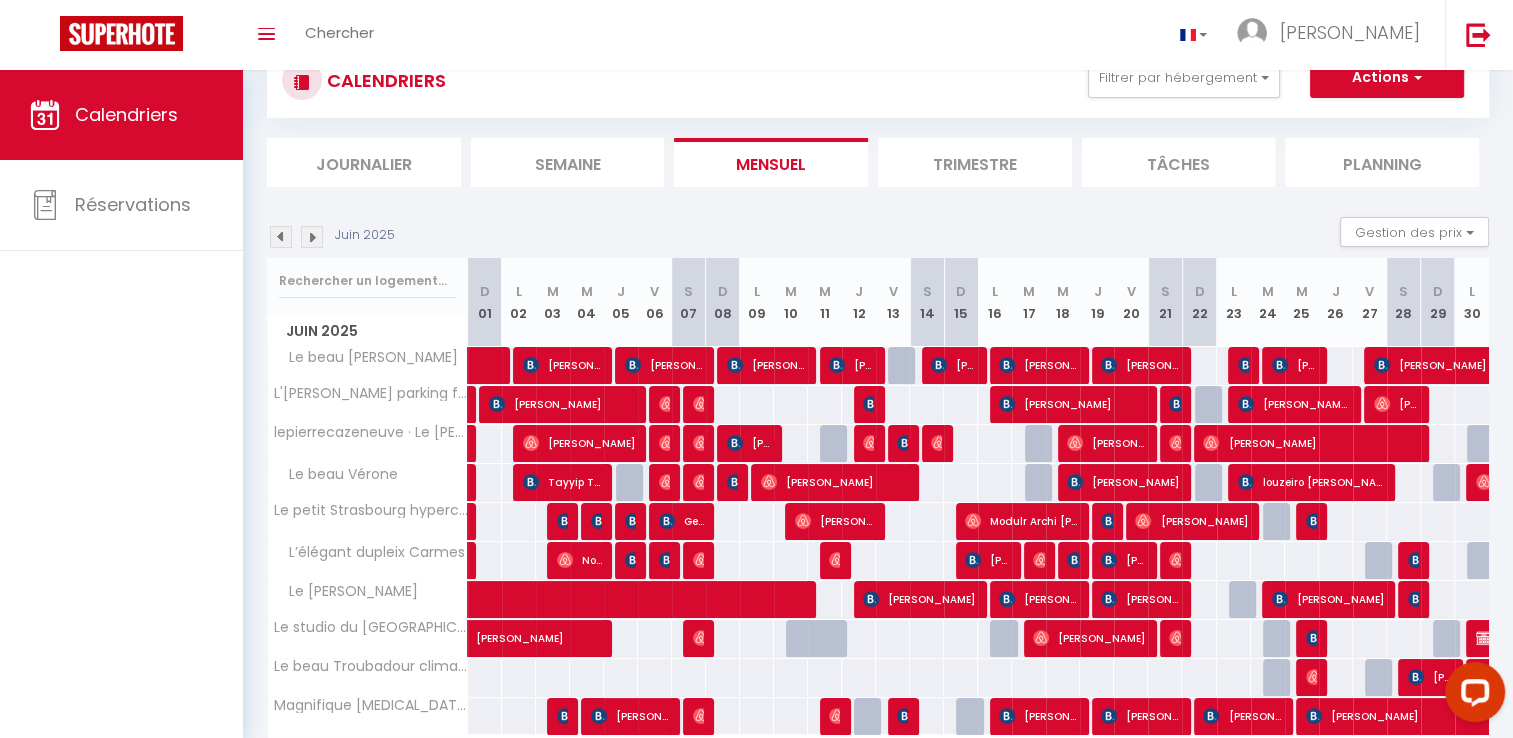 scroll, scrollTop: 196, scrollLeft: 0, axis: vertical 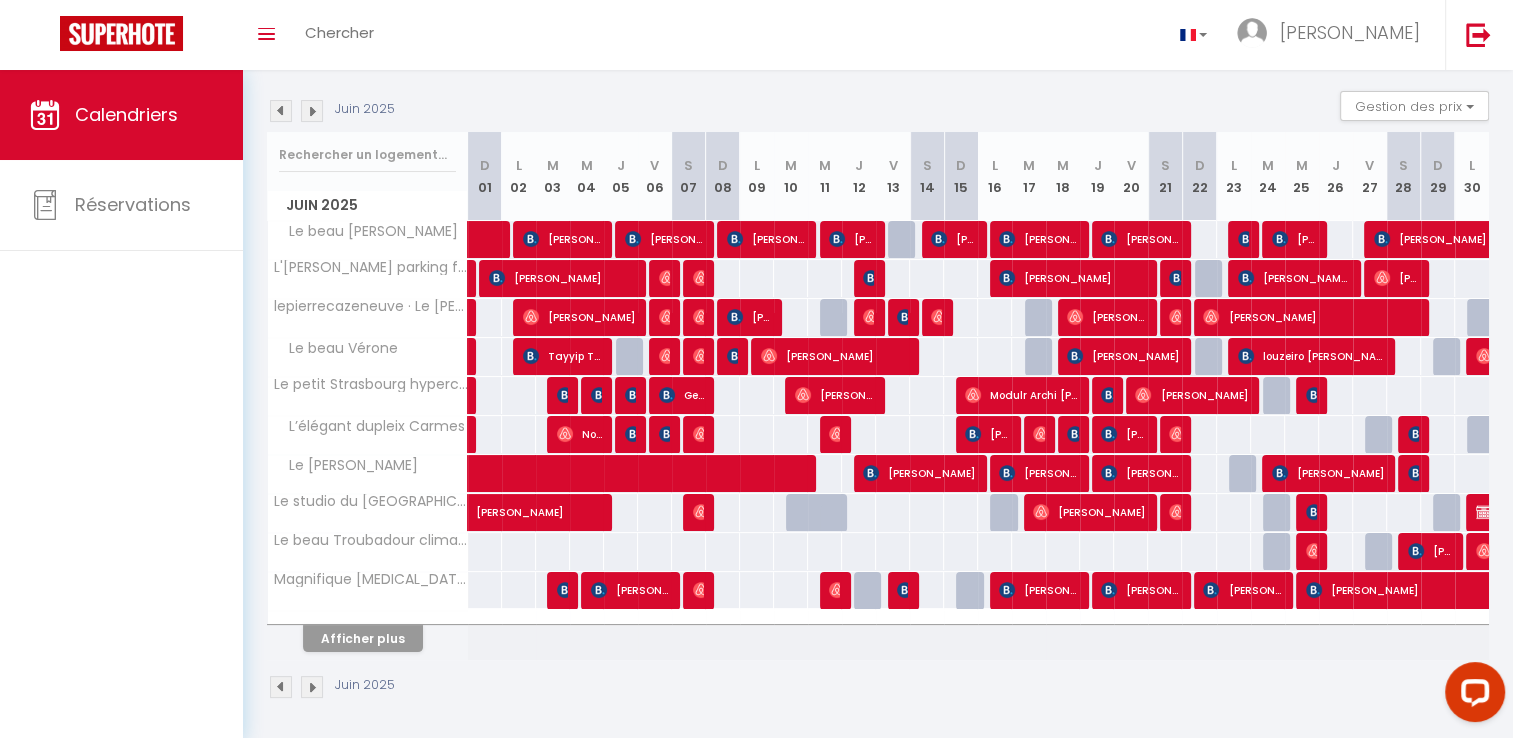 click at bounding box center [281, 111] 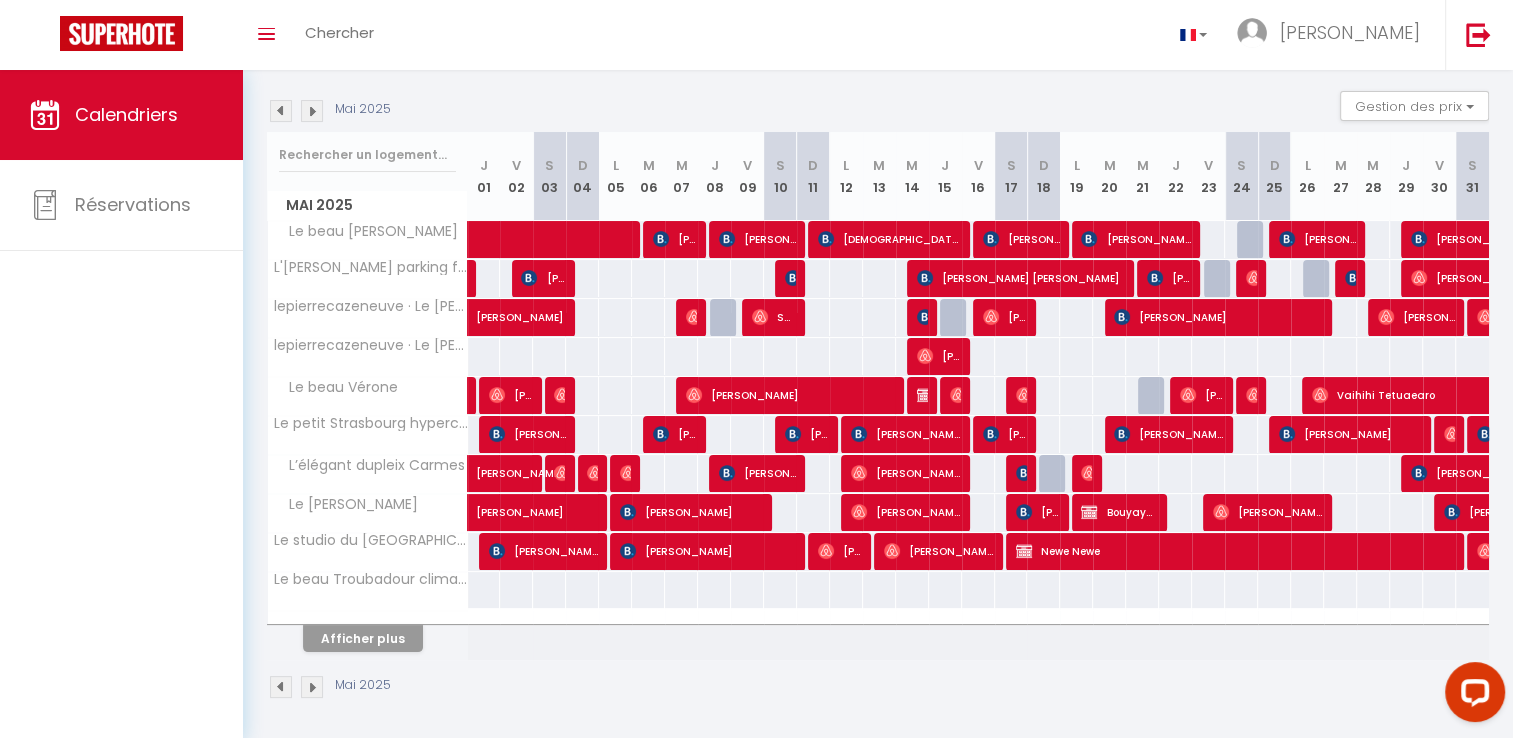 click at bounding box center [281, 111] 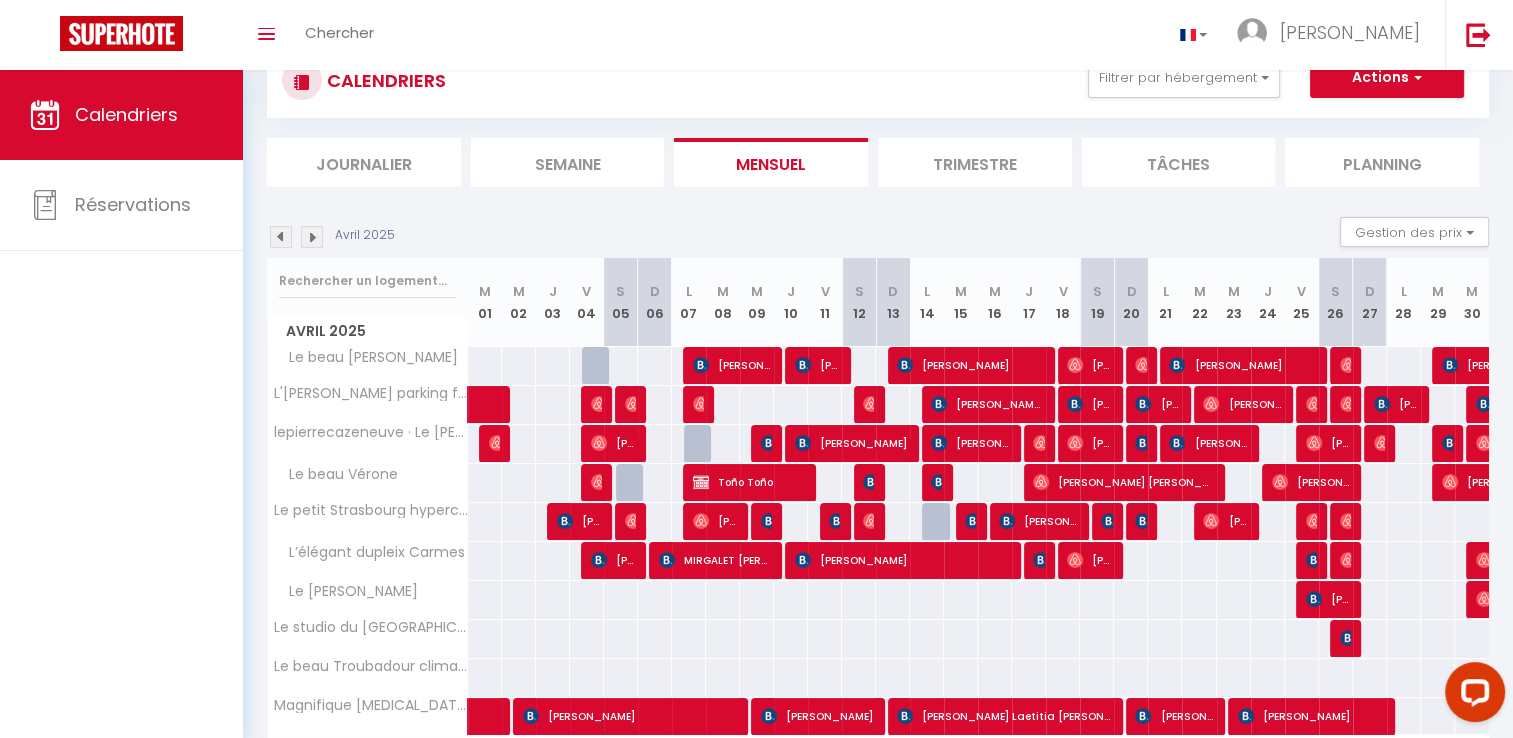 scroll, scrollTop: 196, scrollLeft: 0, axis: vertical 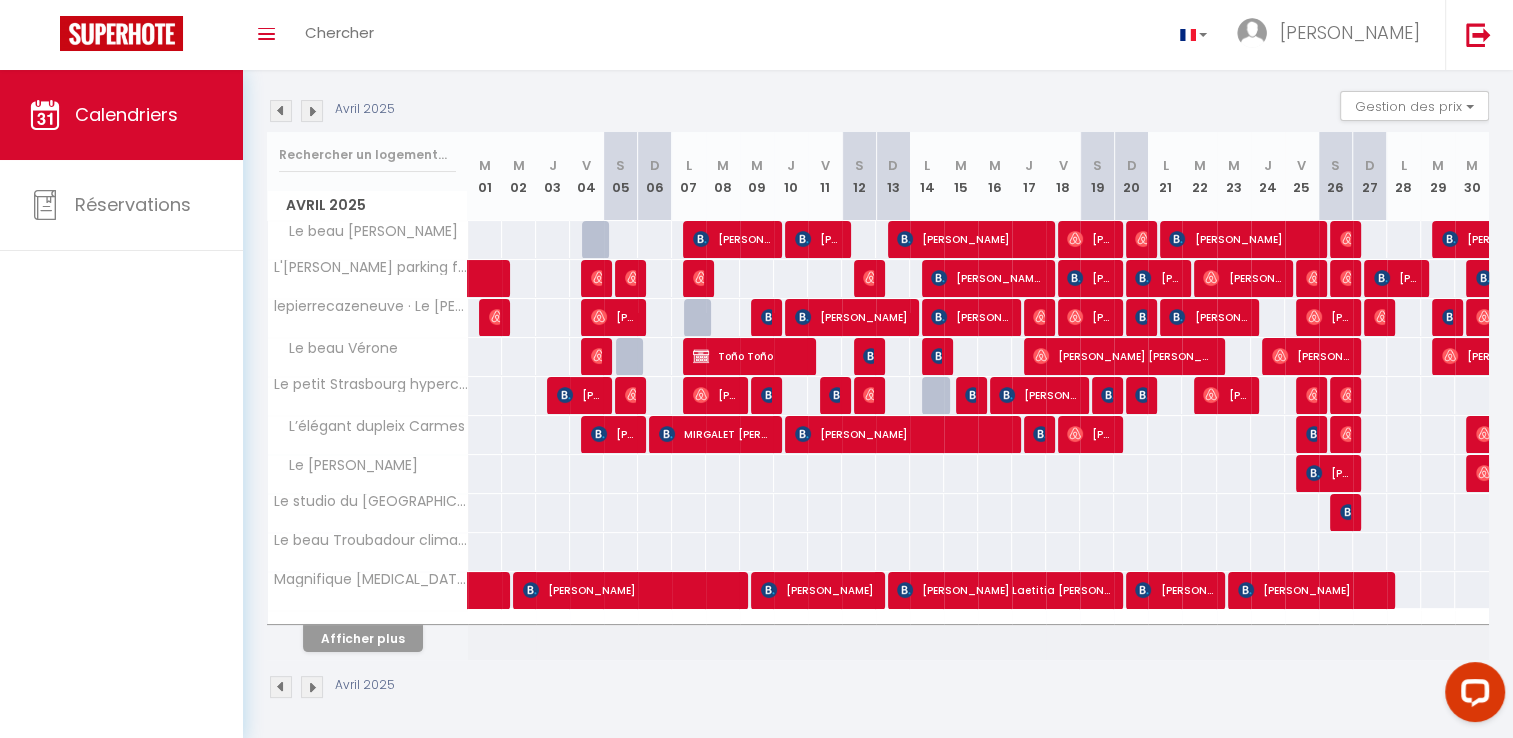 click at bounding box center [281, 111] 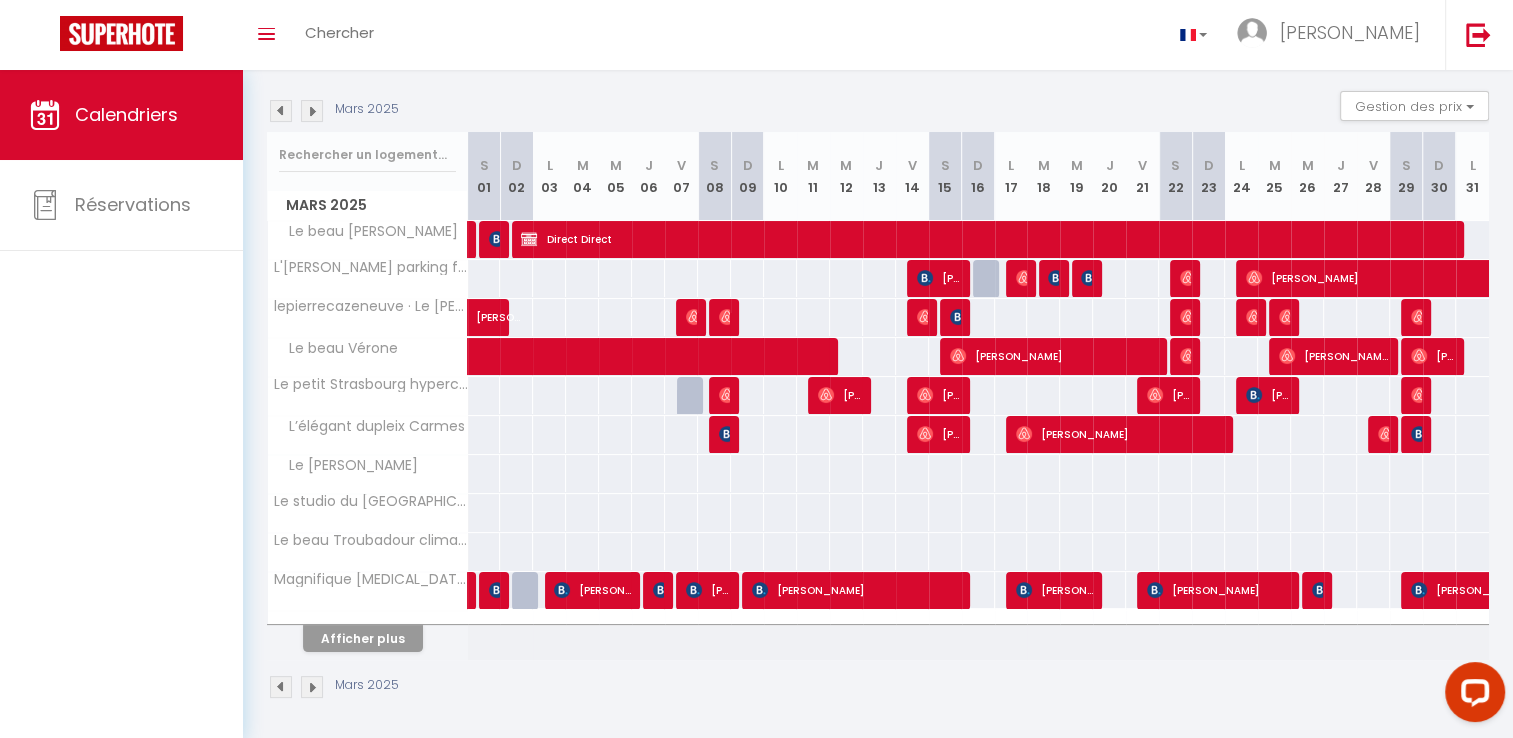 click at bounding box center [281, 111] 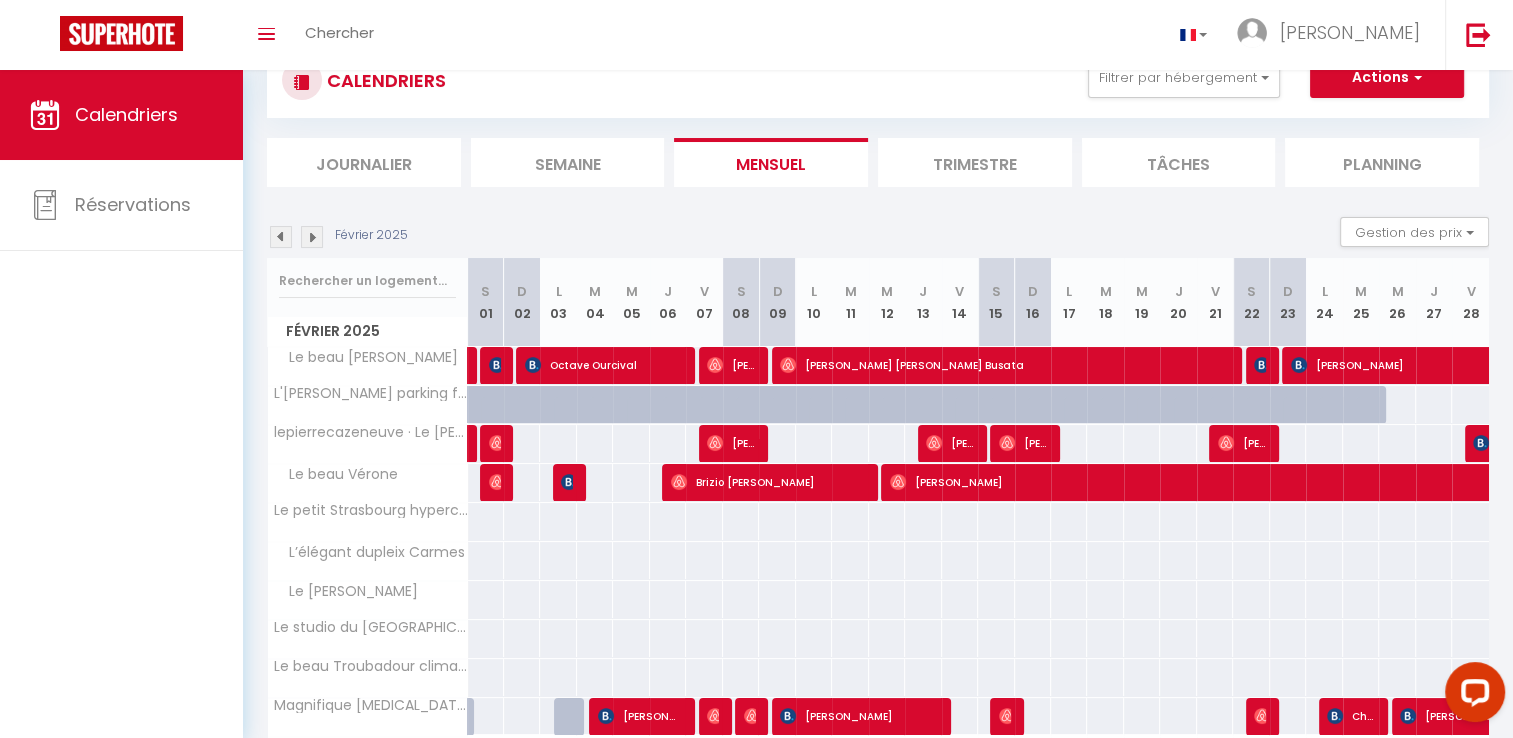 scroll, scrollTop: 196, scrollLeft: 0, axis: vertical 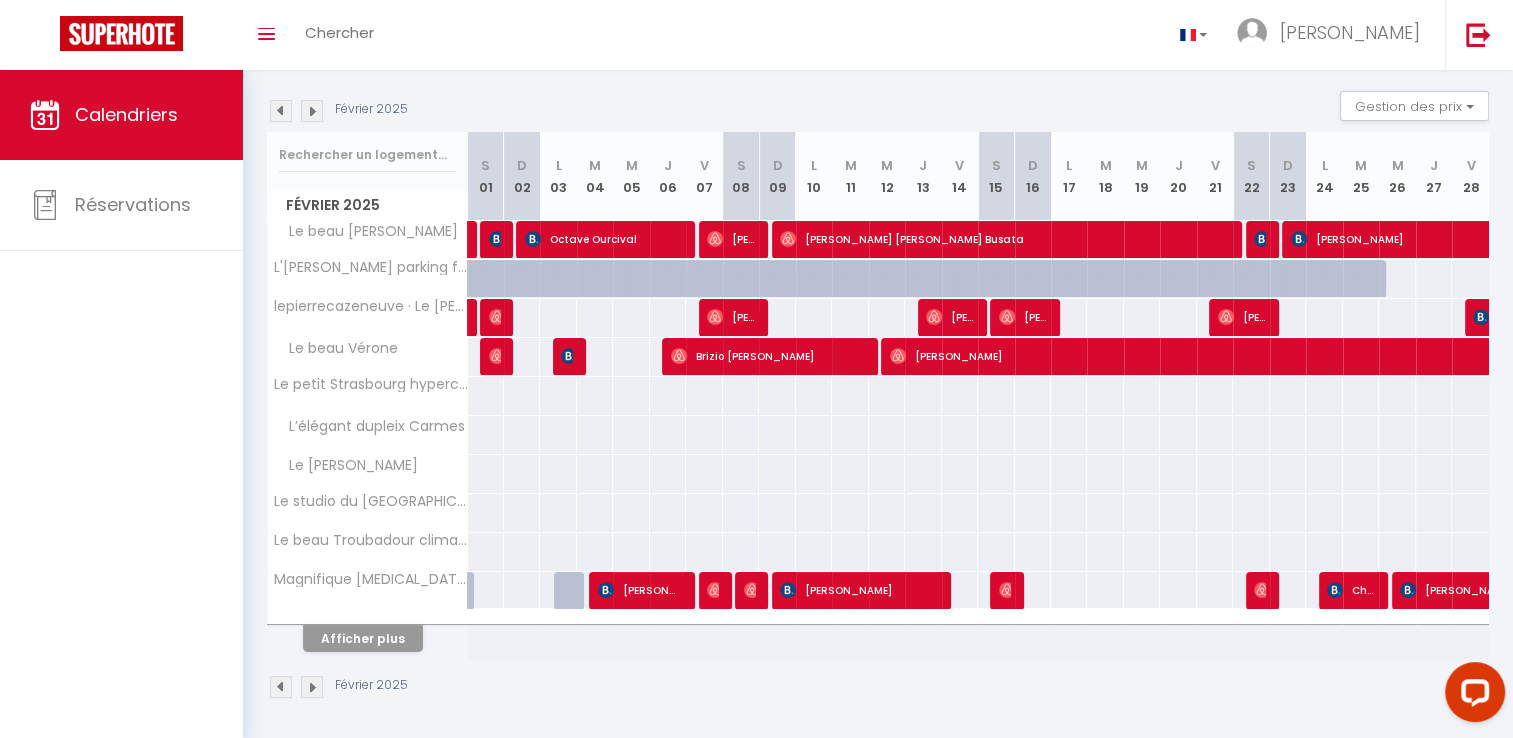 click at bounding box center [281, 111] 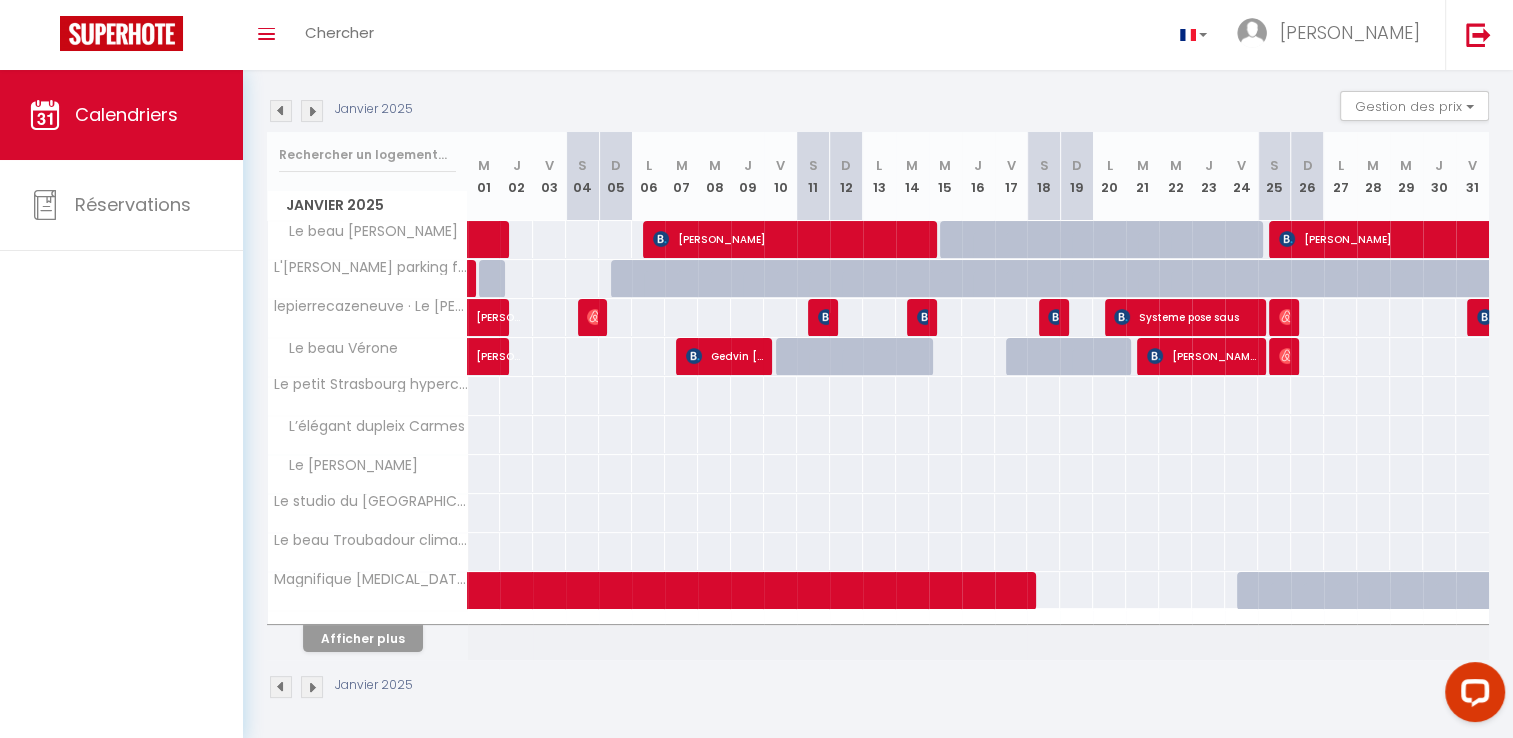 click at bounding box center [281, 111] 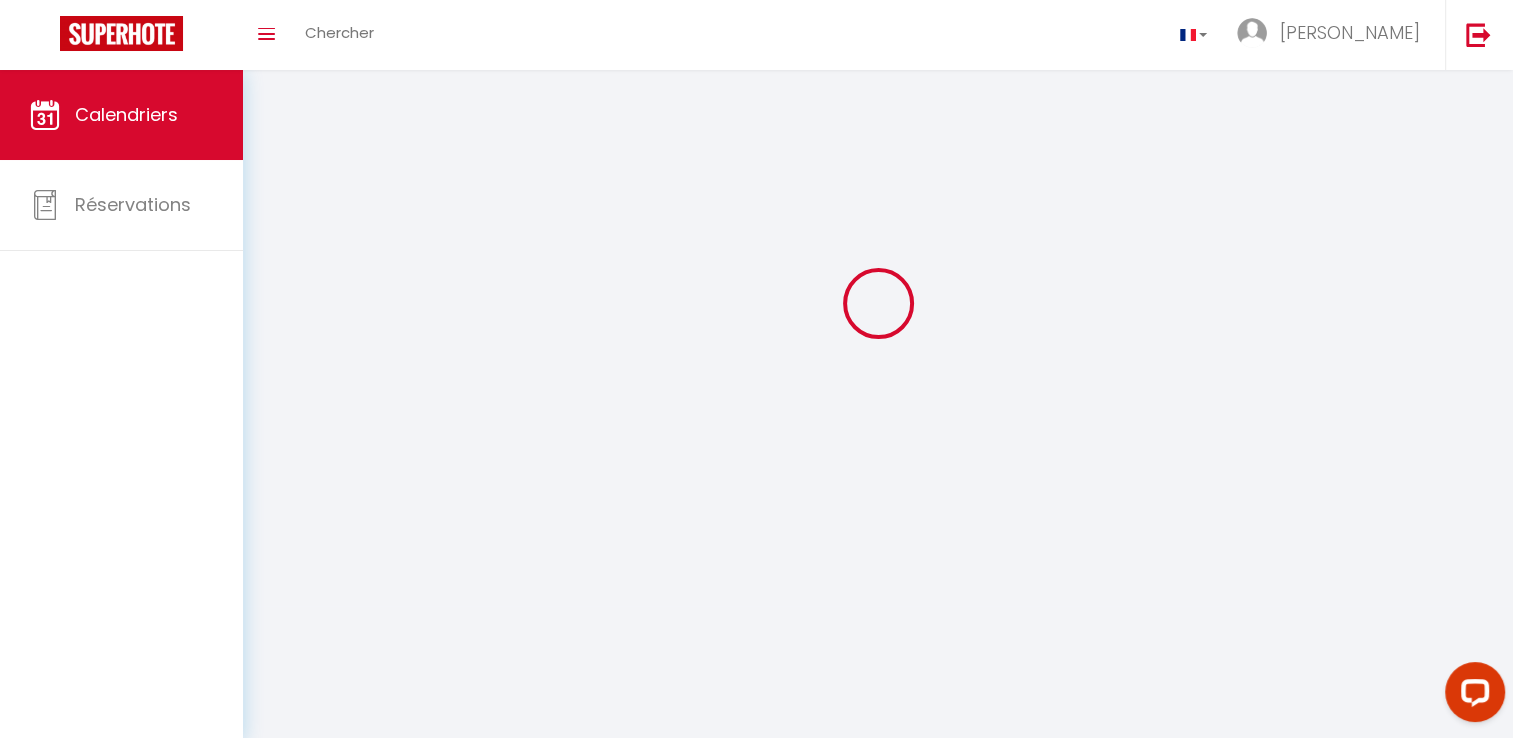 scroll, scrollTop: 196, scrollLeft: 0, axis: vertical 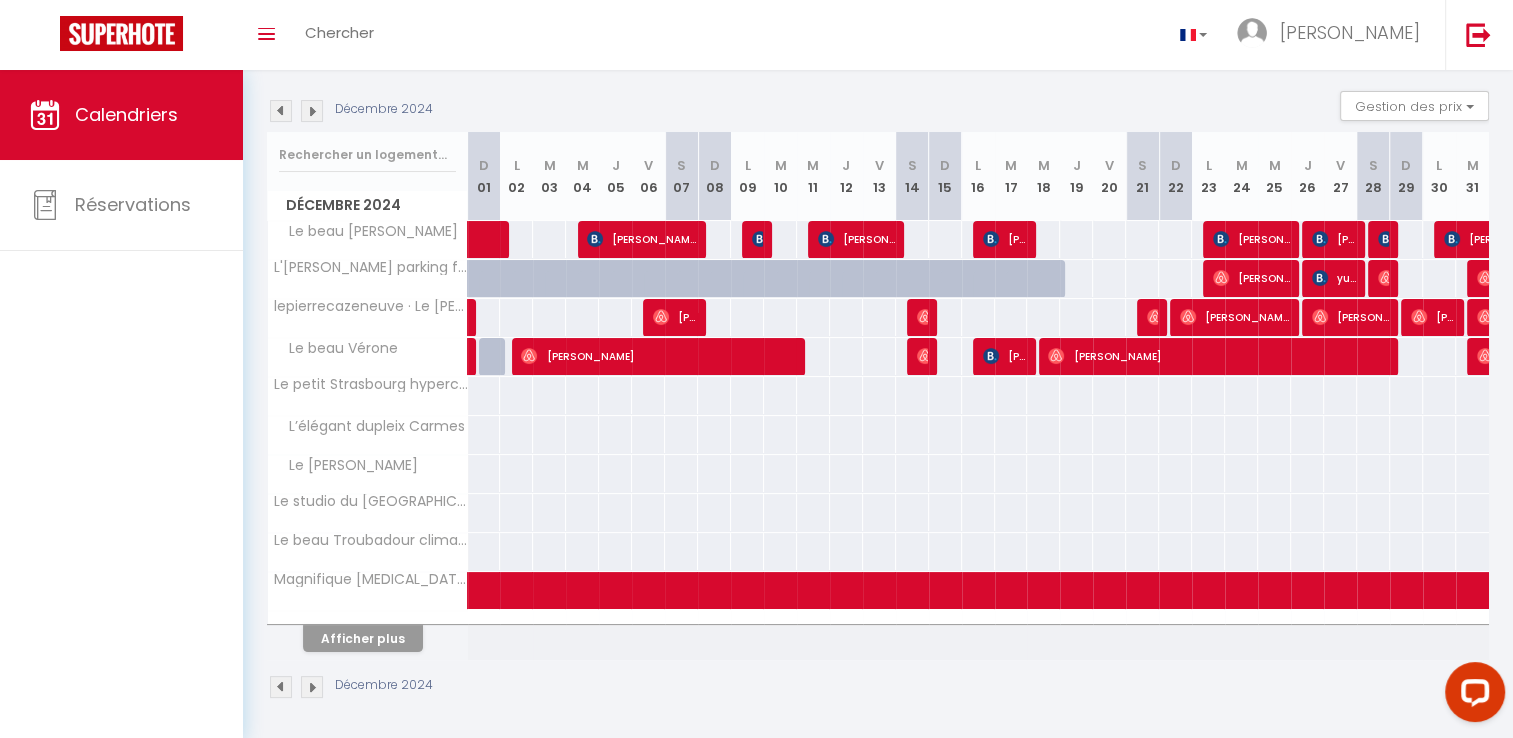 click at bounding box center [281, 111] 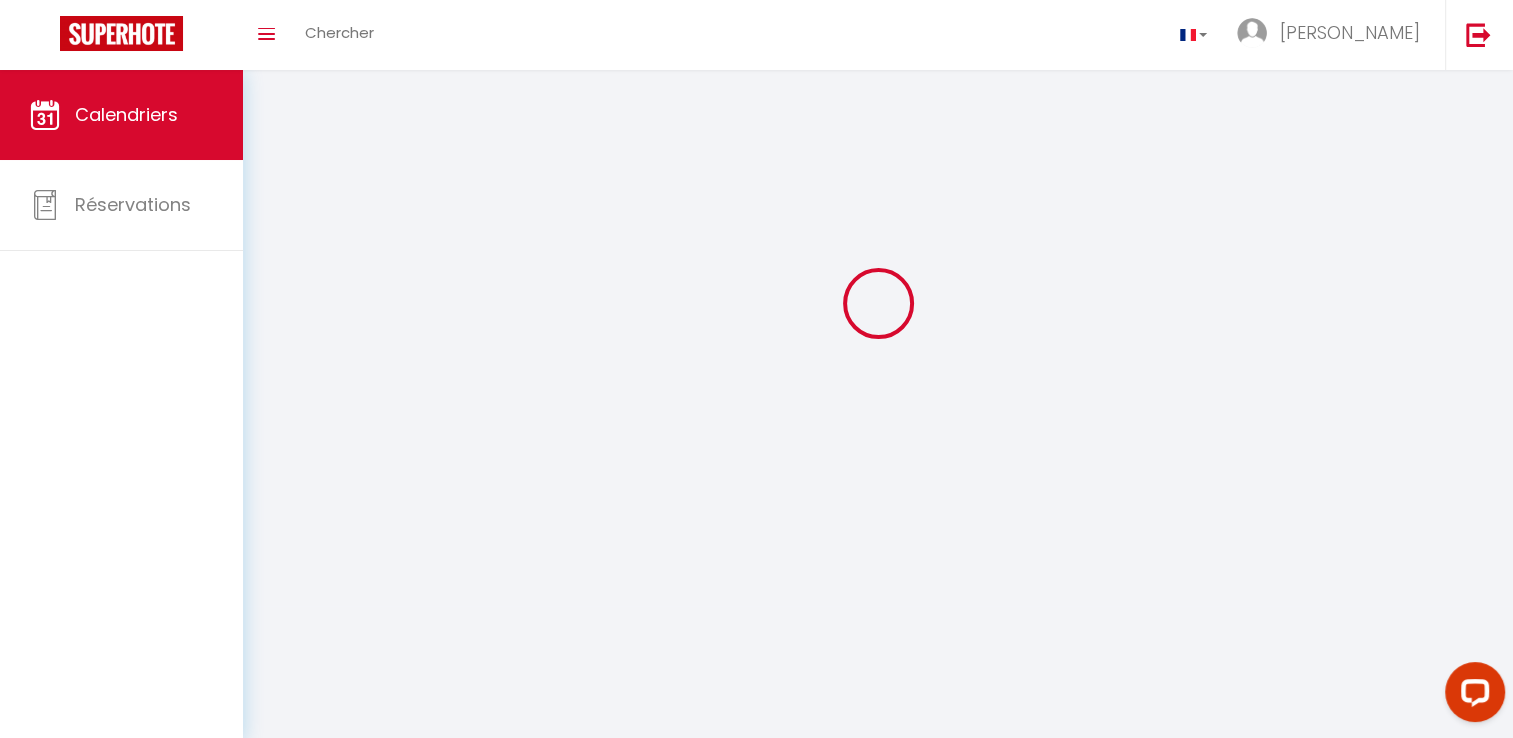 scroll, scrollTop: 196, scrollLeft: 0, axis: vertical 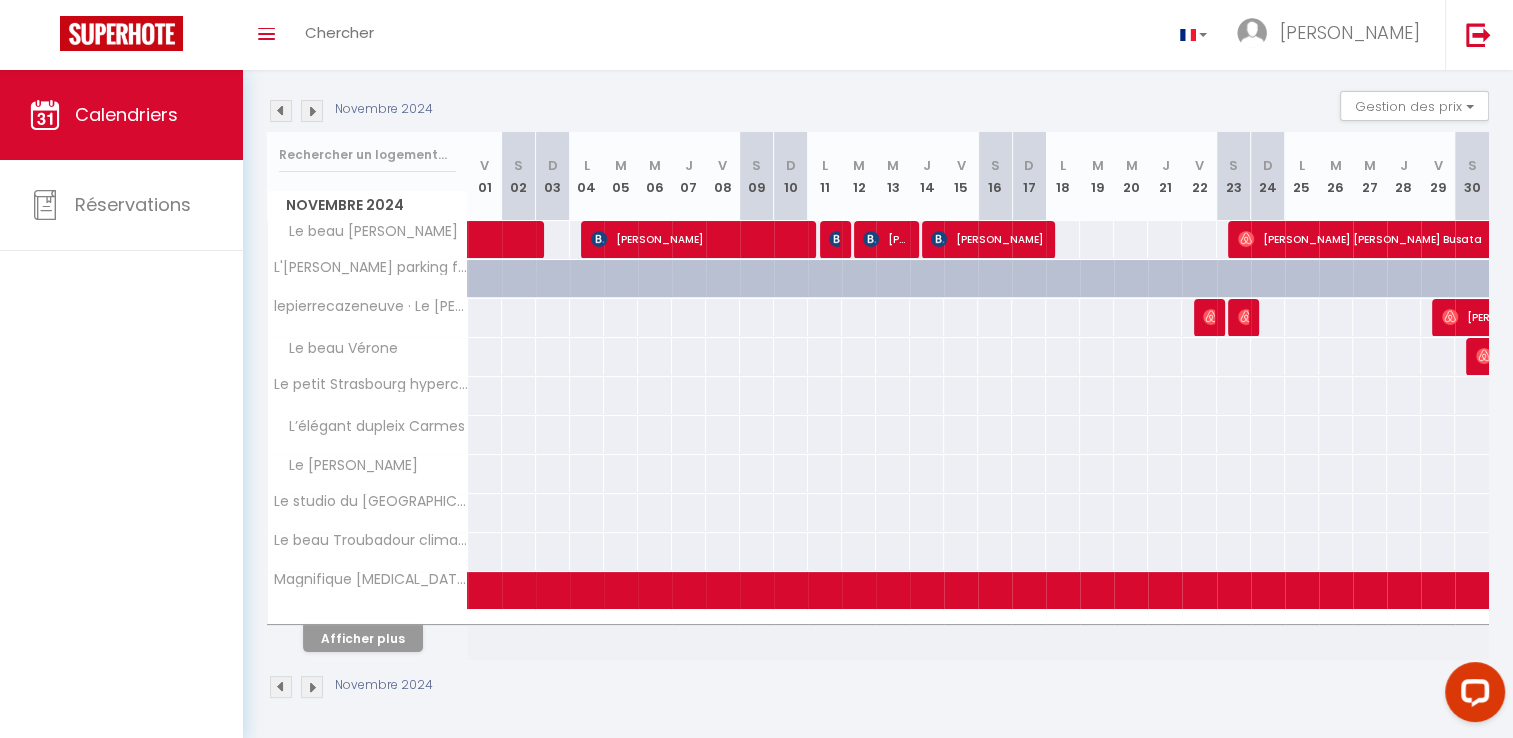 click at bounding box center (312, 111) 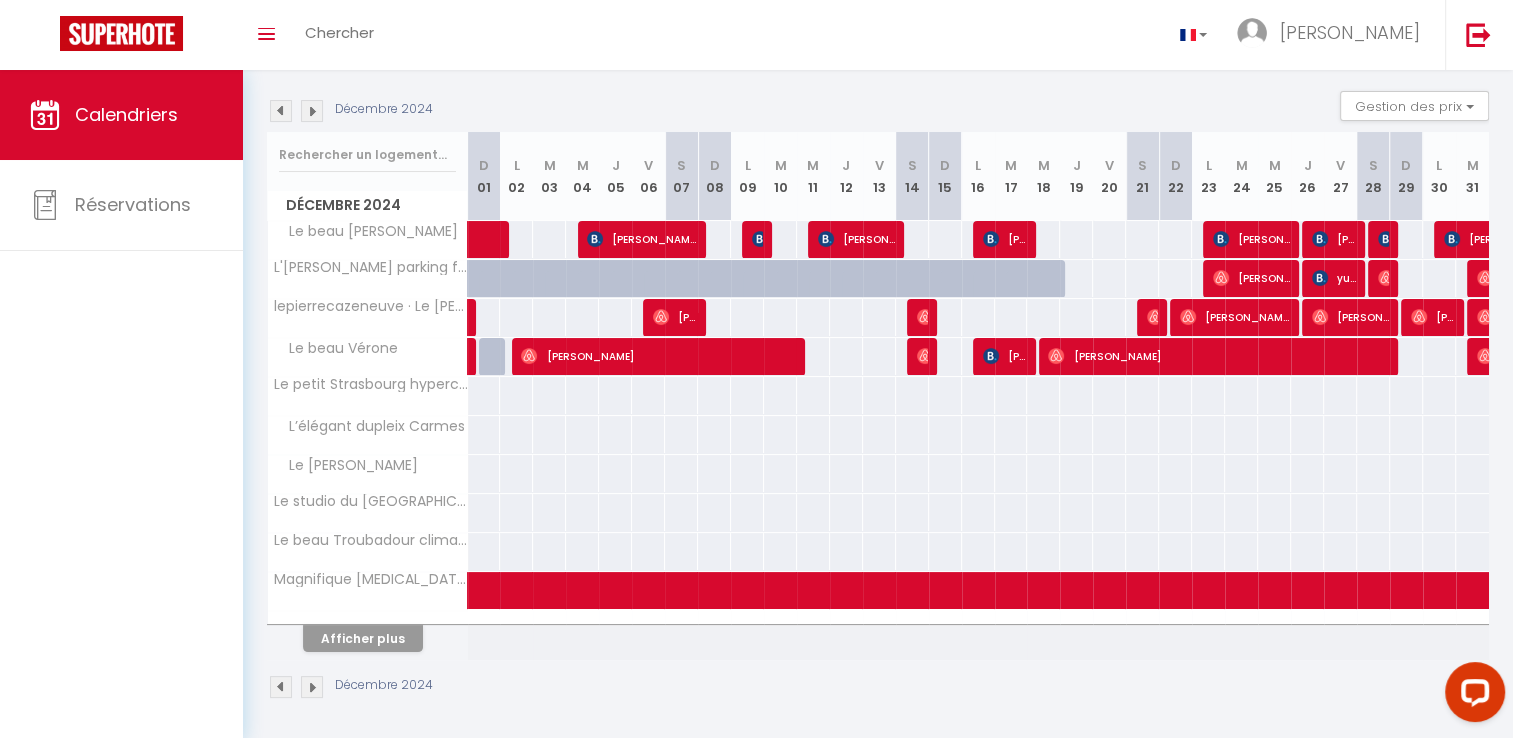 click at bounding box center (312, 111) 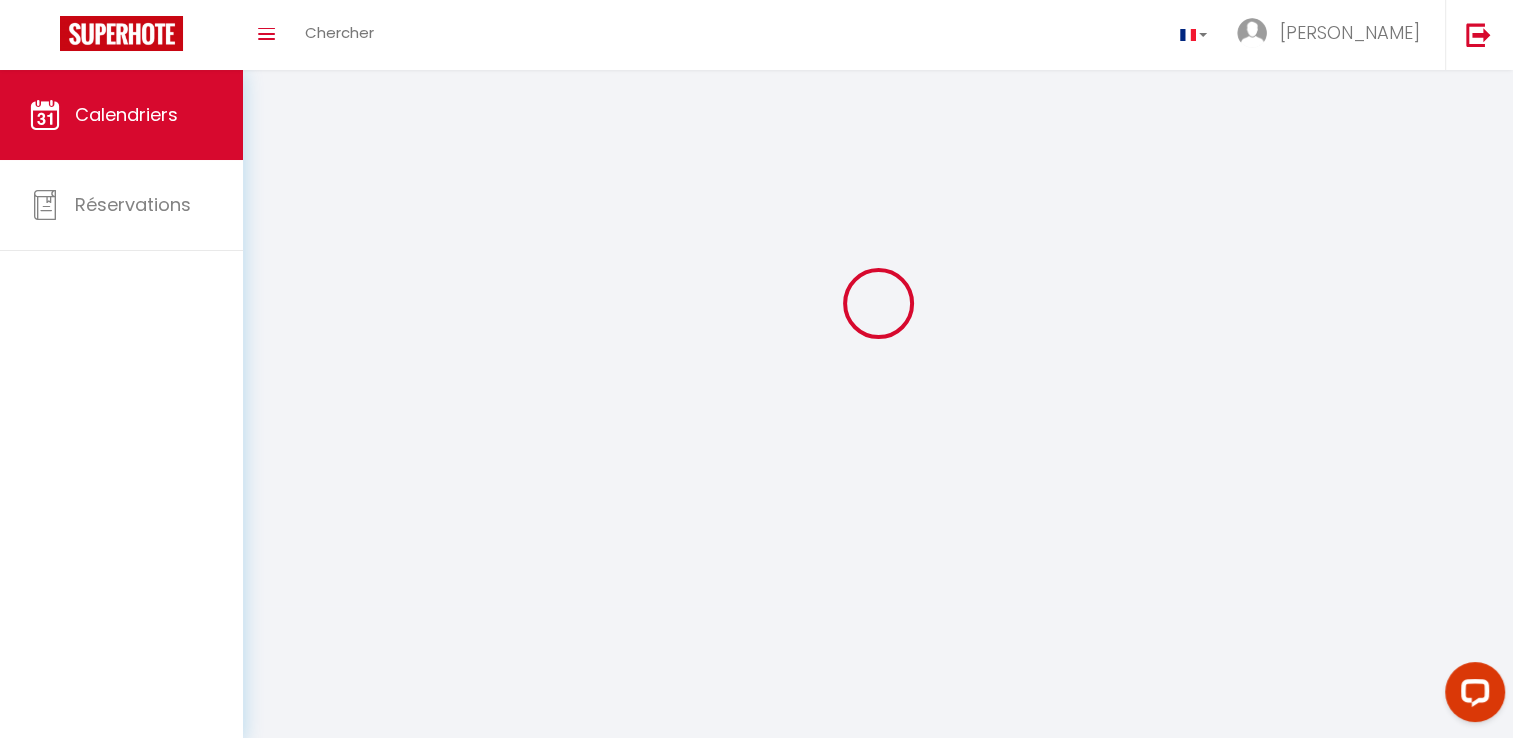 scroll, scrollTop: 196, scrollLeft: 0, axis: vertical 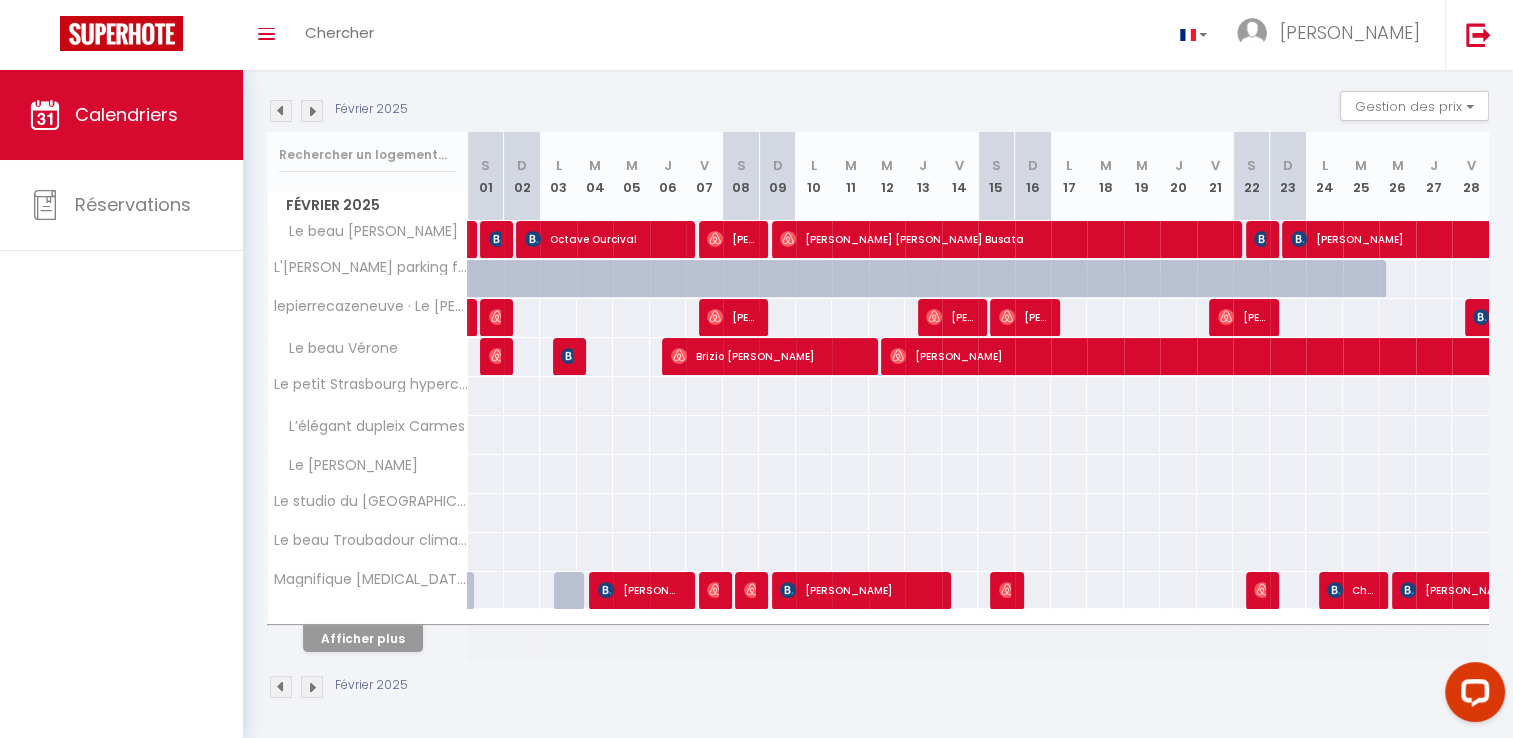 click at bounding box center [312, 111] 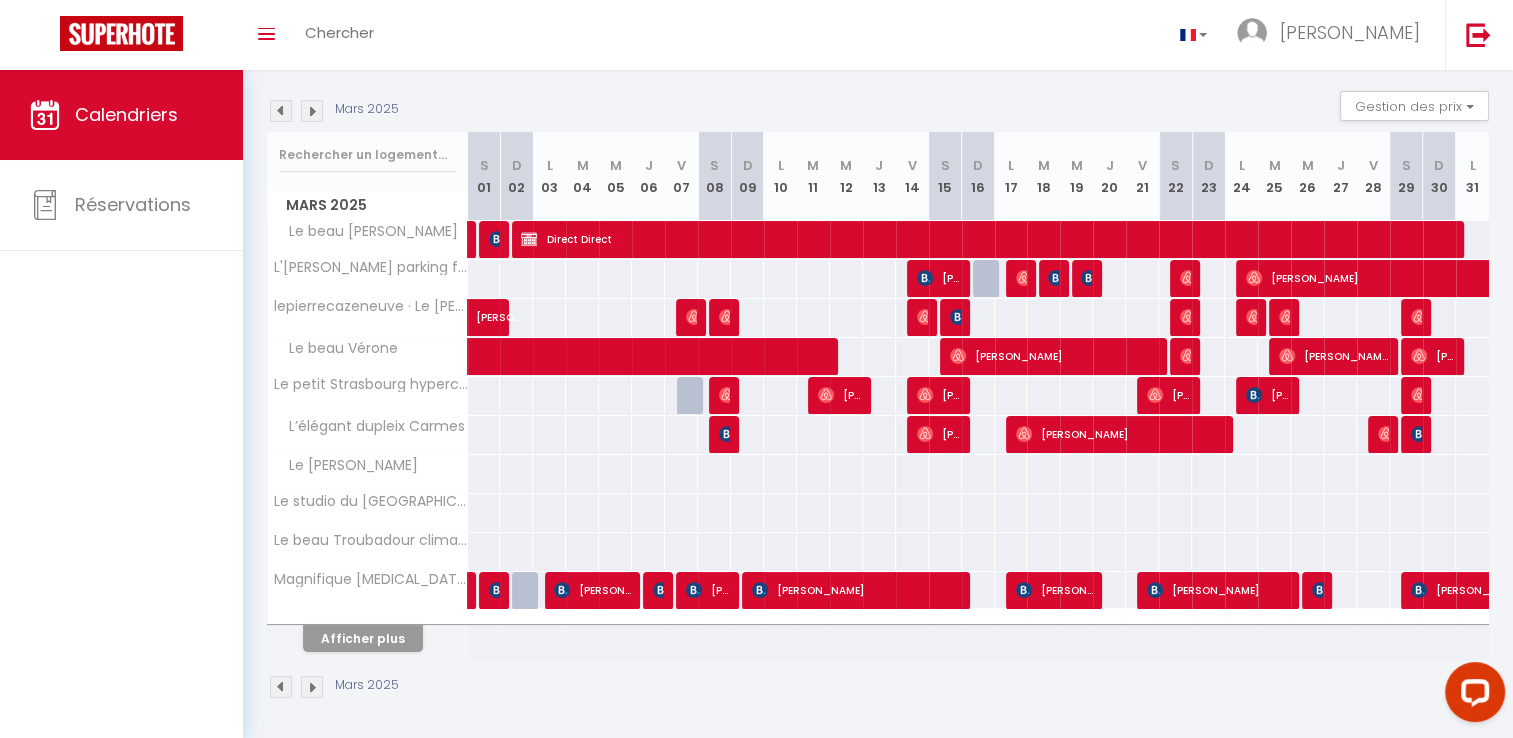 click at bounding box center (312, 111) 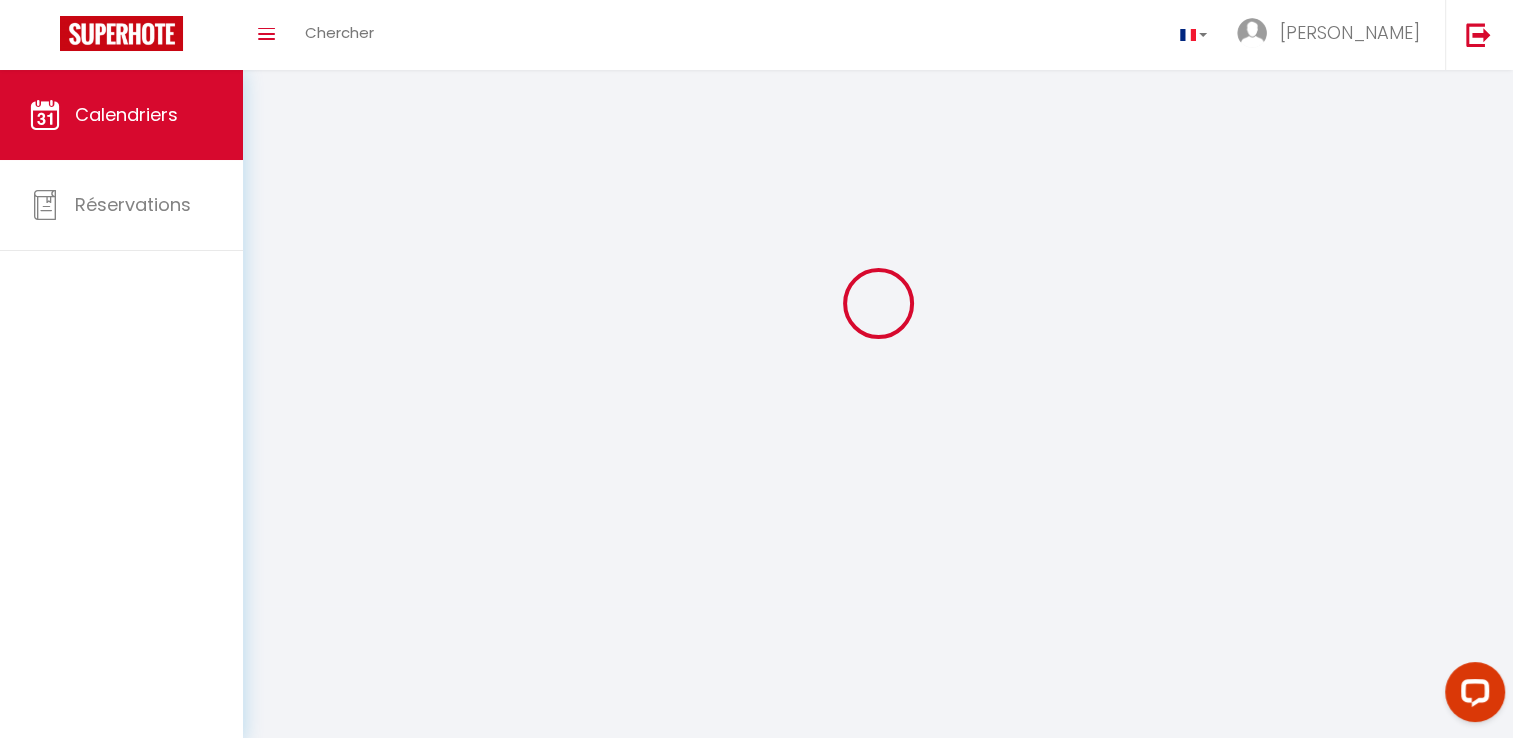 scroll, scrollTop: 70, scrollLeft: 0, axis: vertical 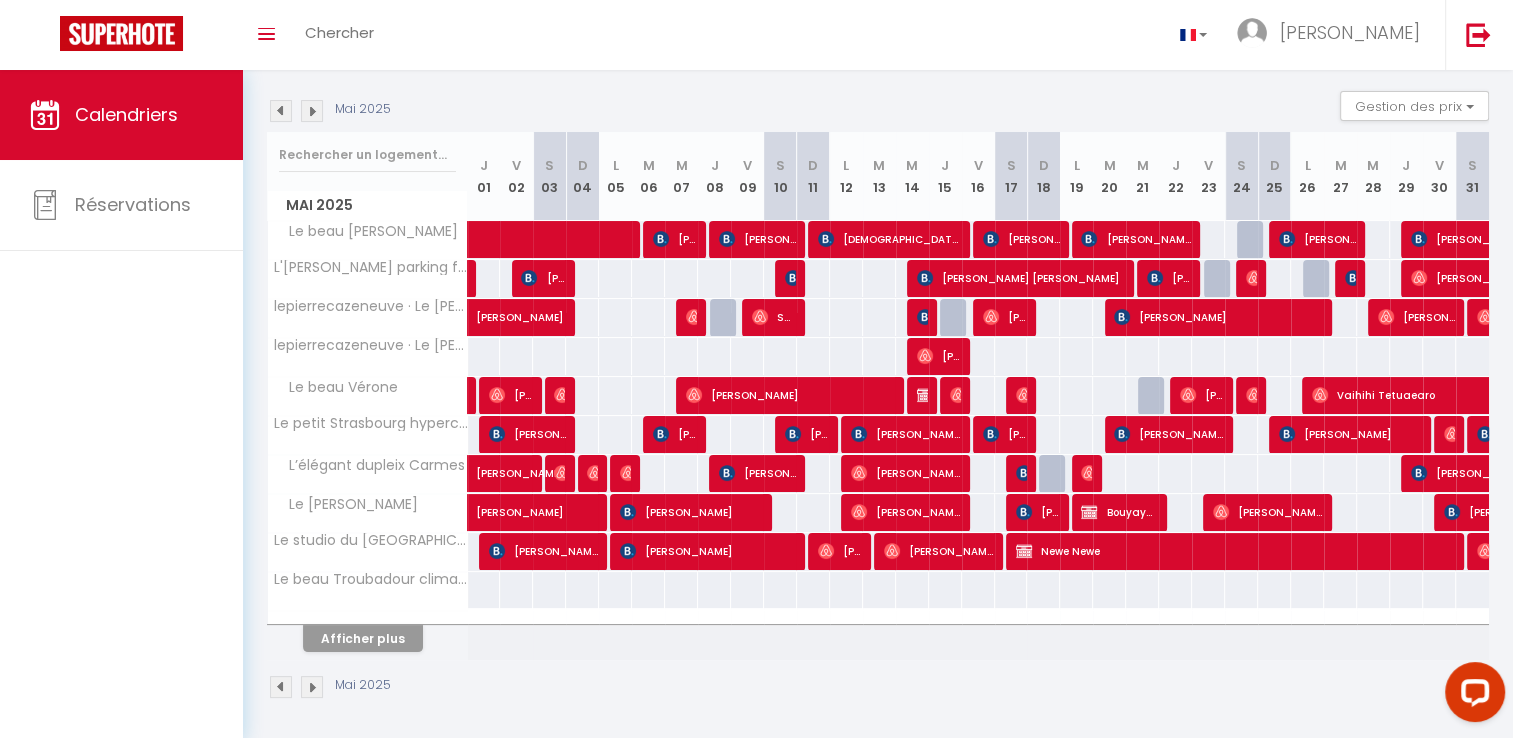 click at bounding box center (312, 111) 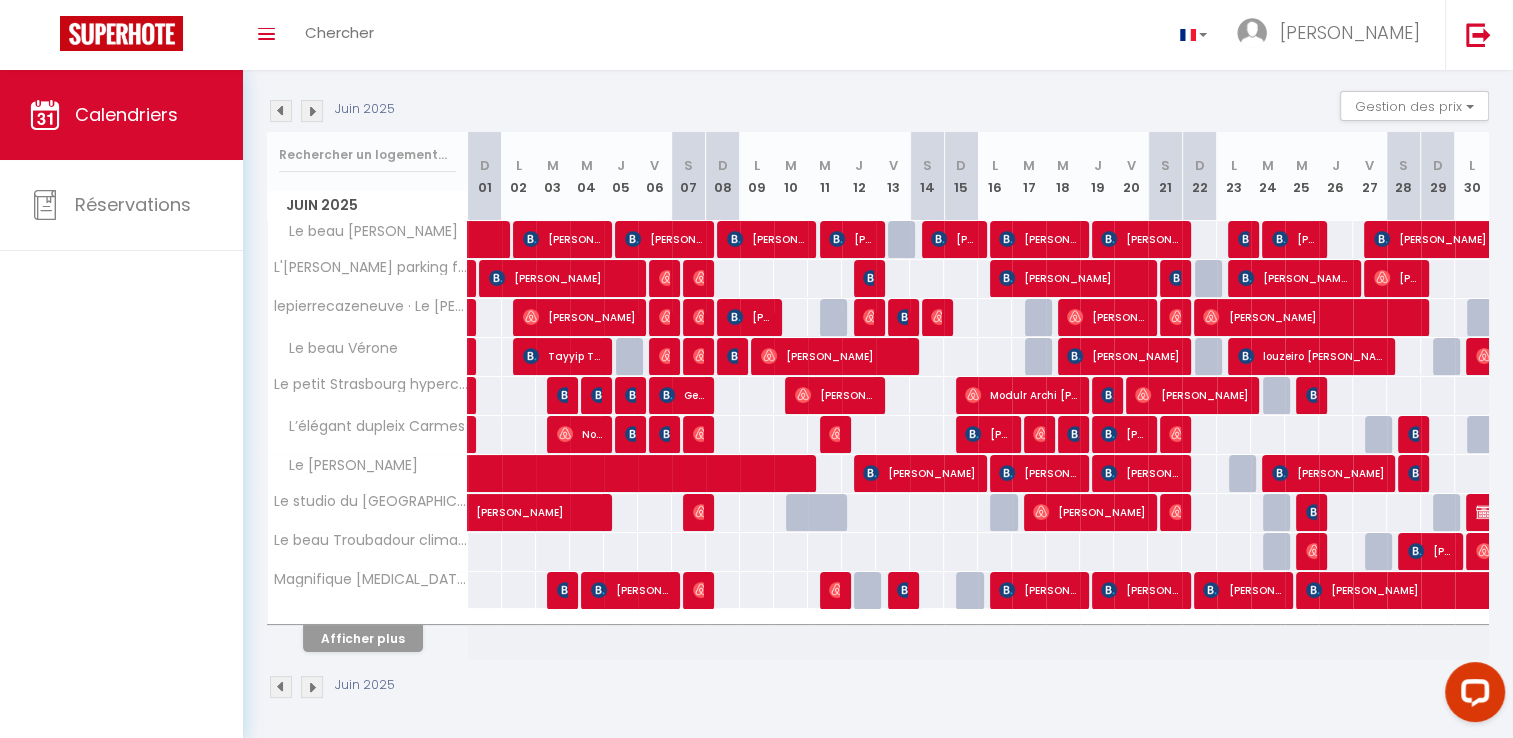 click at bounding box center [312, 111] 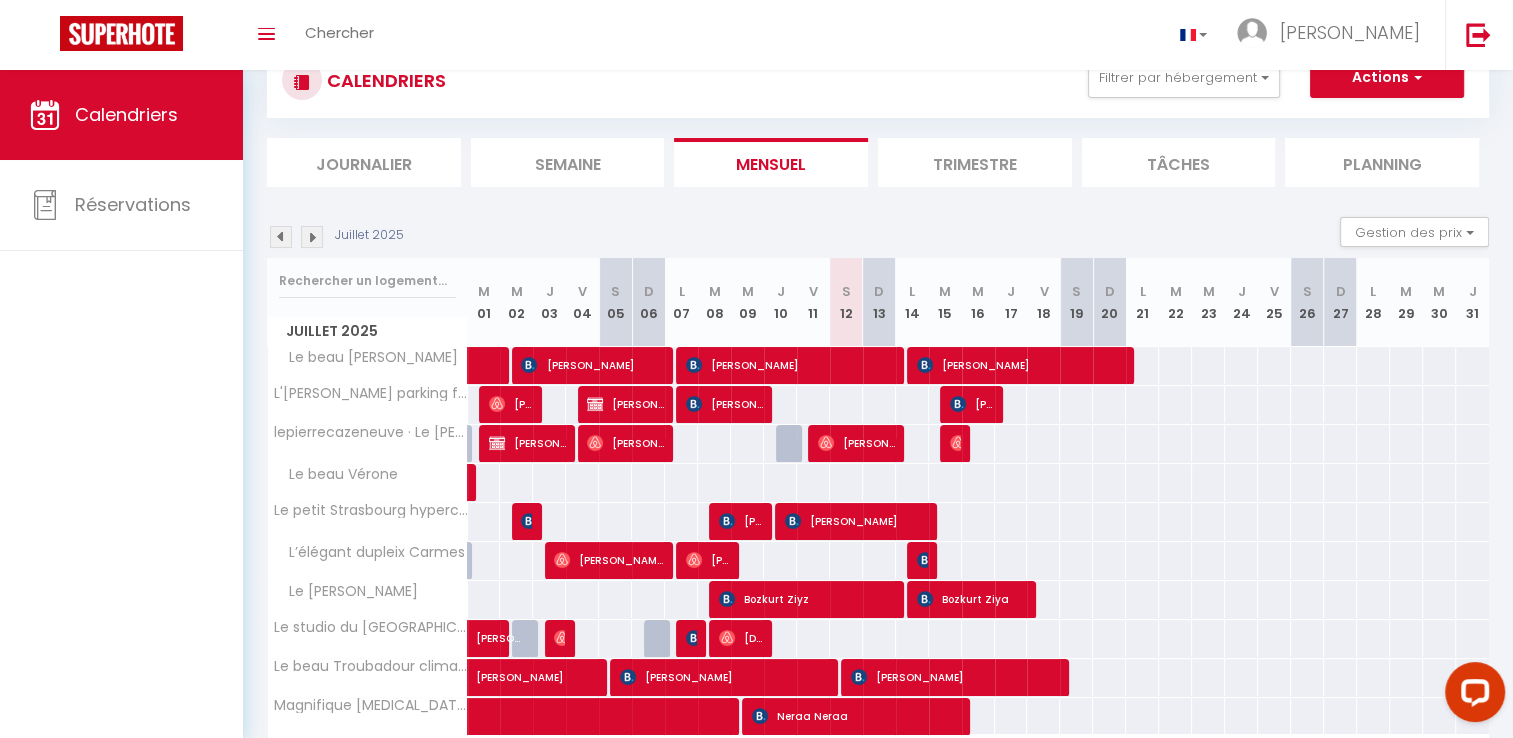 scroll, scrollTop: 196, scrollLeft: 0, axis: vertical 